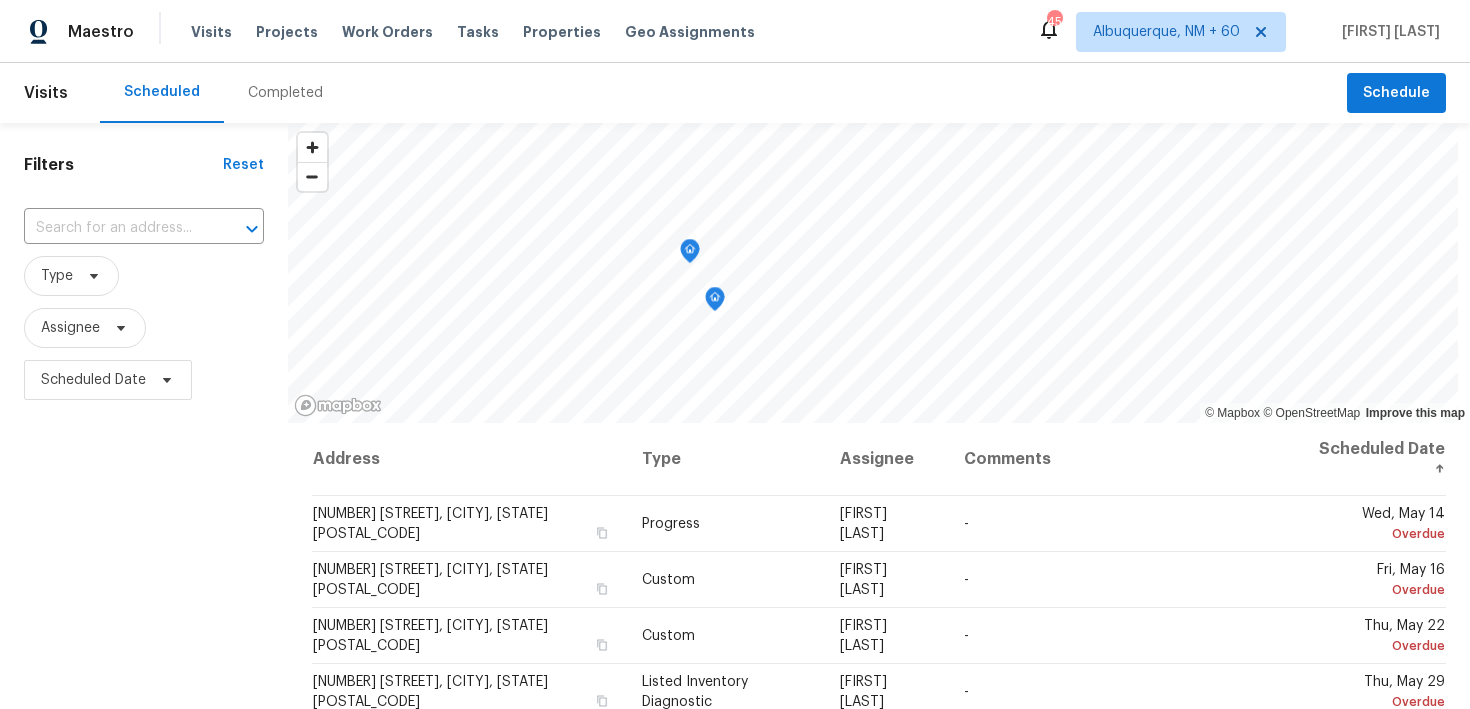 scroll, scrollTop: 0, scrollLeft: 0, axis: both 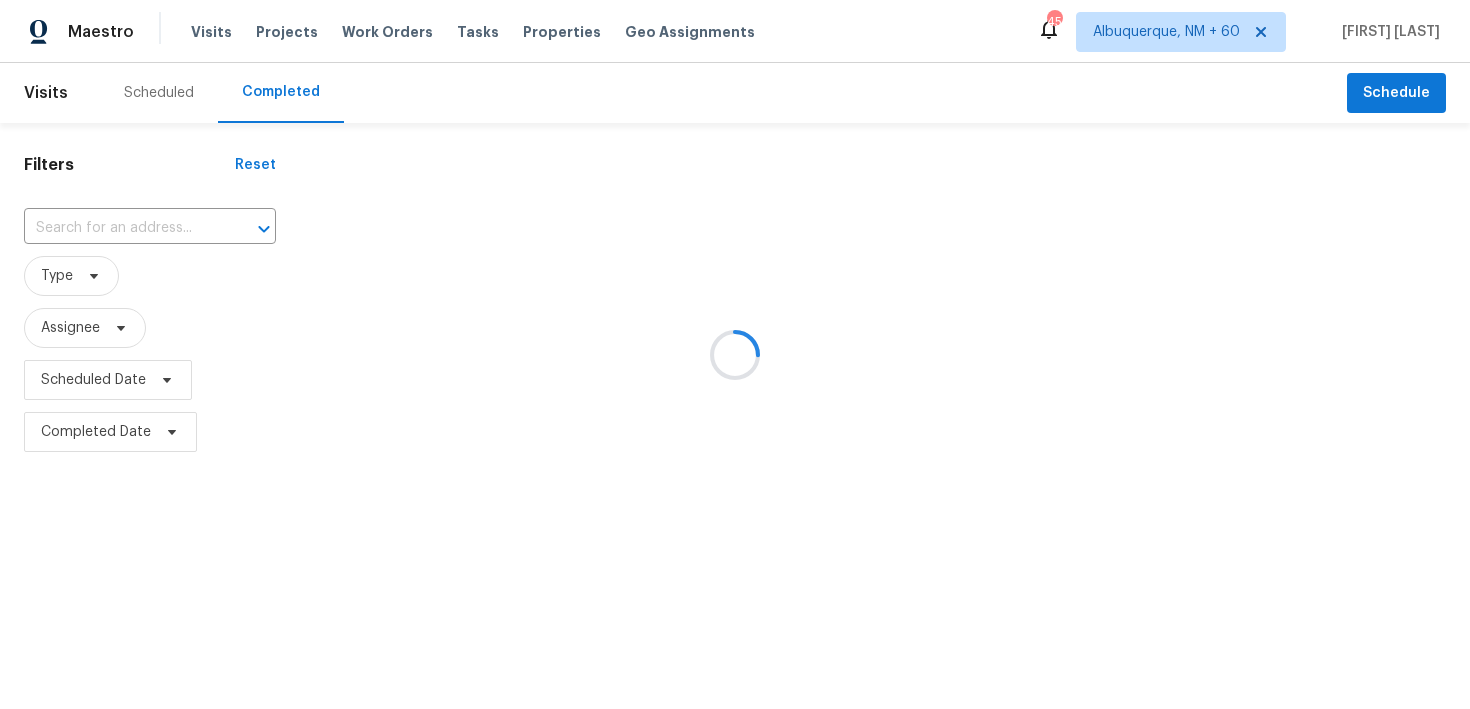 click at bounding box center (735, 354) 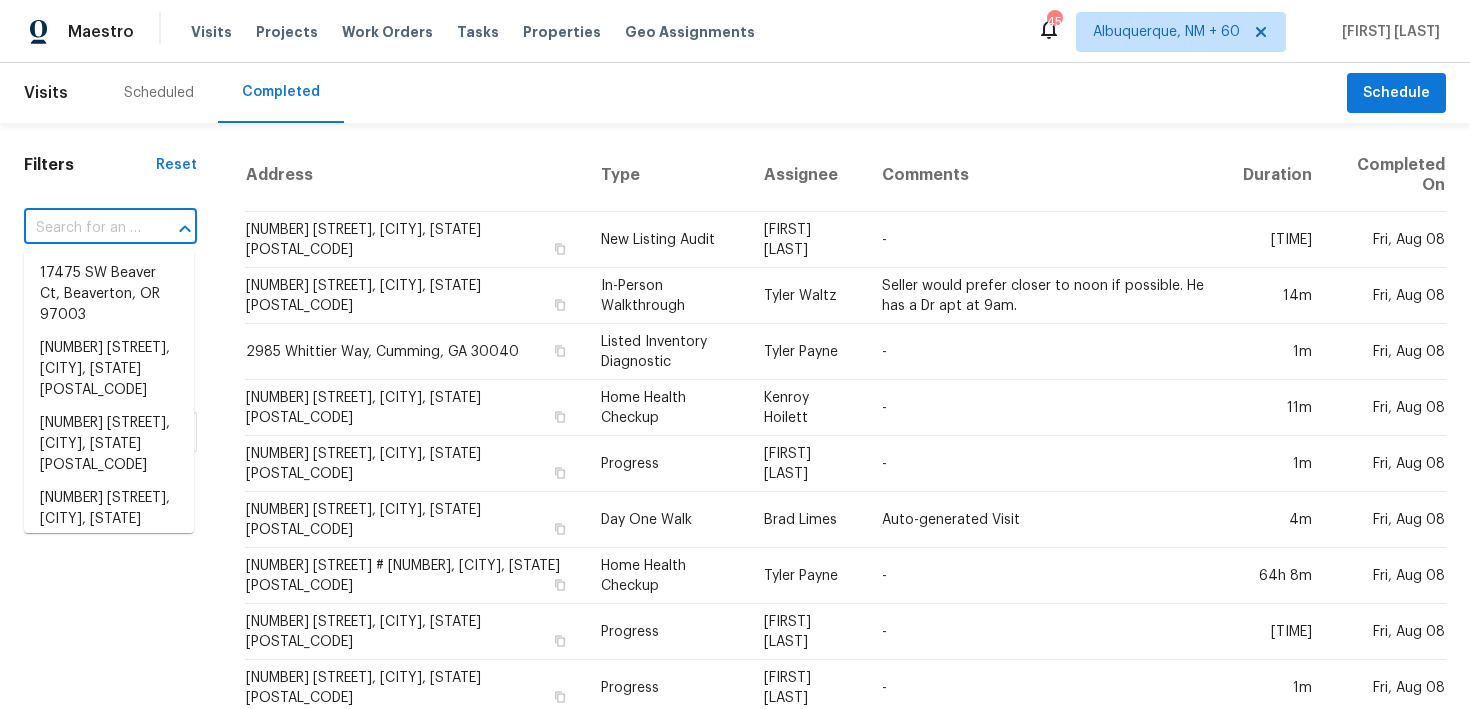 click at bounding box center [82, 228] 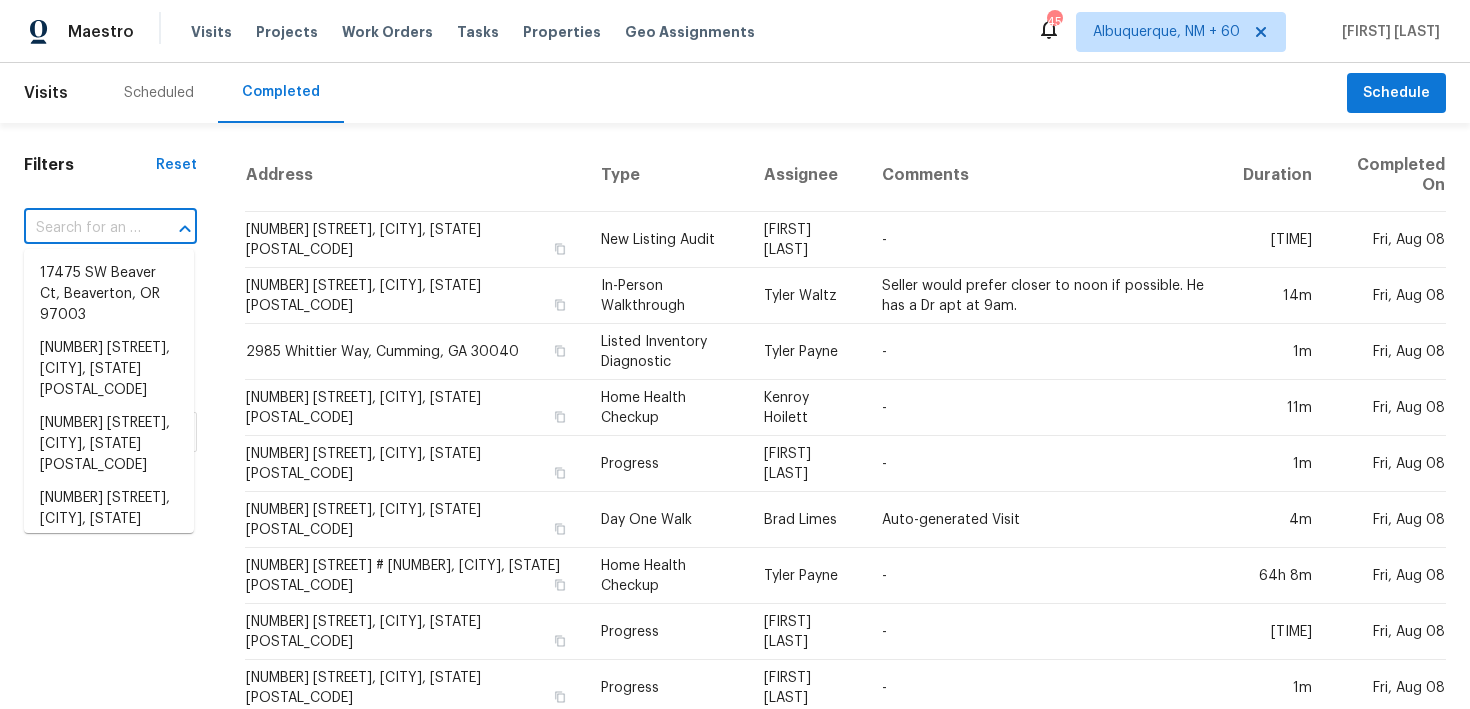 paste on "[NUMBER] [STREET] [CITY], [STATE] [POSTAL_CODE]" 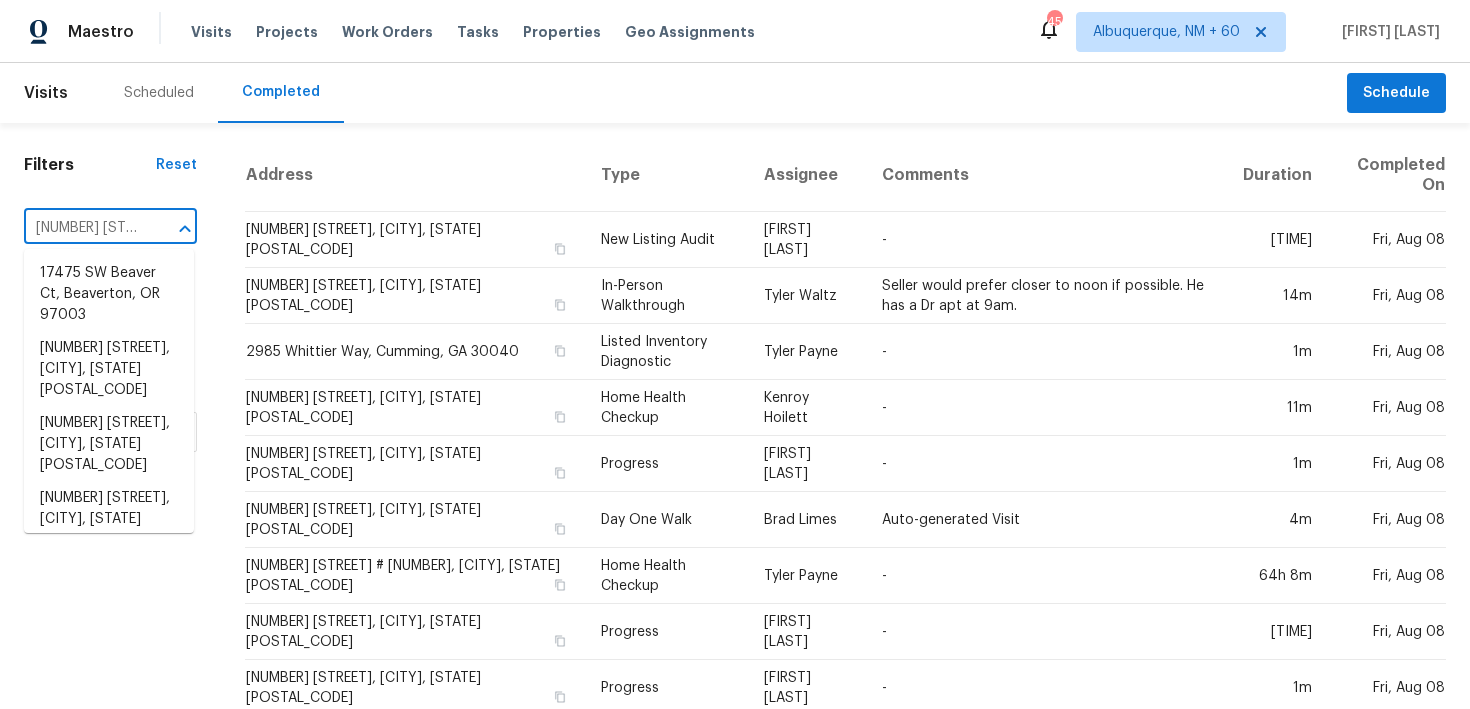 scroll, scrollTop: 0, scrollLeft: 150, axis: horizontal 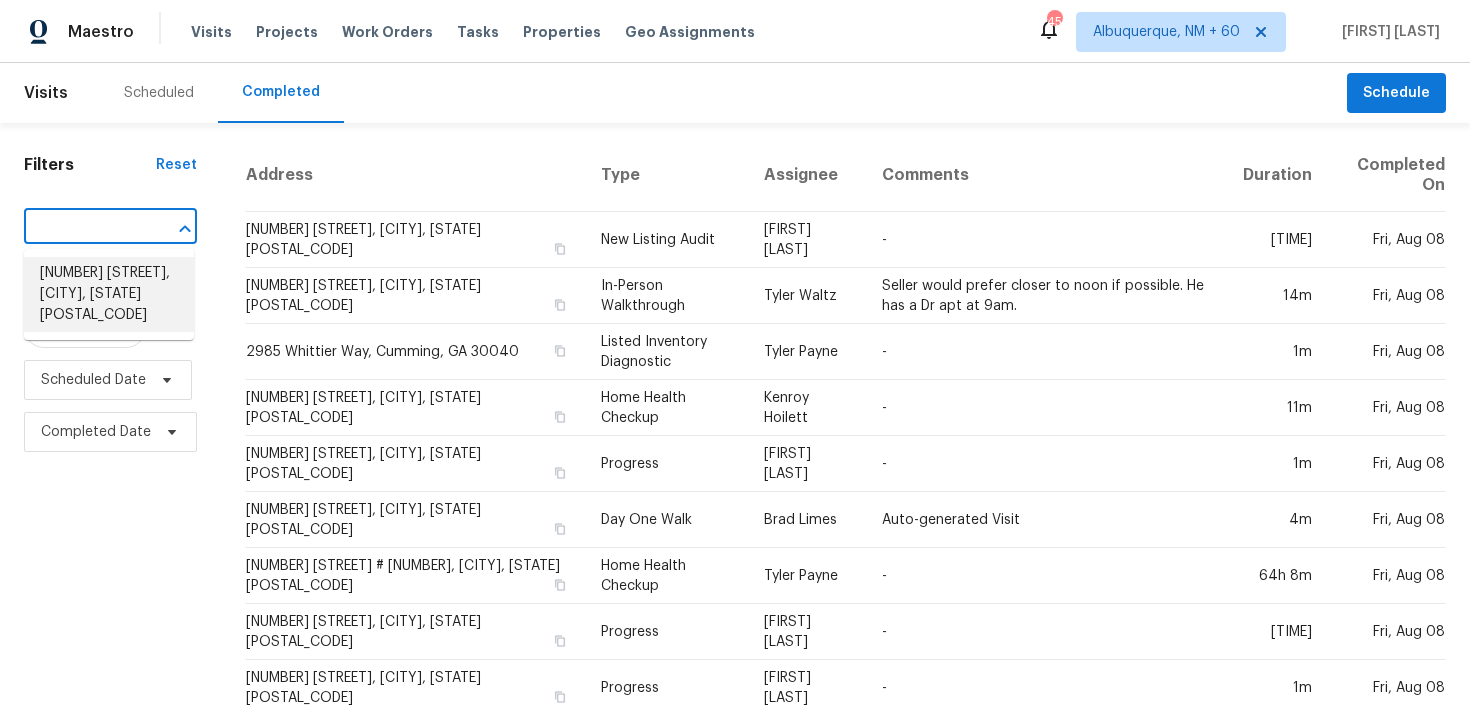 click on "[NUMBER] [STREET], [CITY], [STATE] [POSTAL_CODE]" at bounding box center (109, 294) 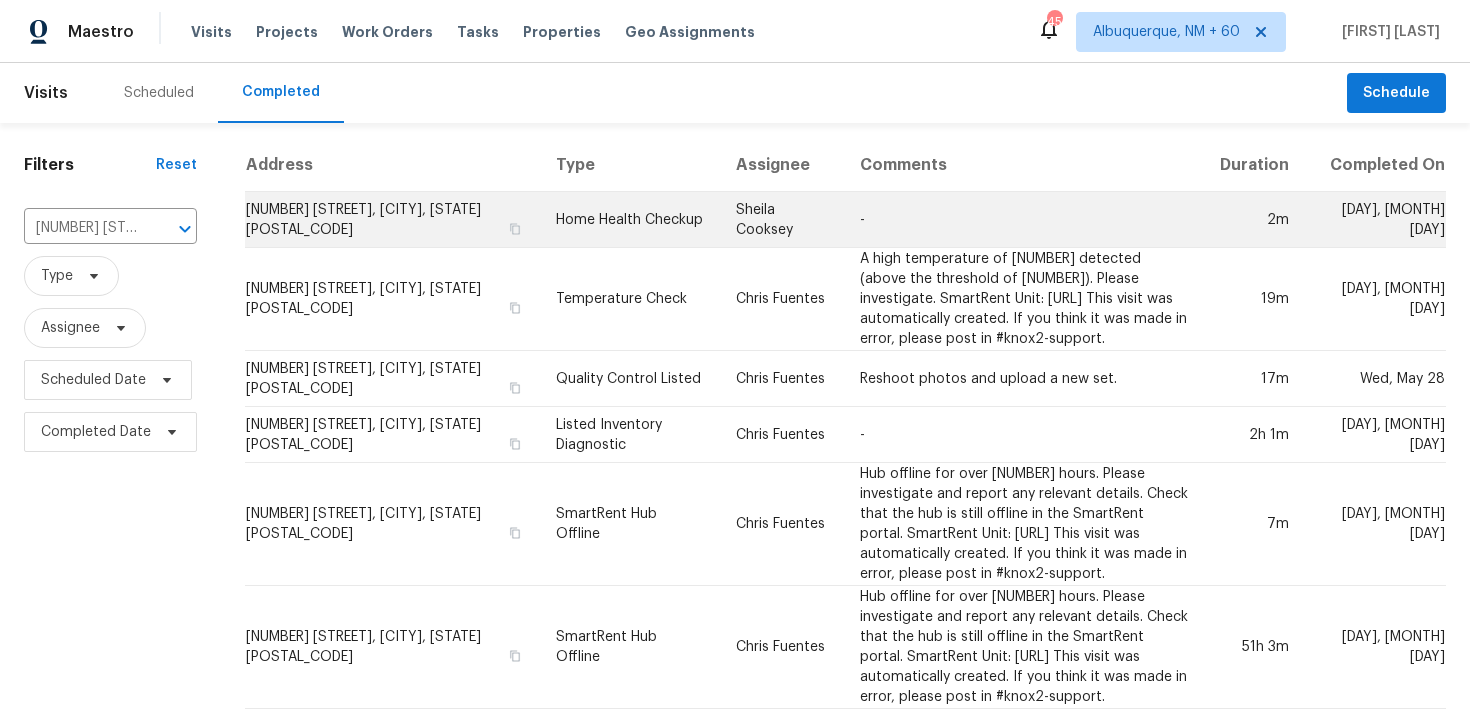 click on "Home Health Checkup" at bounding box center [630, 220] 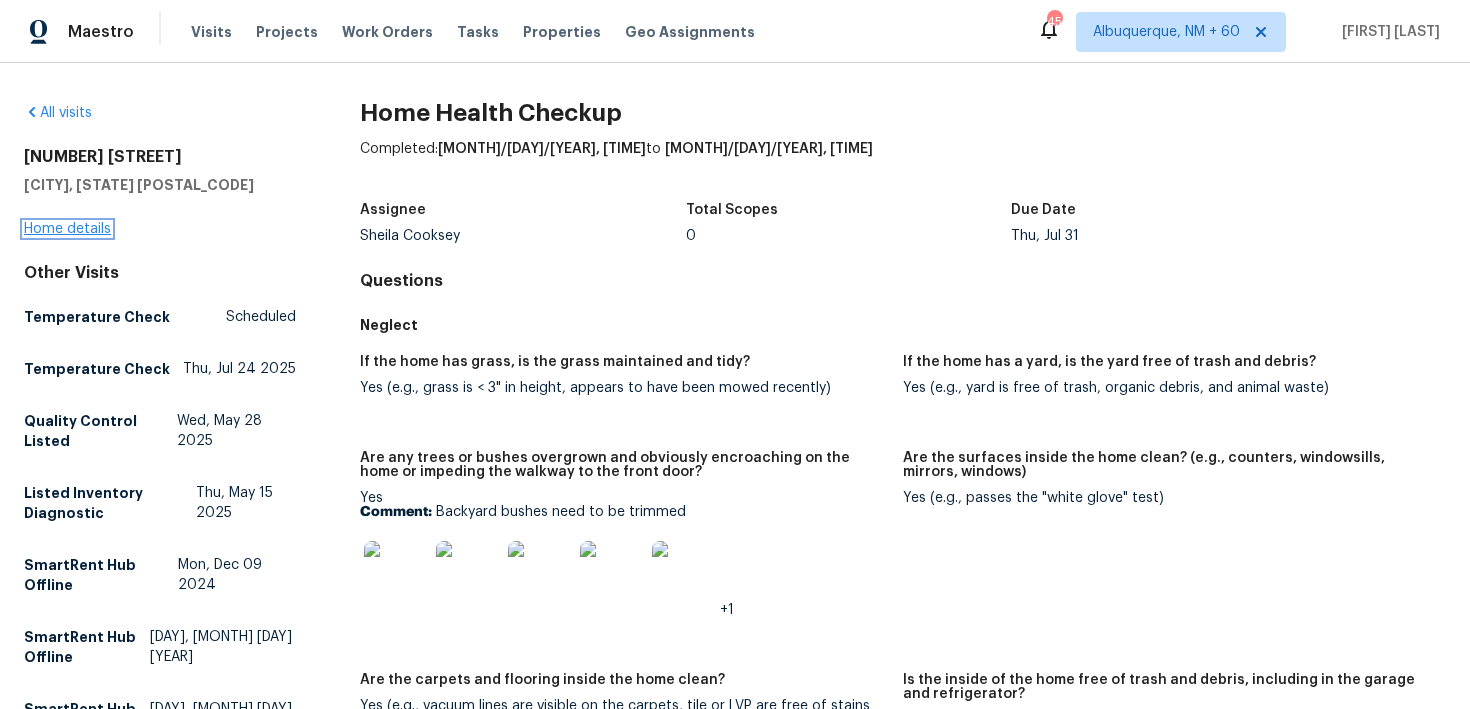 click on "Home details" at bounding box center (67, 229) 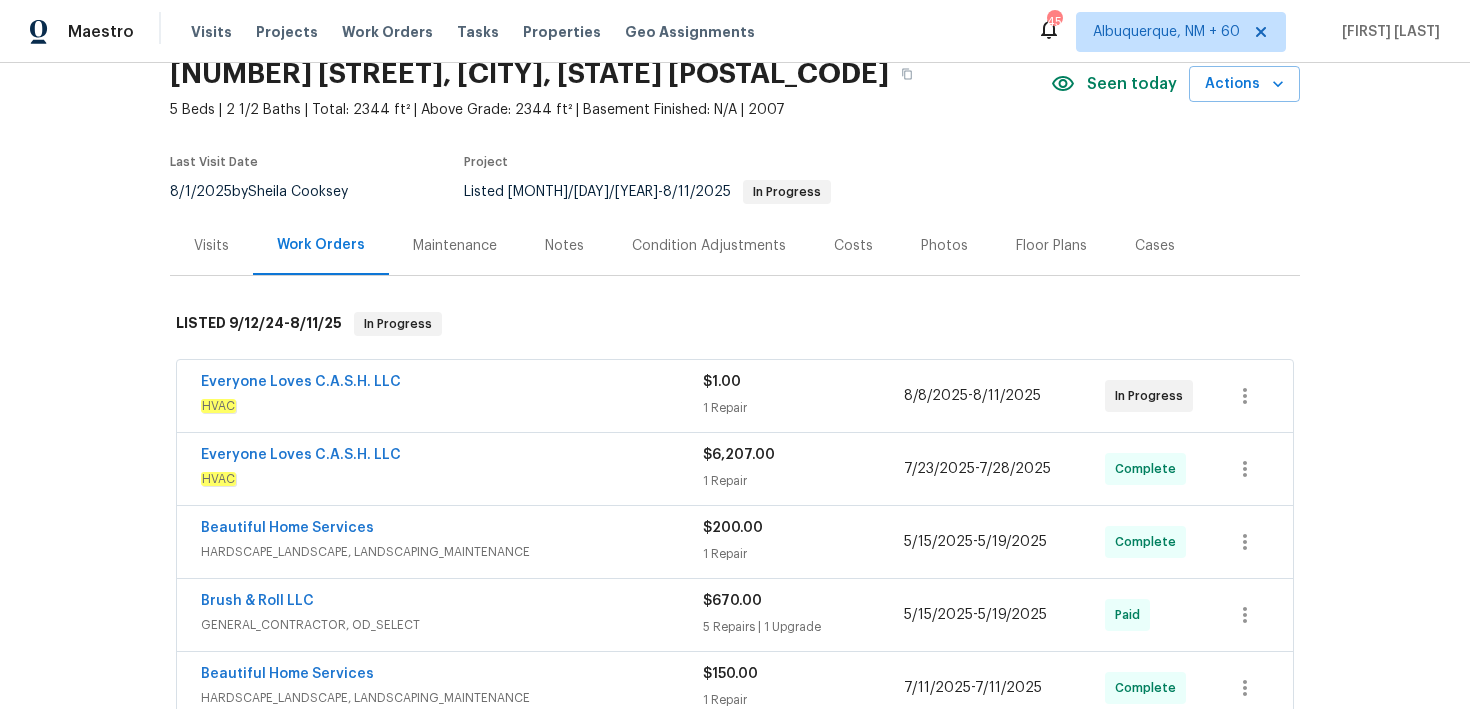 scroll, scrollTop: 0, scrollLeft: 0, axis: both 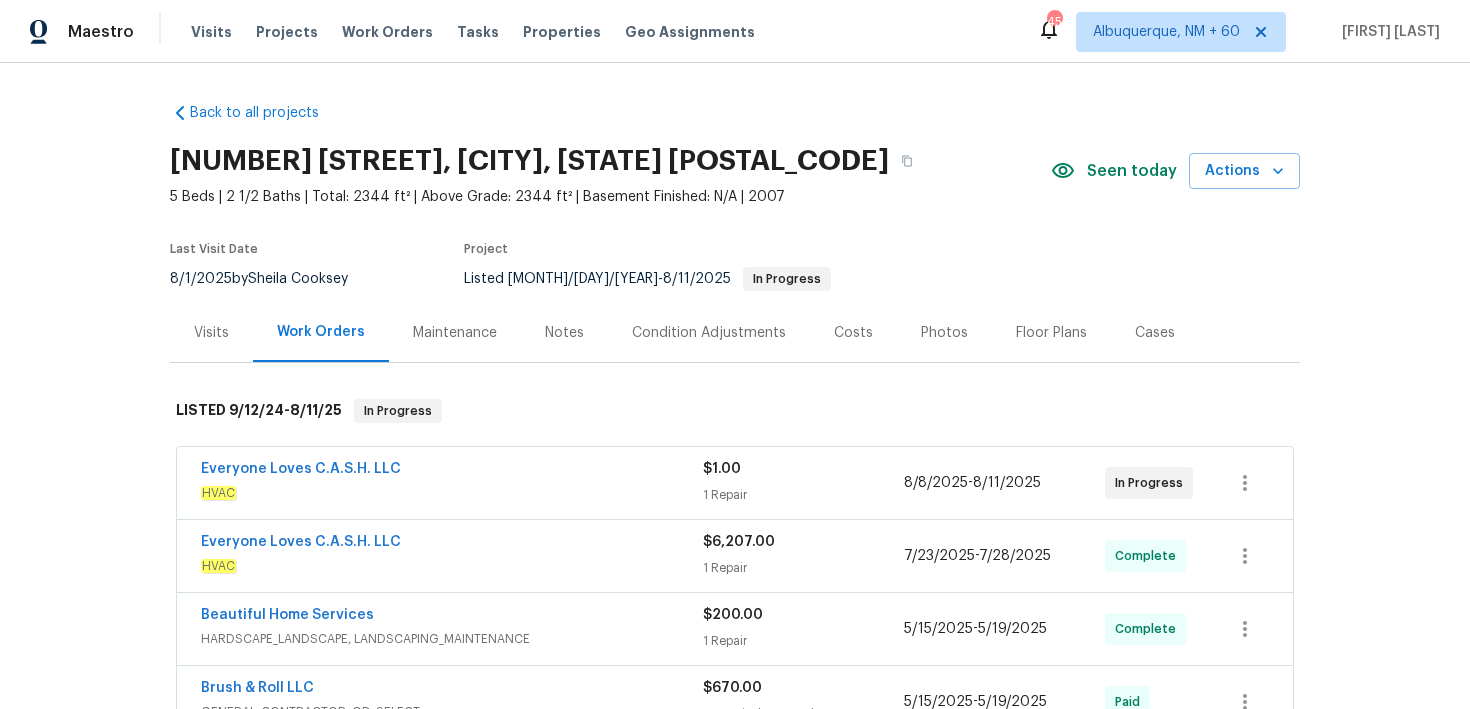 click on "HVAC" at bounding box center [452, 493] 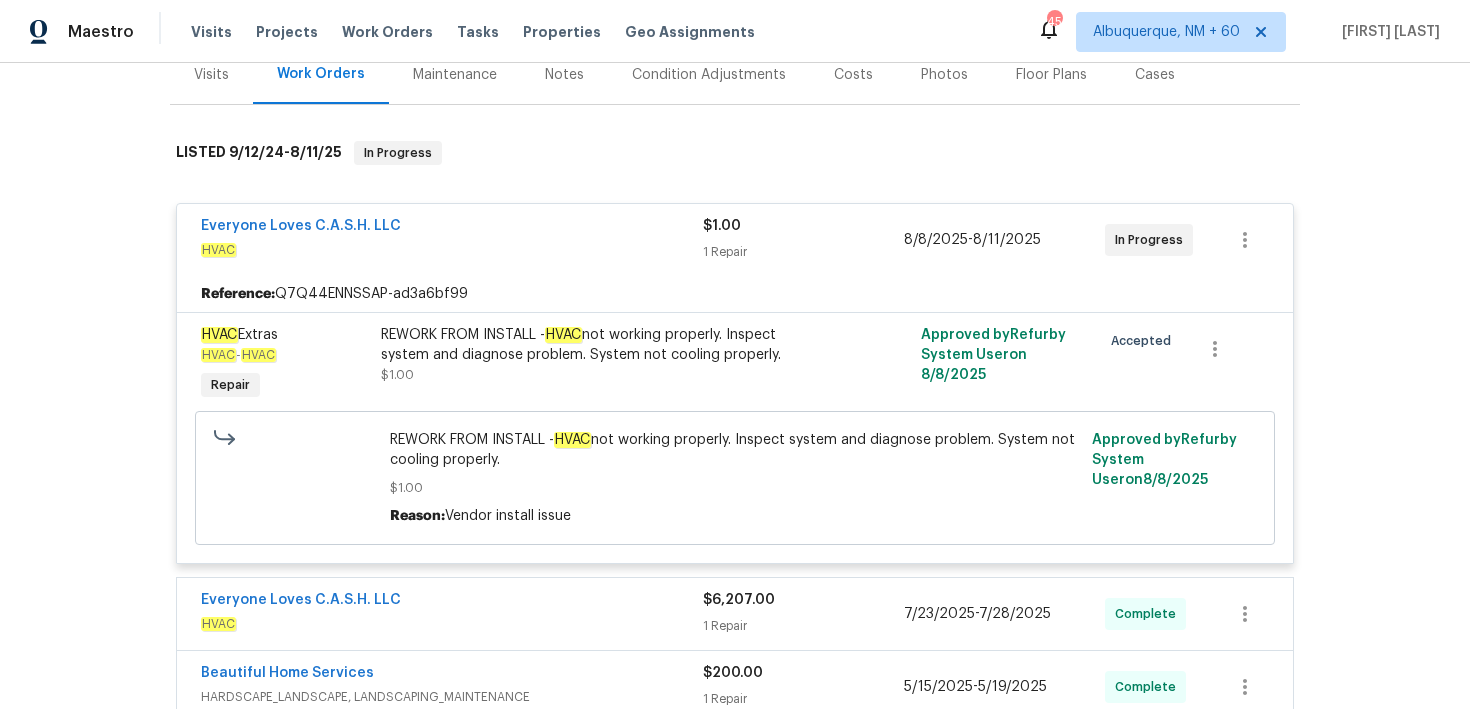 scroll, scrollTop: 265, scrollLeft: 0, axis: vertical 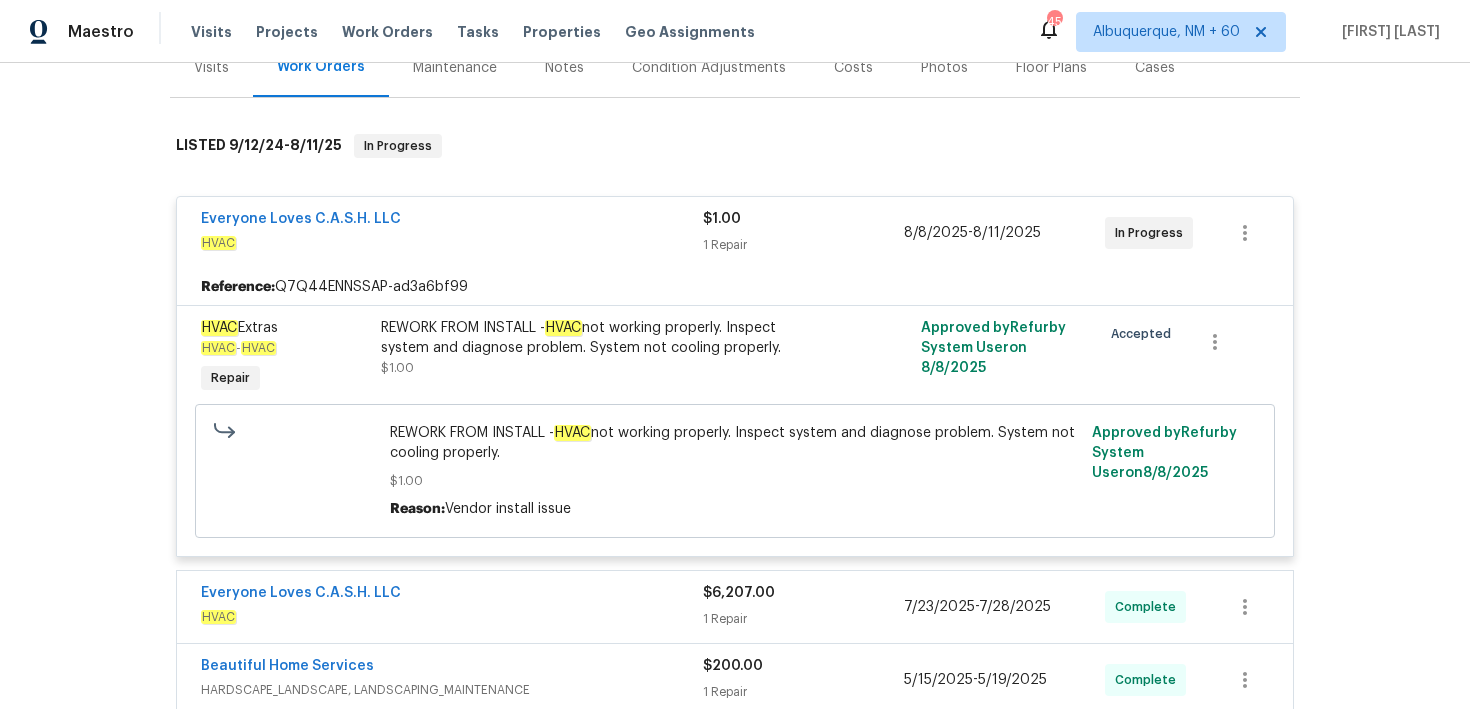 click on "1 Repair" at bounding box center [803, 619] 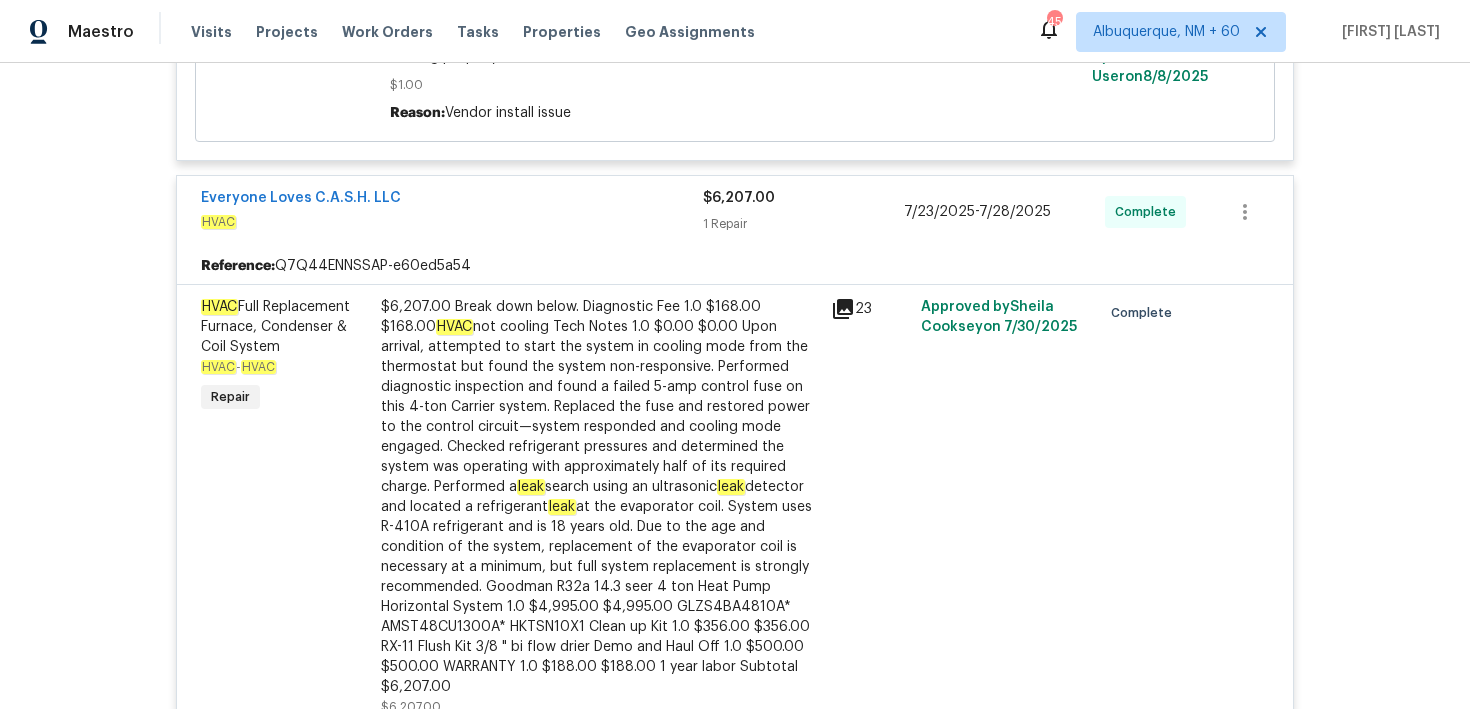 scroll, scrollTop: 0, scrollLeft: 0, axis: both 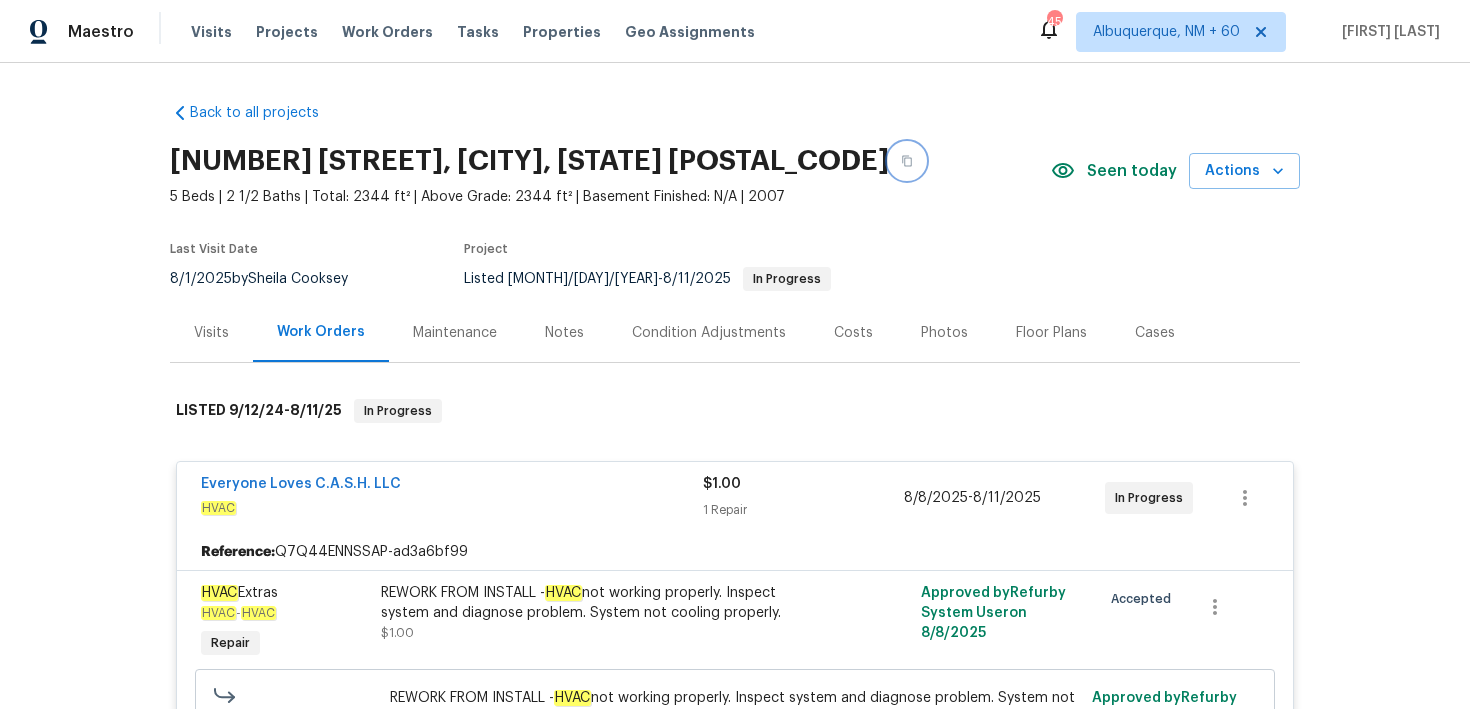 click at bounding box center [907, 161] 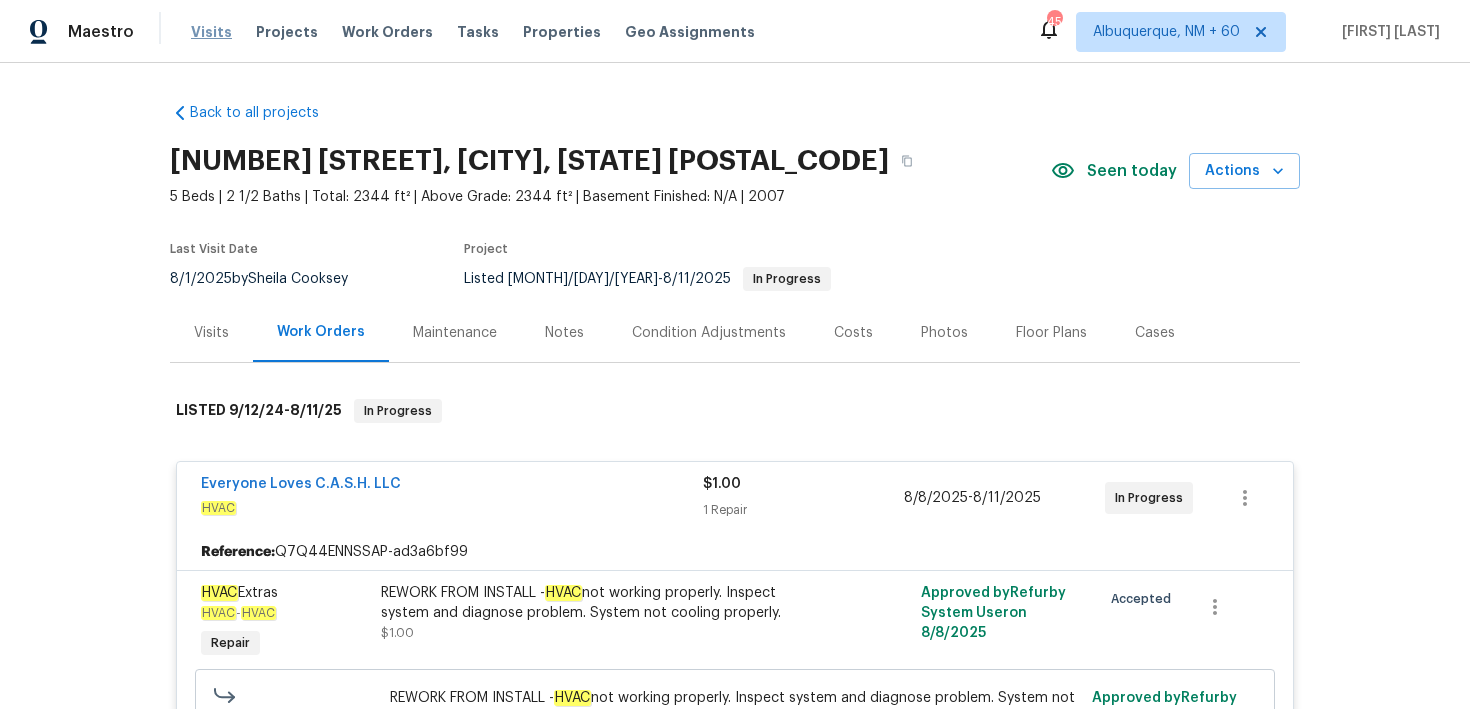 click on "Visits" at bounding box center (211, 32) 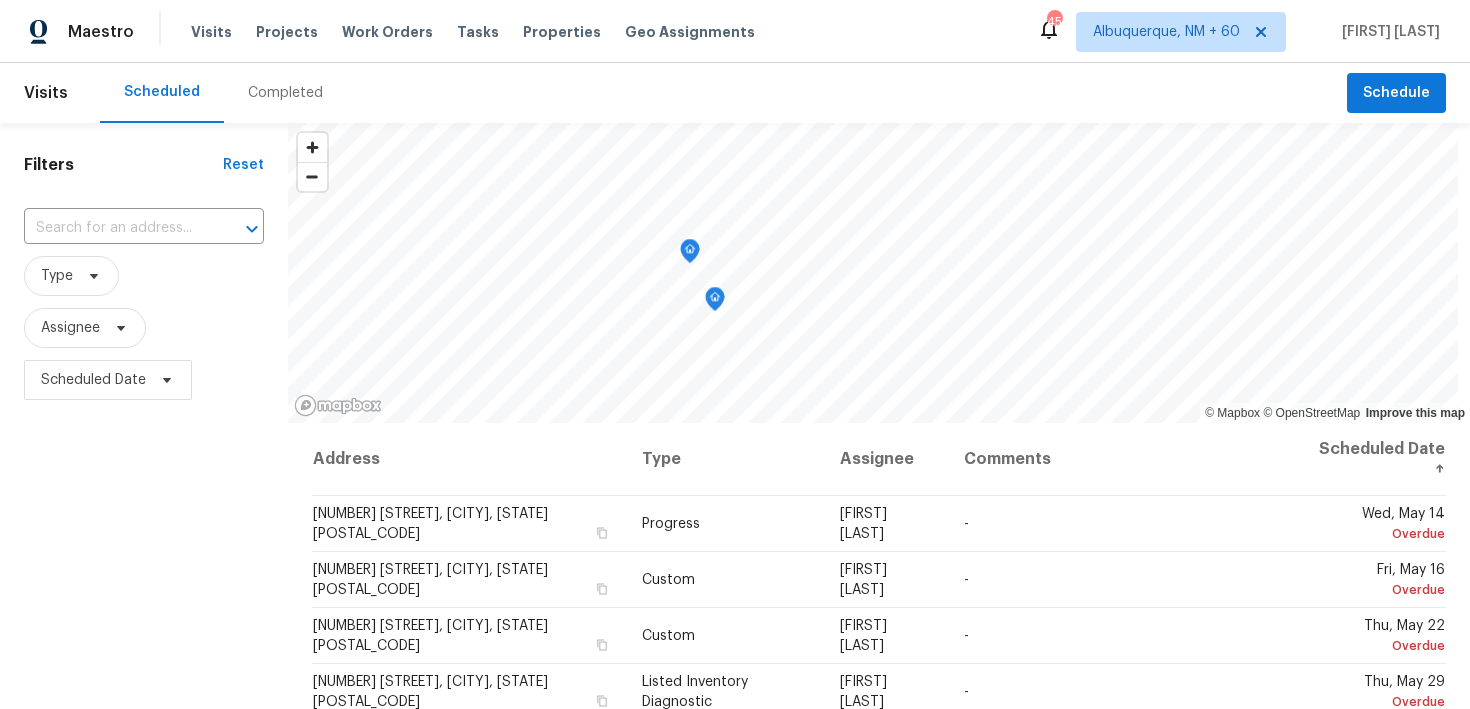 click on "Completed" at bounding box center [285, 93] 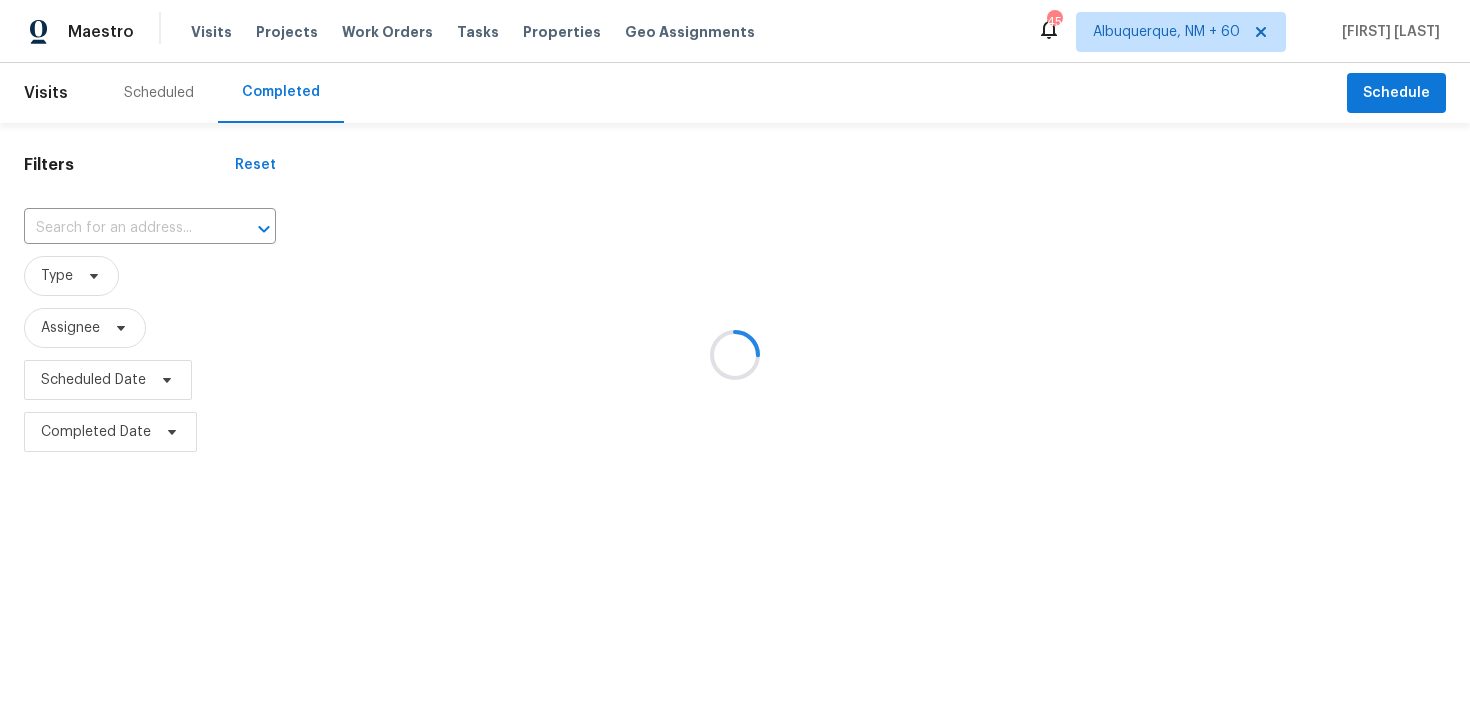 click at bounding box center [735, 354] 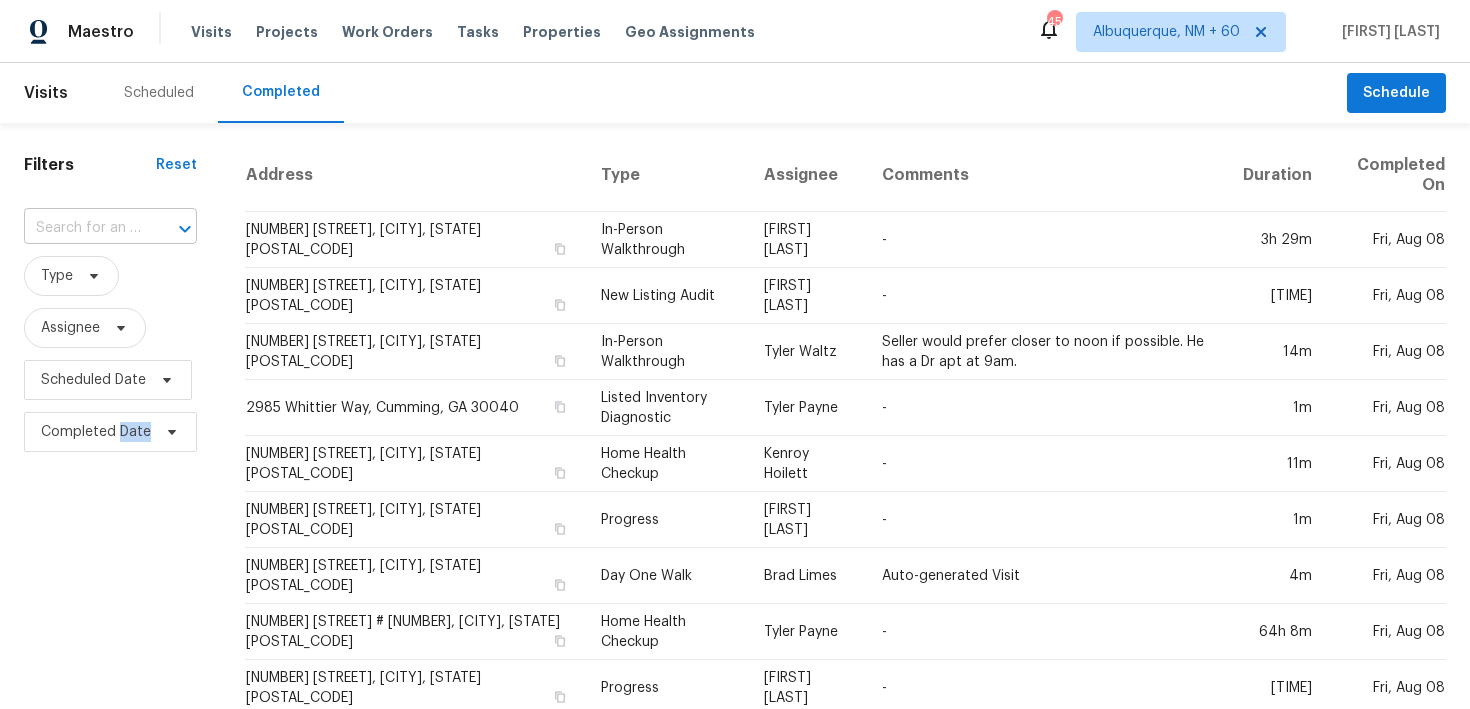 click at bounding box center [82, 228] 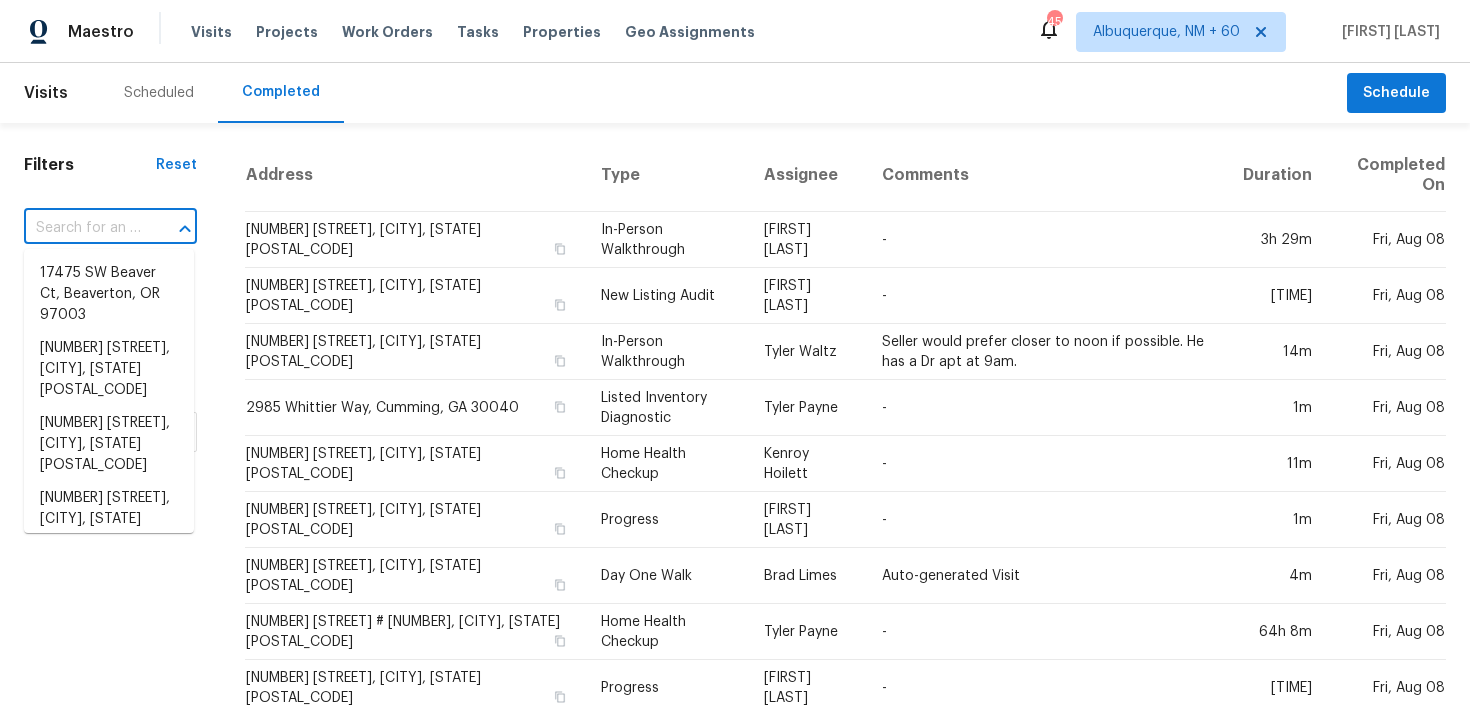 paste on "[NUMBER] [STREET] [CITY], [STATE] [POSTAL_CODE]" 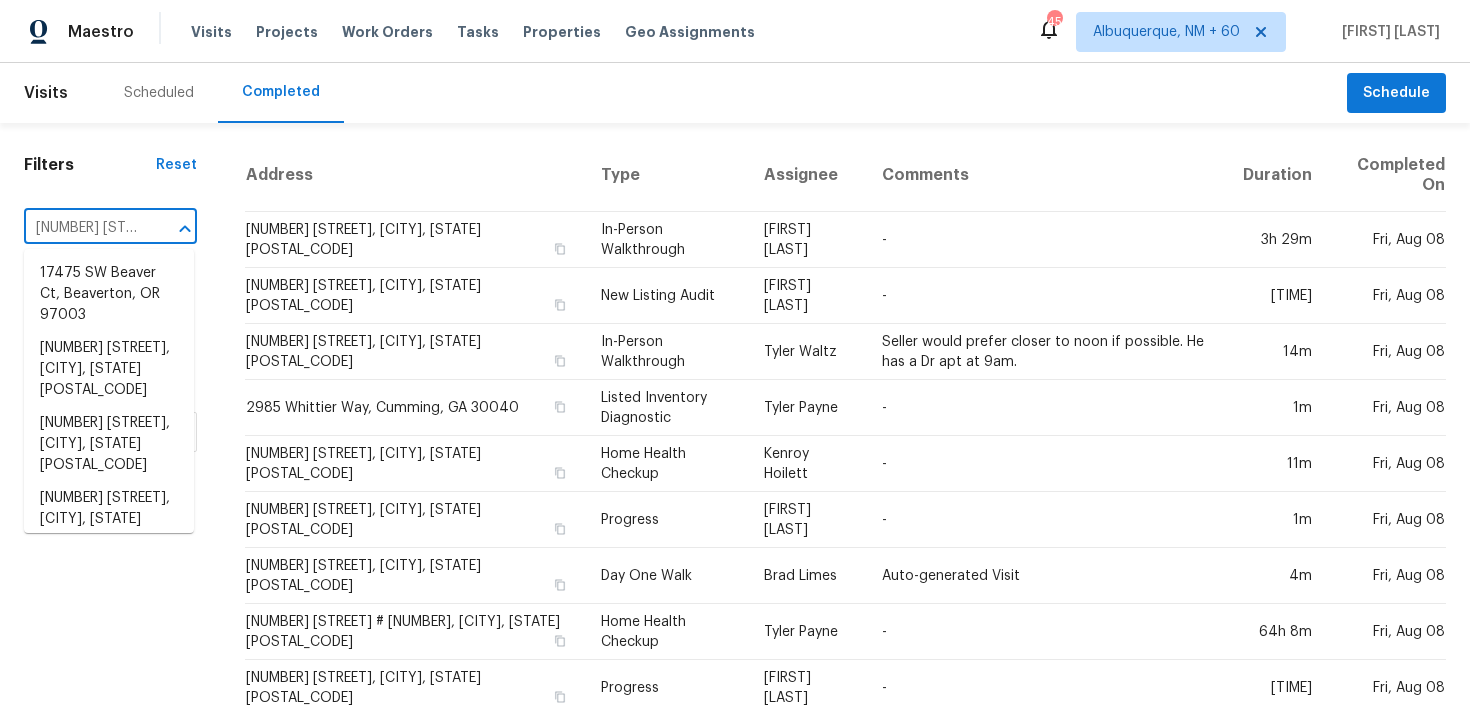 scroll, scrollTop: 0, scrollLeft: 153, axis: horizontal 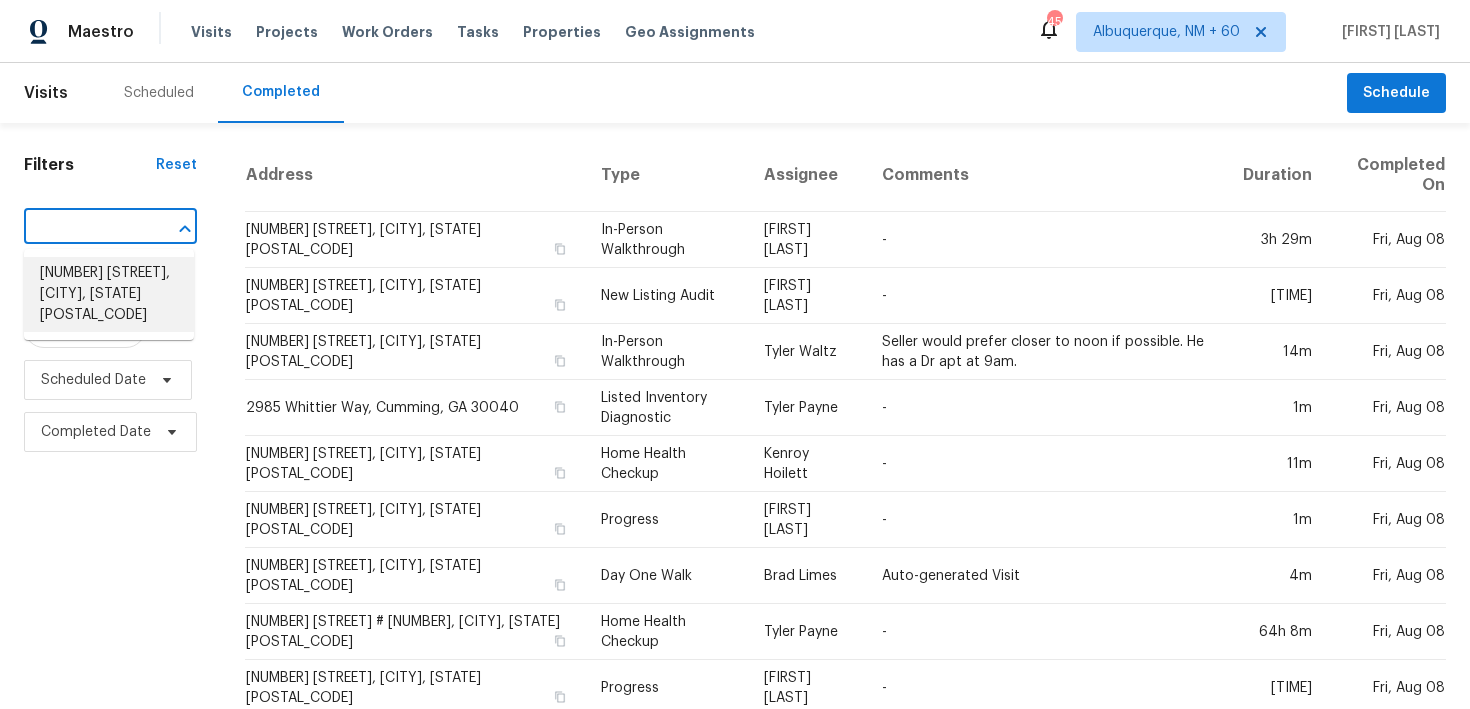 click on "[NUMBER] [STREET], [CITY], [STATE] [POSTAL_CODE]" at bounding box center (109, 294) 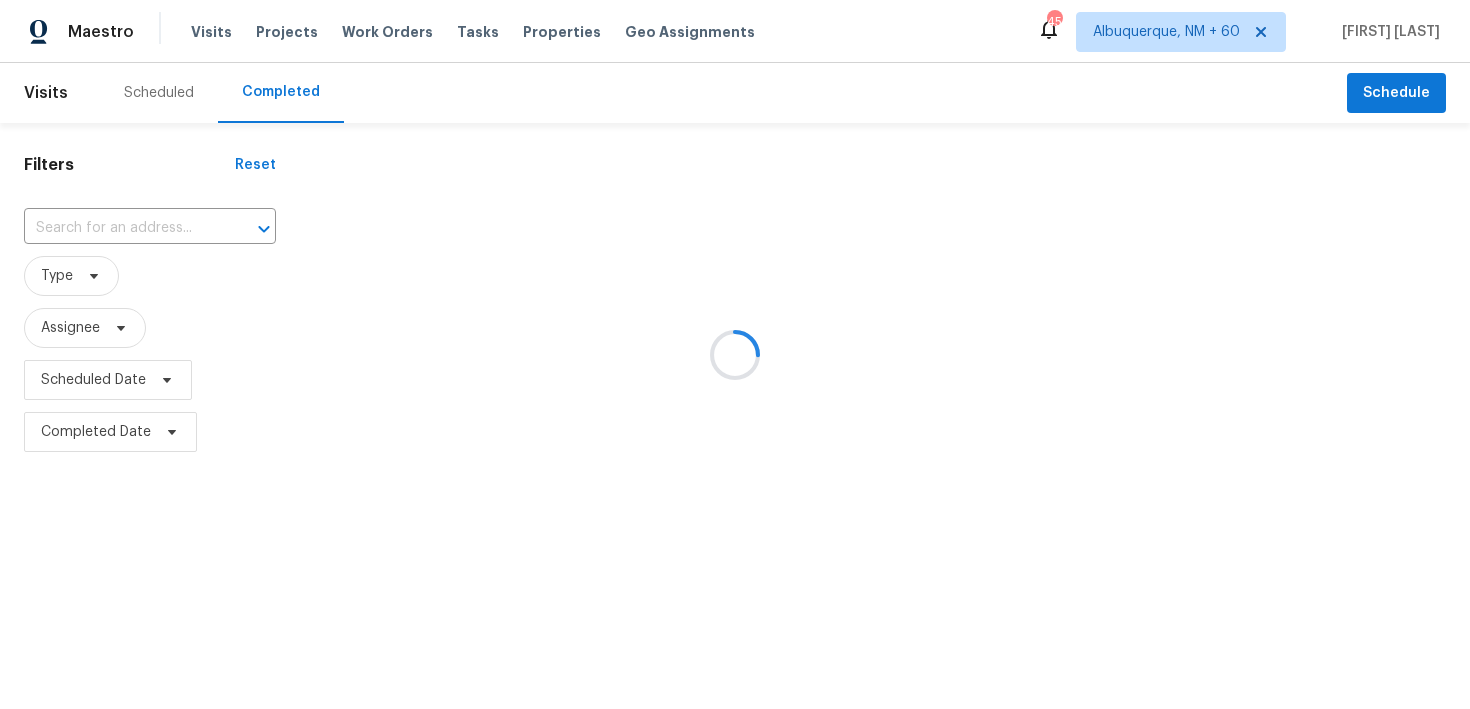 type on "[NUMBER] [STREET], [CITY], [STATE] [POSTAL_CODE]" 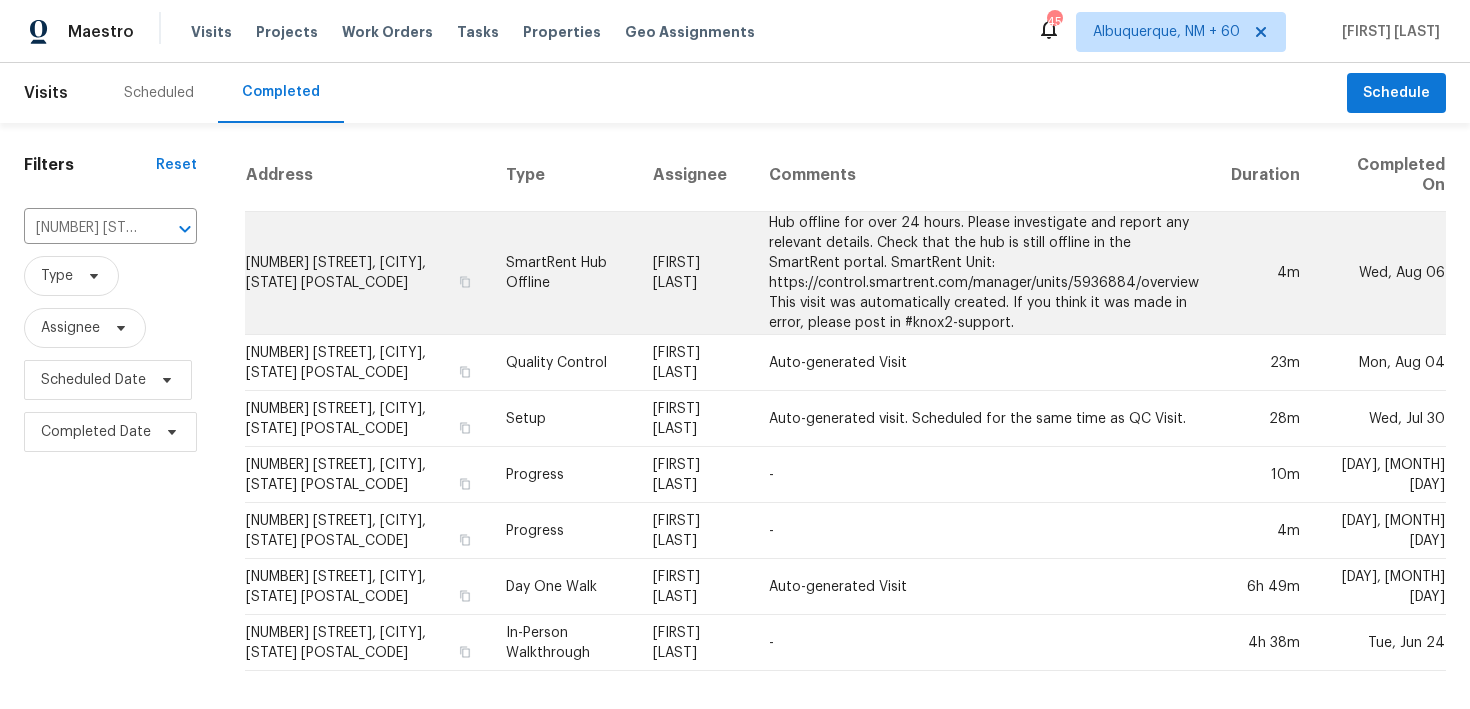 click on "SmartRent Hub Offline" at bounding box center [563, 273] 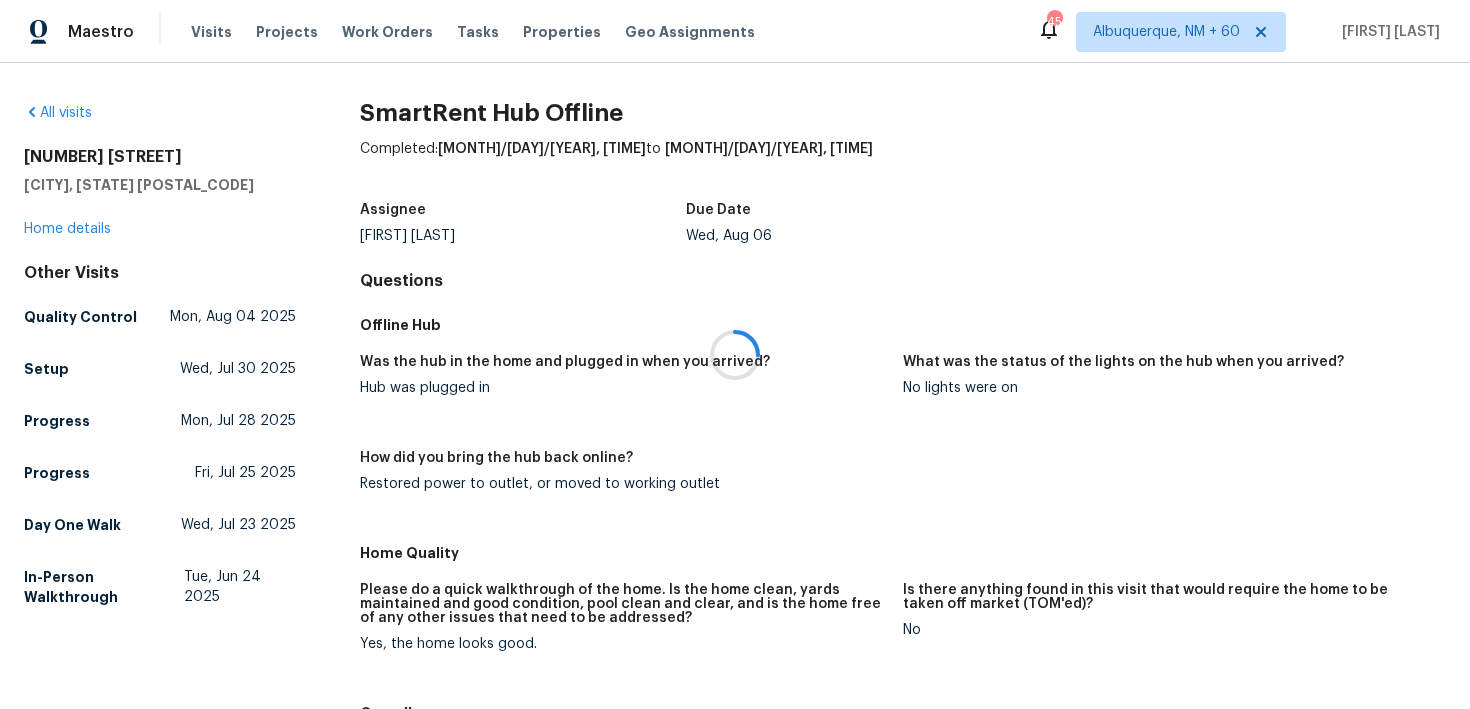 click at bounding box center (735, 354) 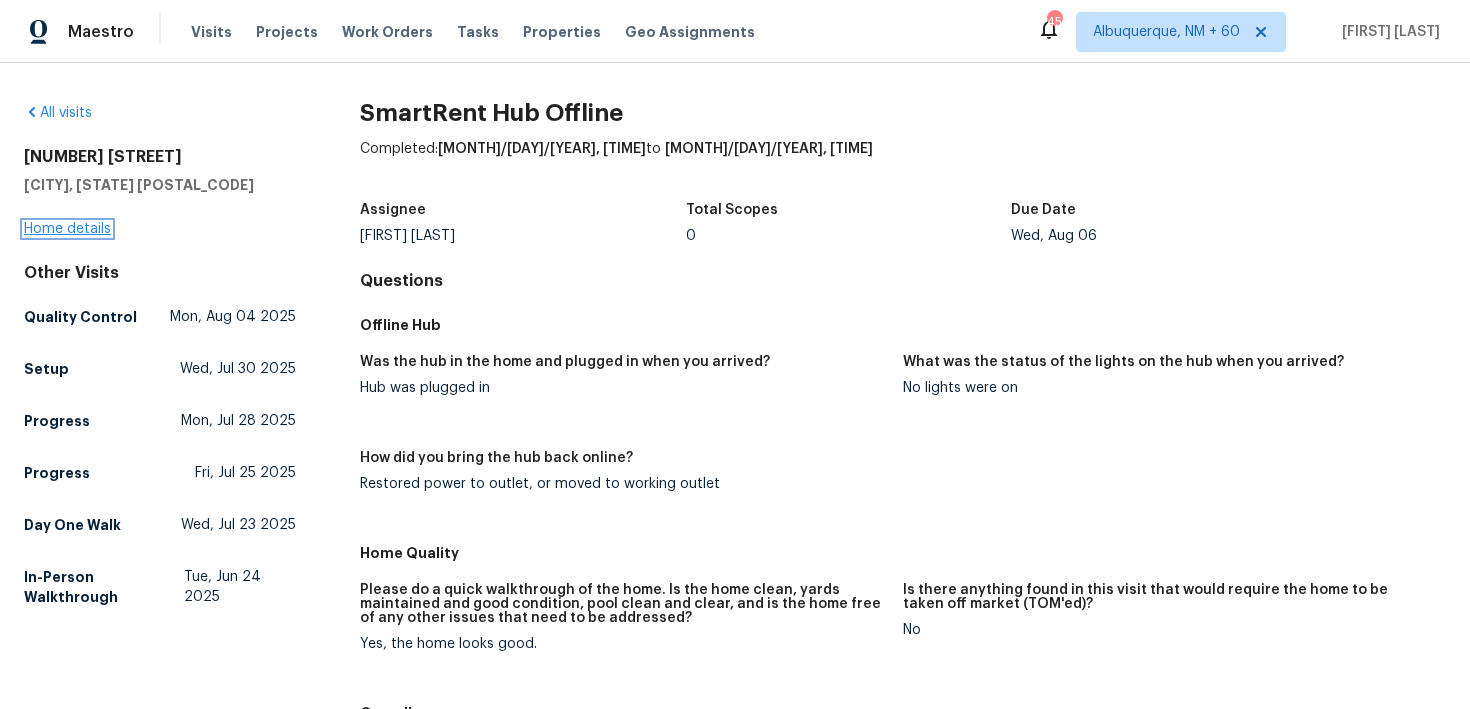 click on "Home details" at bounding box center [67, 229] 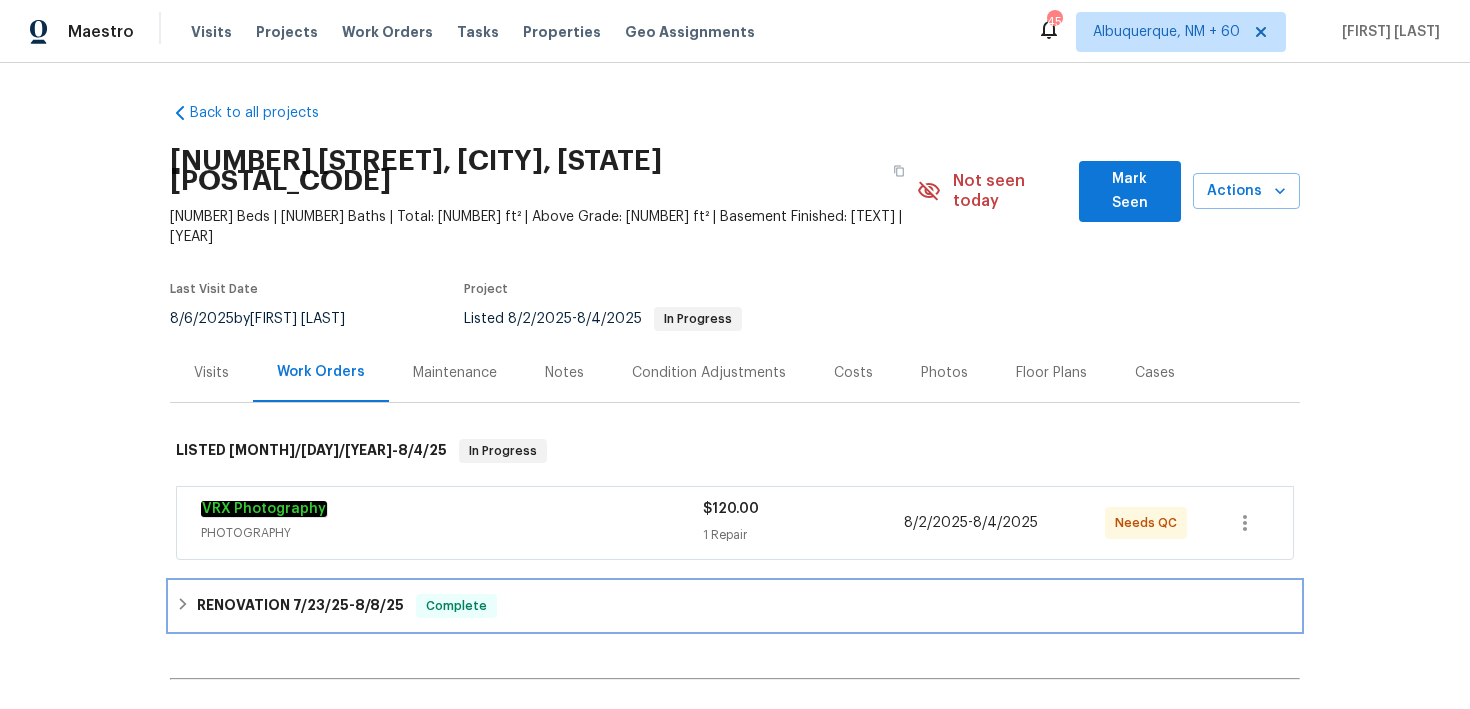 click on "RENOVATION   [MONTH]/[DAY]/[YEAR]  -  [MONTH]/[DAY]/[YEAR] Complete" at bounding box center [735, 606] 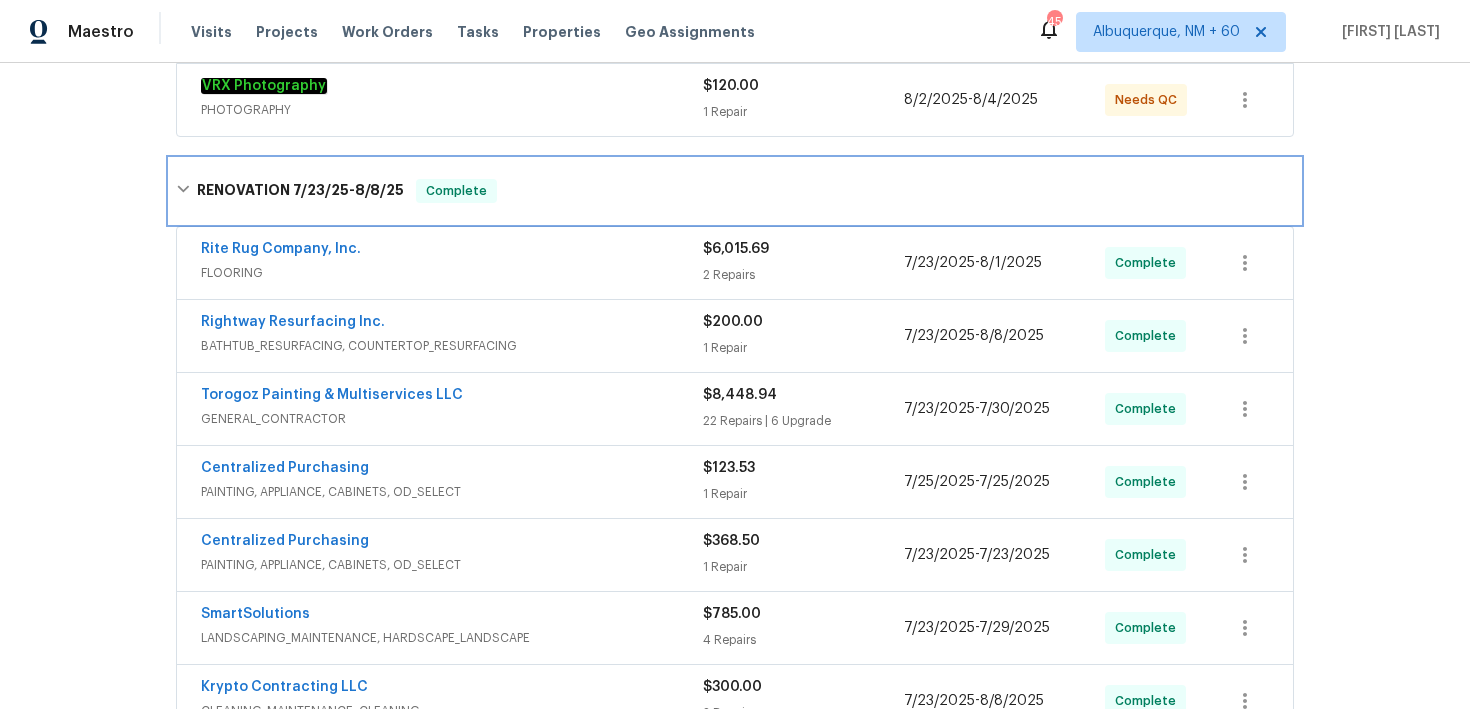 scroll, scrollTop: 434, scrollLeft: 0, axis: vertical 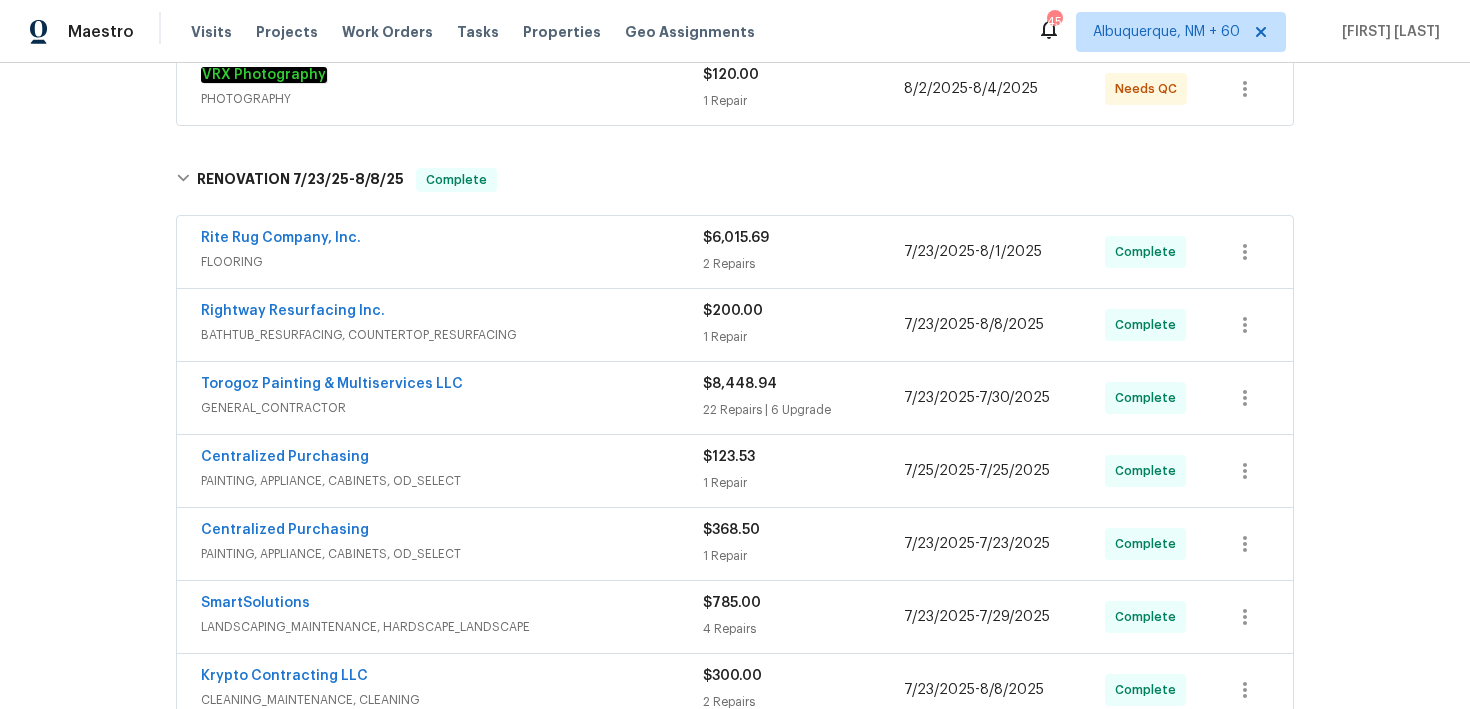 click on "$200.00" at bounding box center [733, 311] 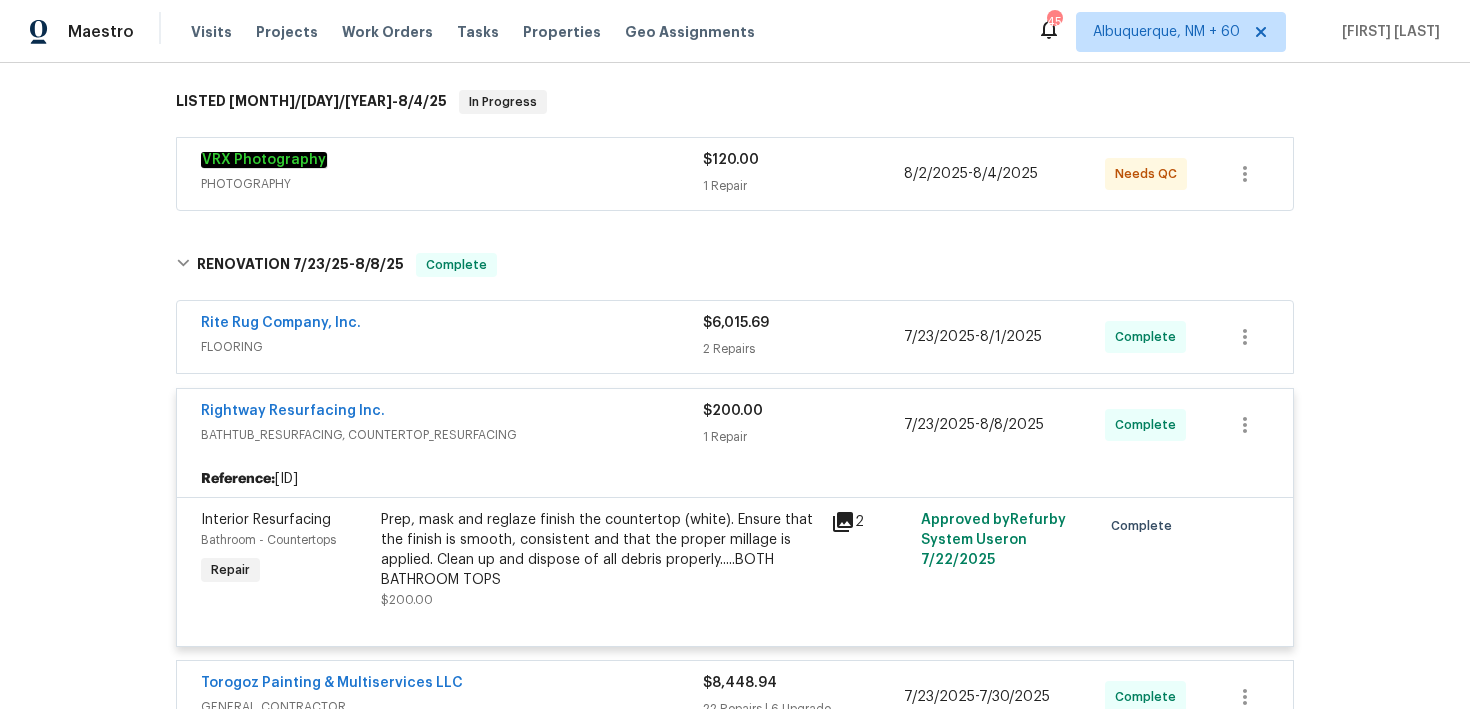 click on "2 Repairs" at bounding box center [803, 349] 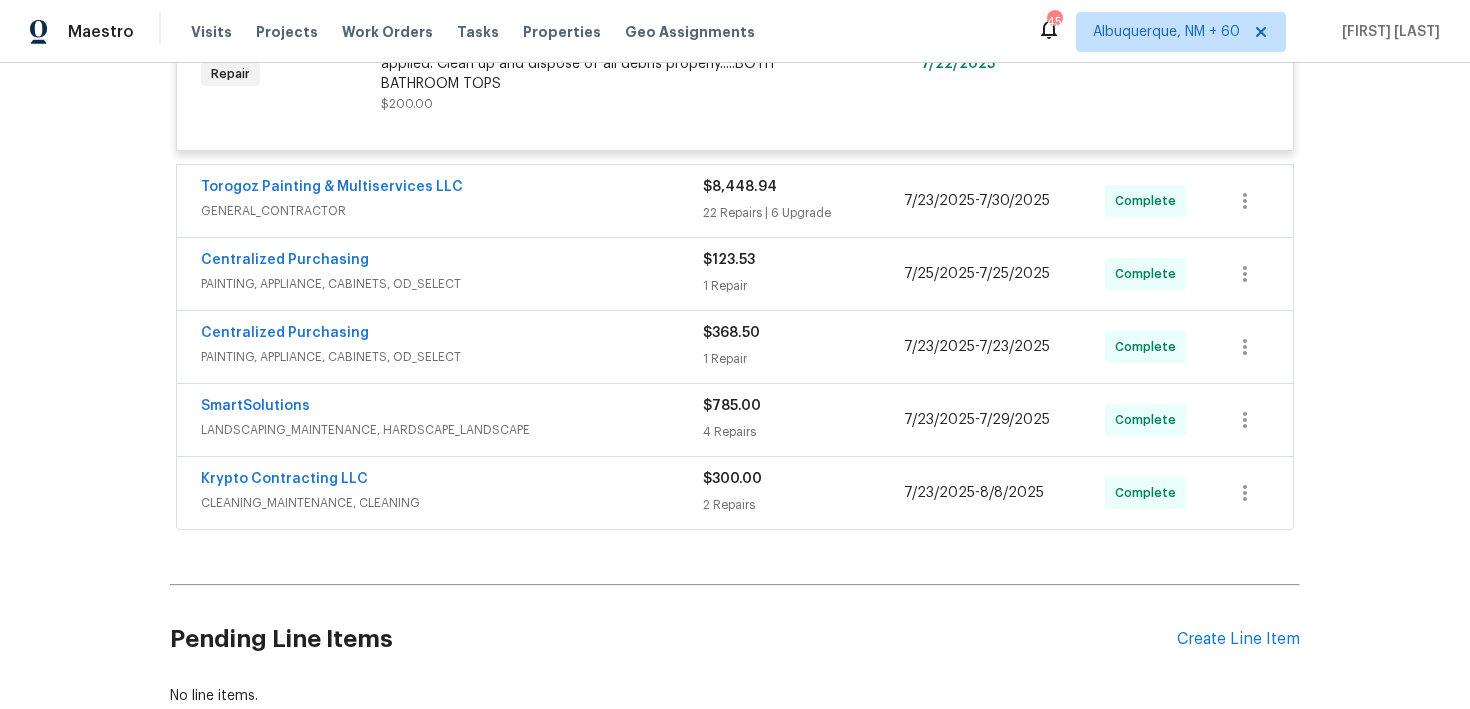 scroll, scrollTop: 1507, scrollLeft: 0, axis: vertical 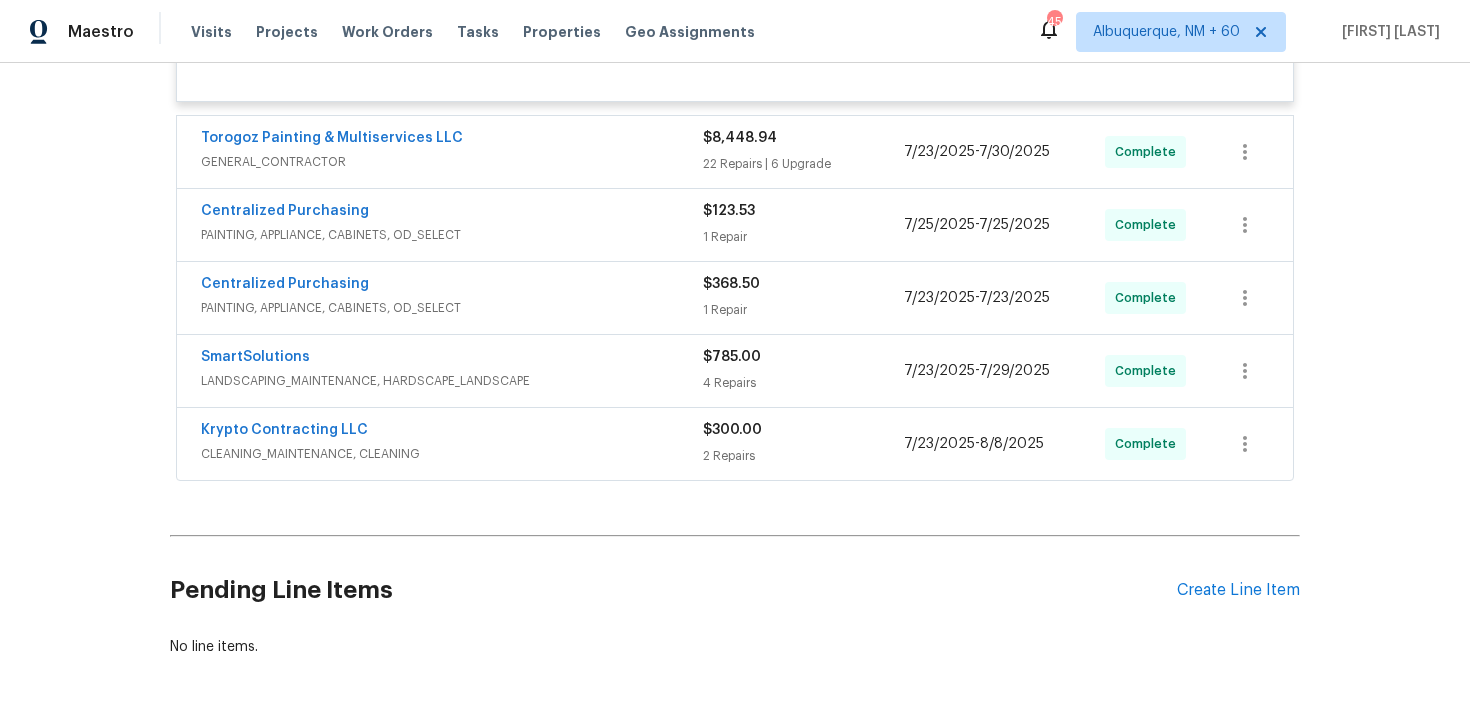 click on "2 Repairs" at bounding box center [803, 456] 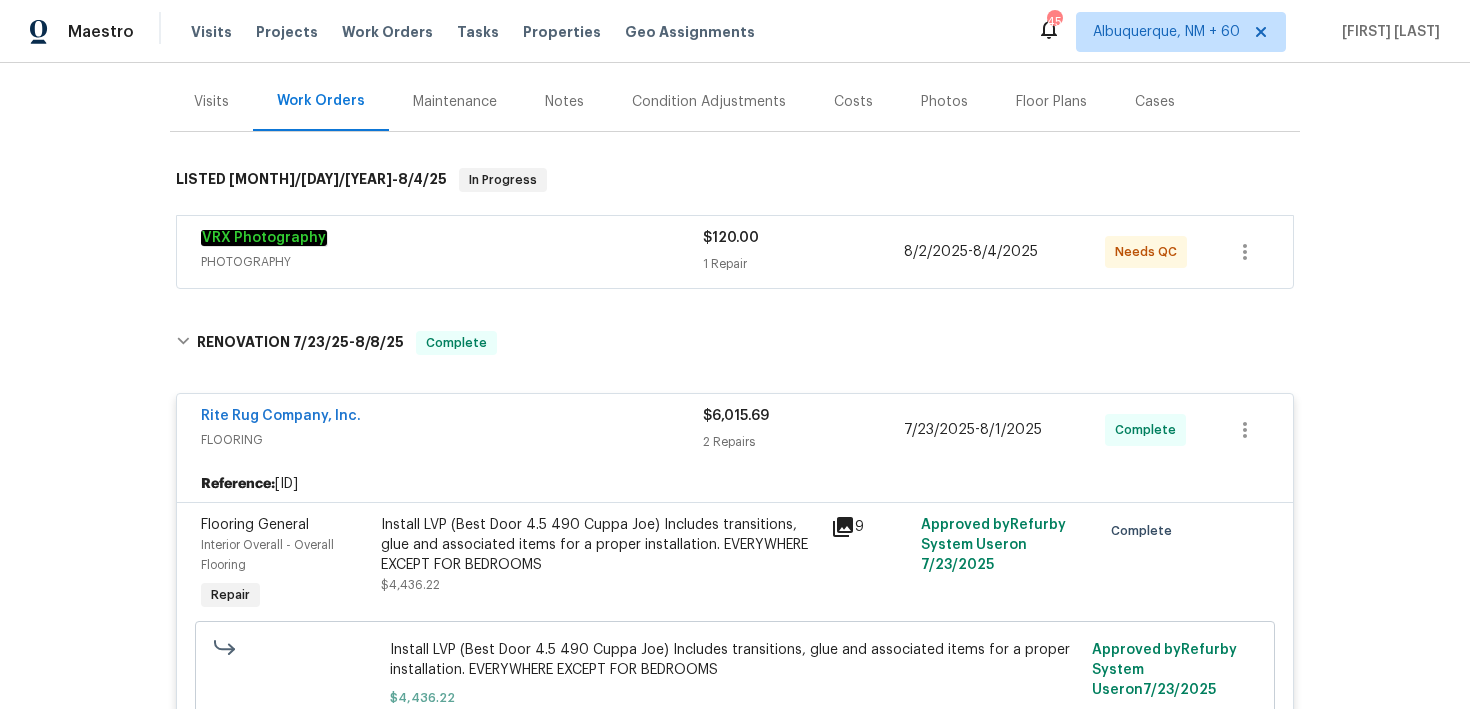 scroll, scrollTop: 0, scrollLeft: 0, axis: both 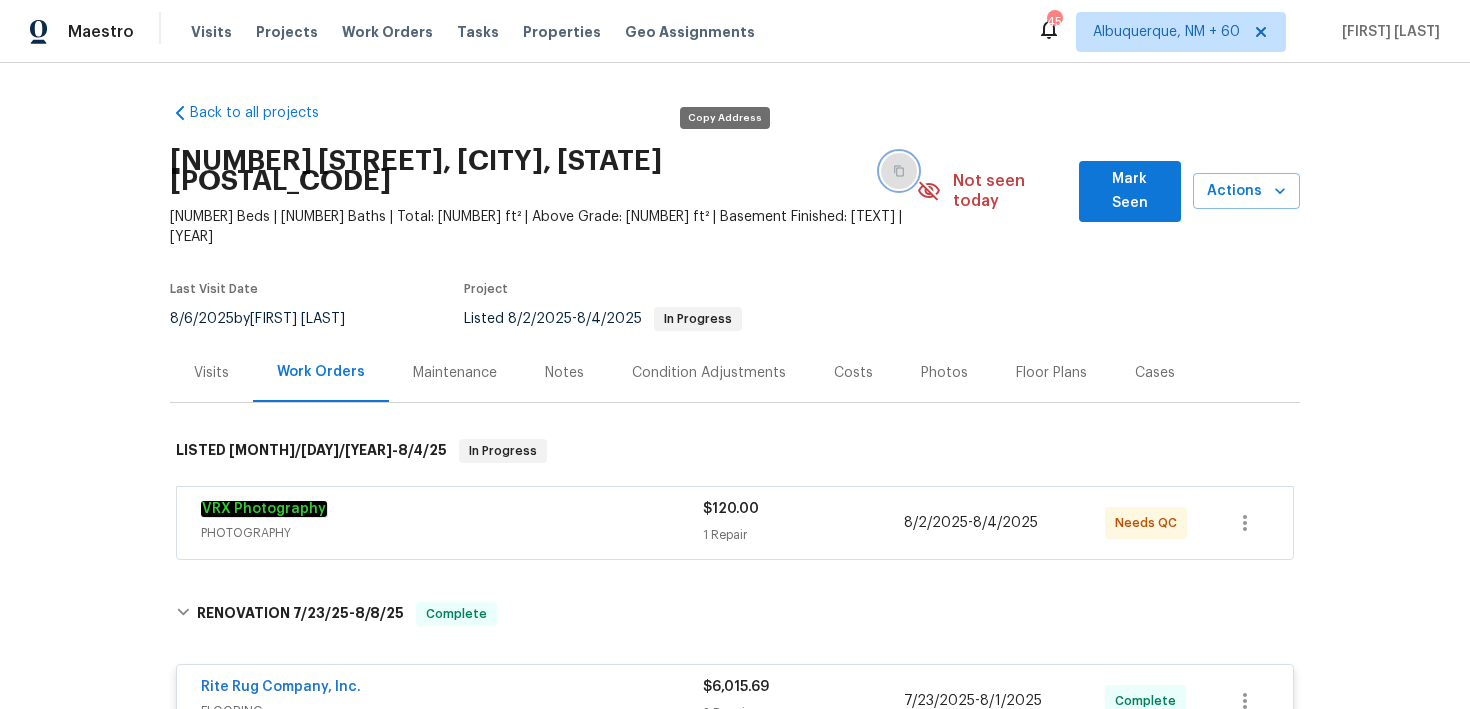 click 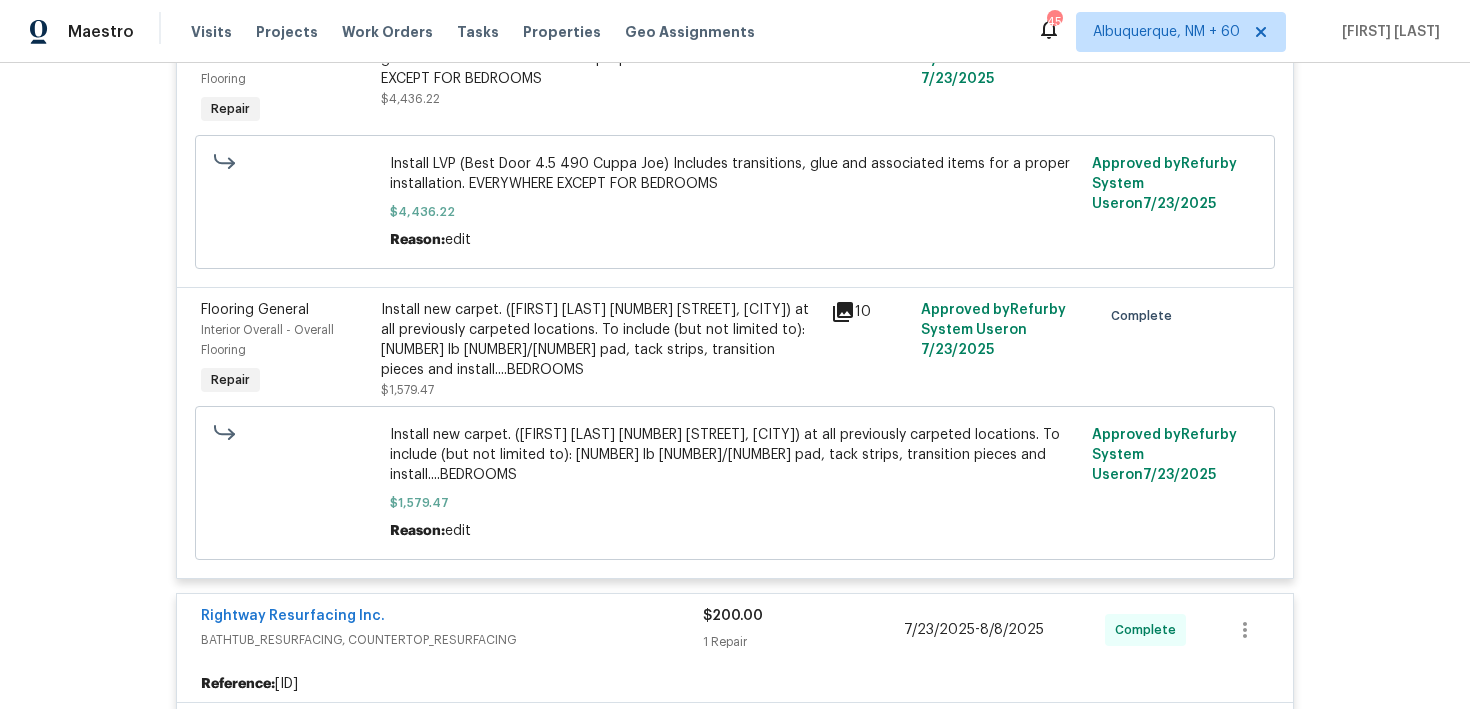 scroll, scrollTop: 879, scrollLeft: 0, axis: vertical 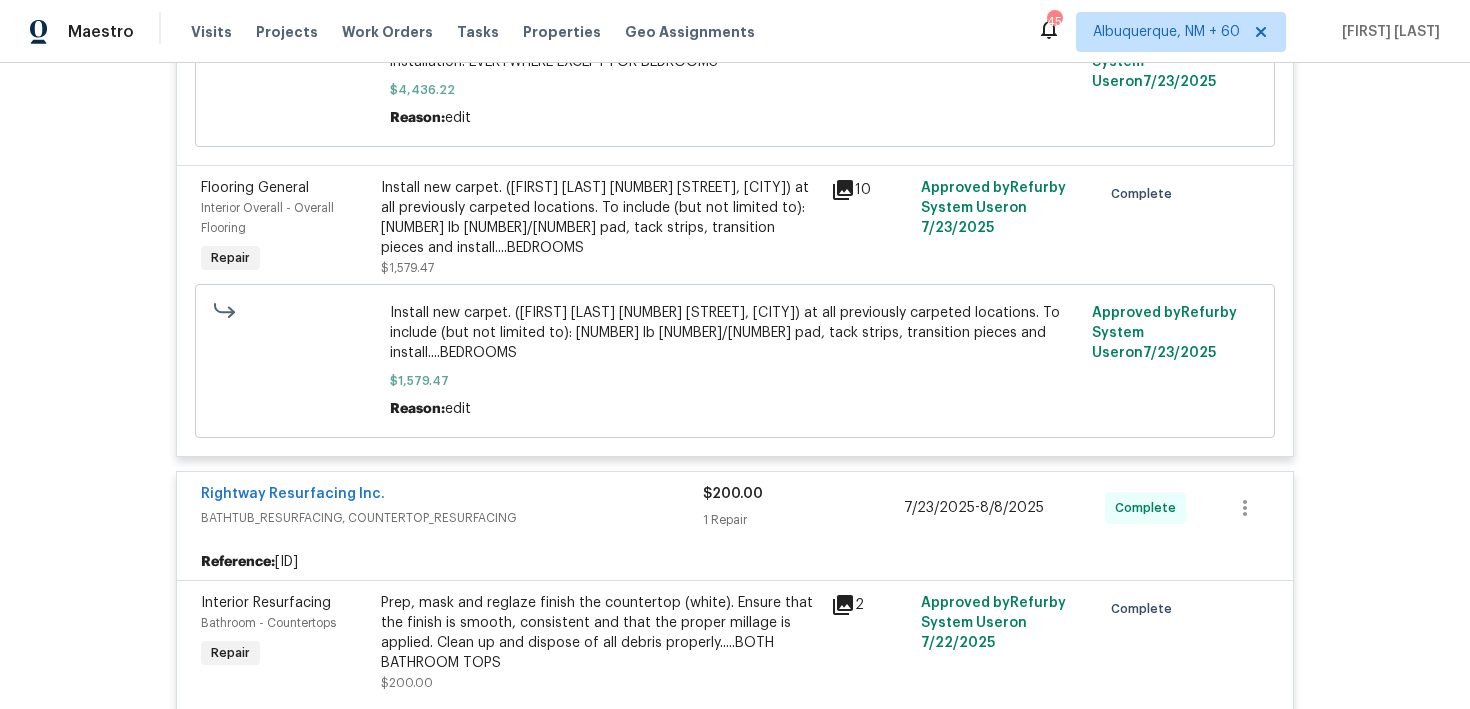 click on "Visits Projects Work Orders Tasks Properties Geo Assignments" at bounding box center (485, 32) 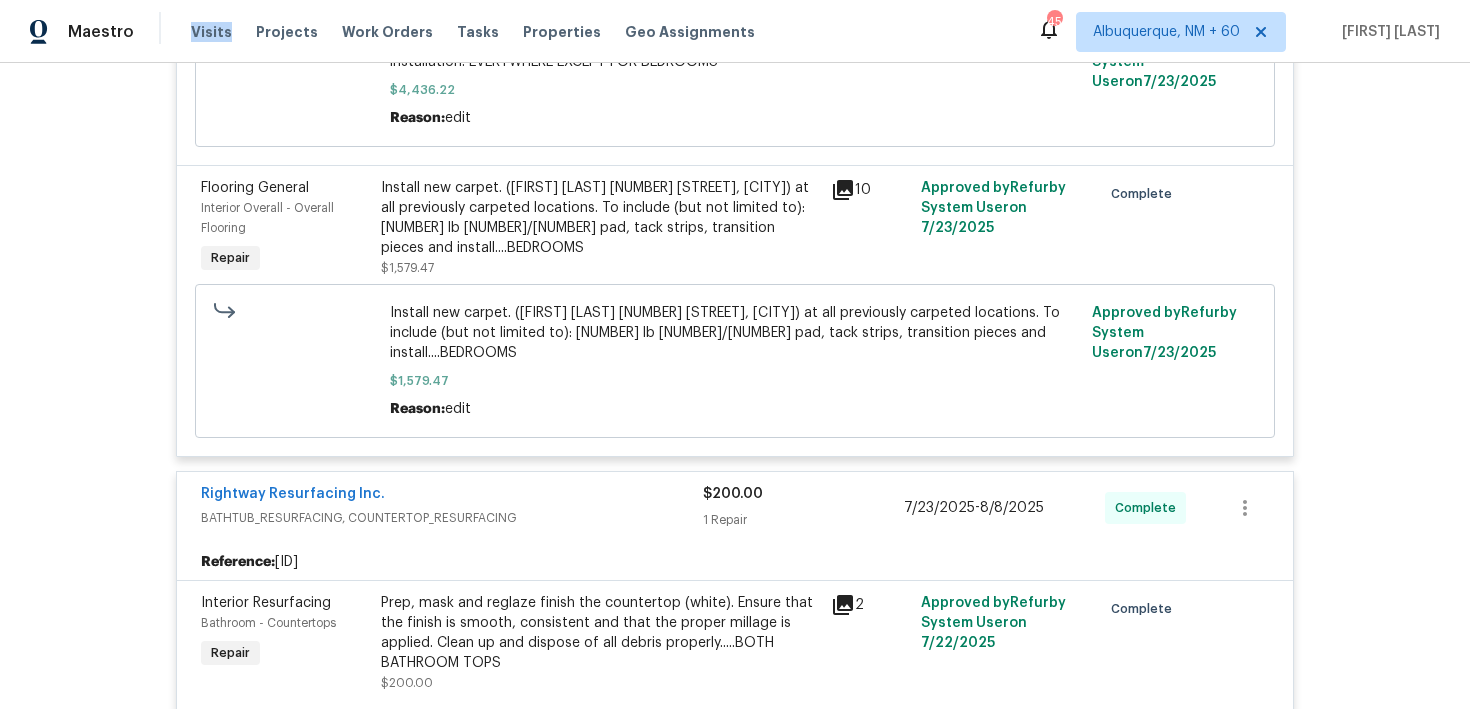 click on "Visits Projects Work Orders Tasks Properties Geo Assignments" at bounding box center [485, 32] 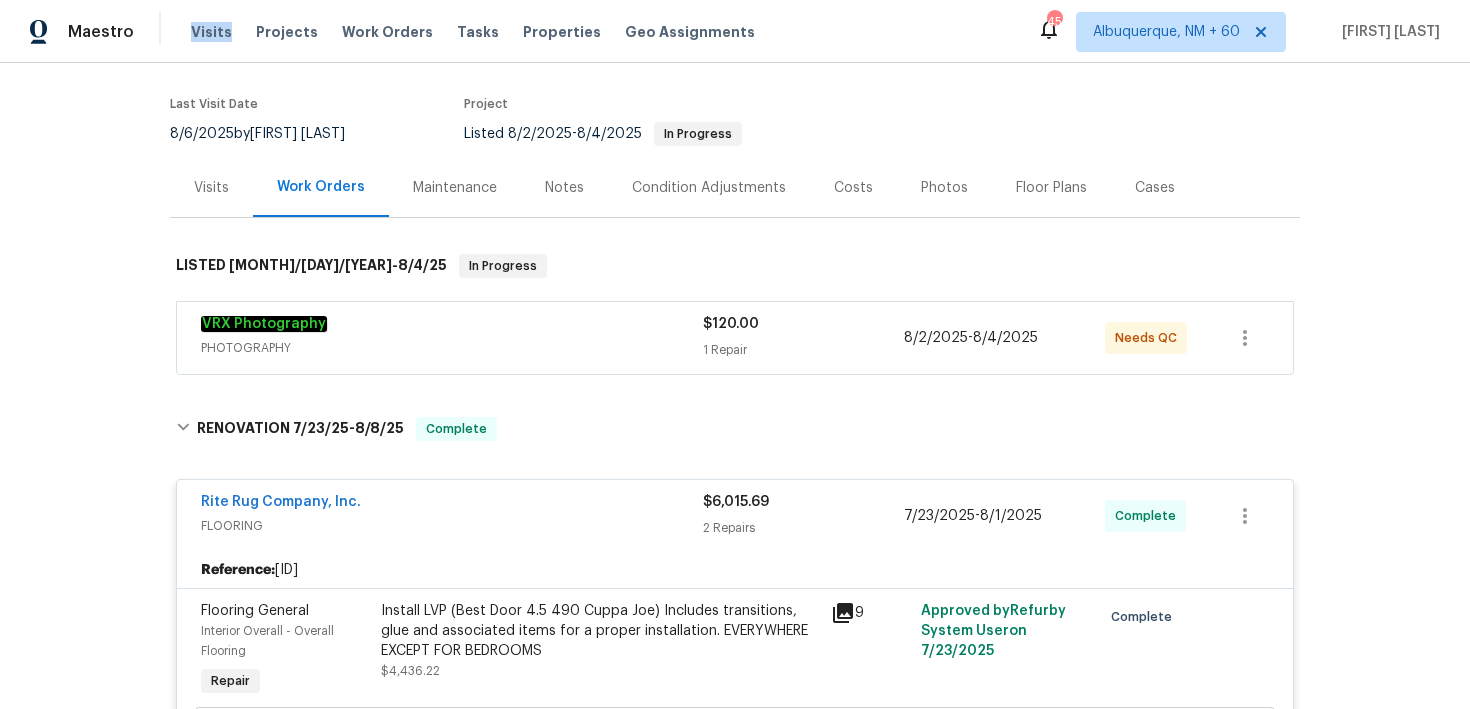scroll, scrollTop: 0, scrollLeft: 0, axis: both 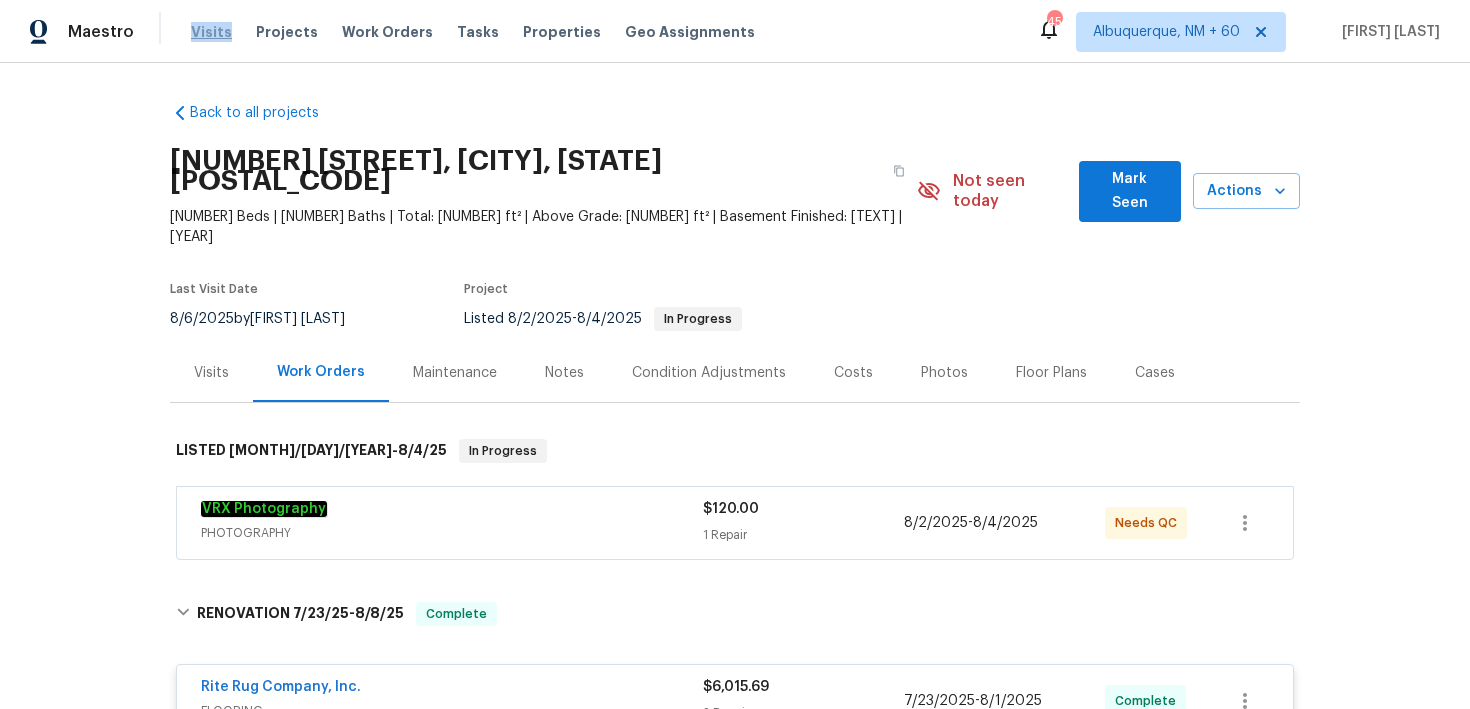 click on "Visits" at bounding box center [211, 32] 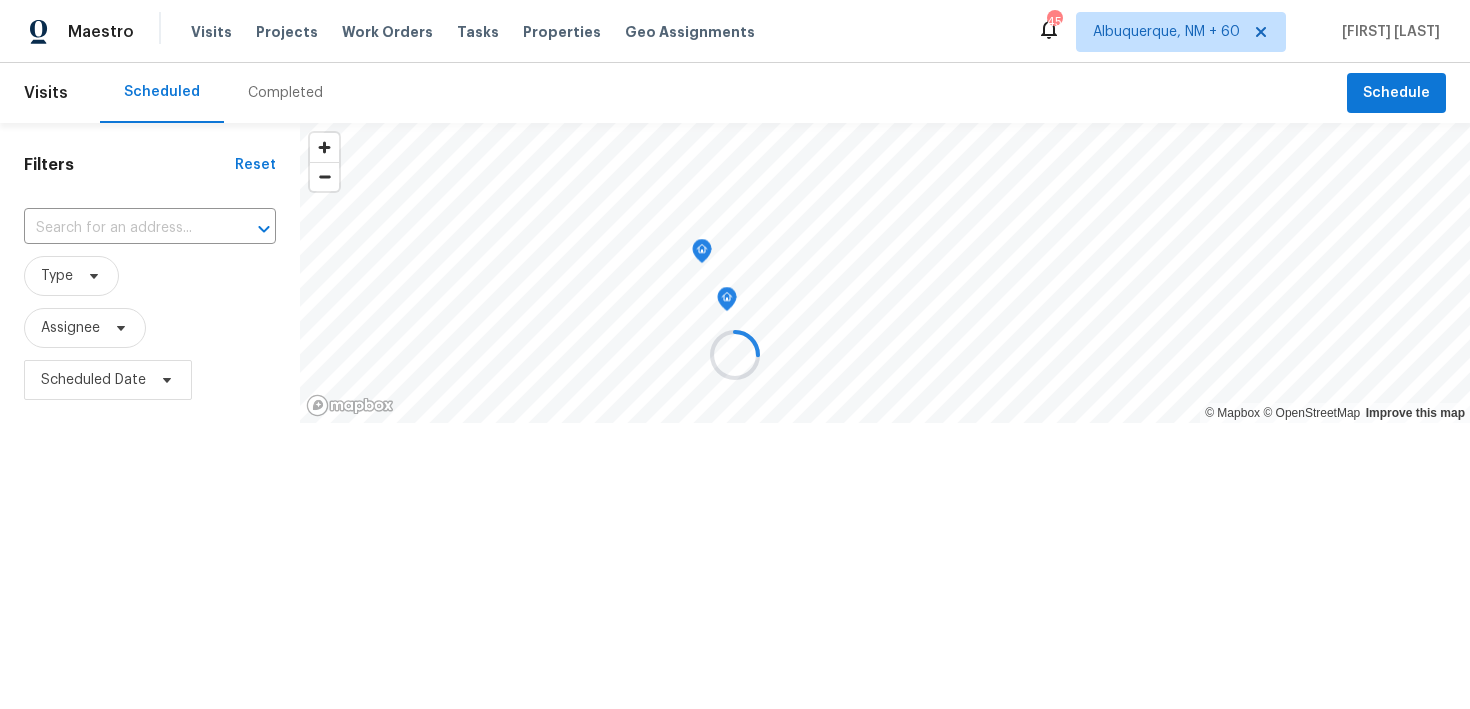 click at bounding box center (735, 354) 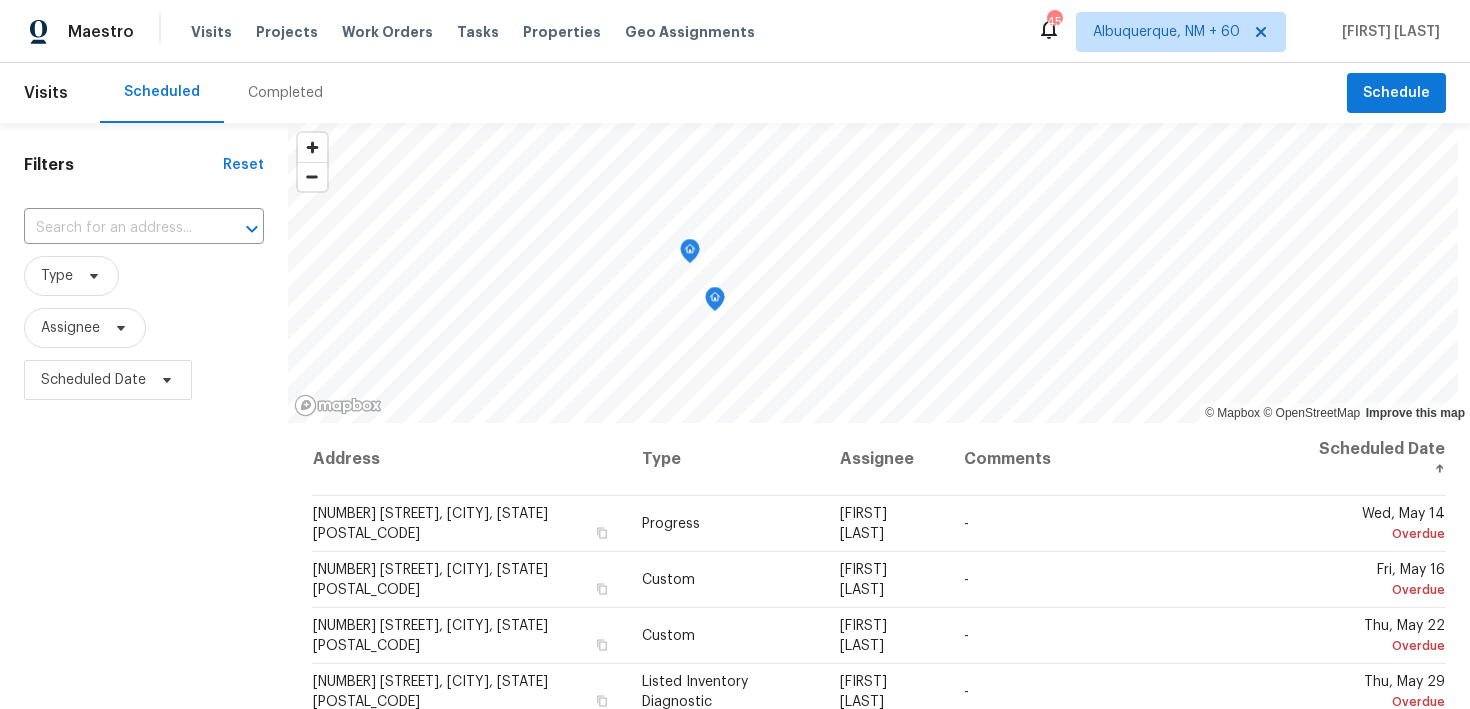 click on "Completed" at bounding box center (285, 93) 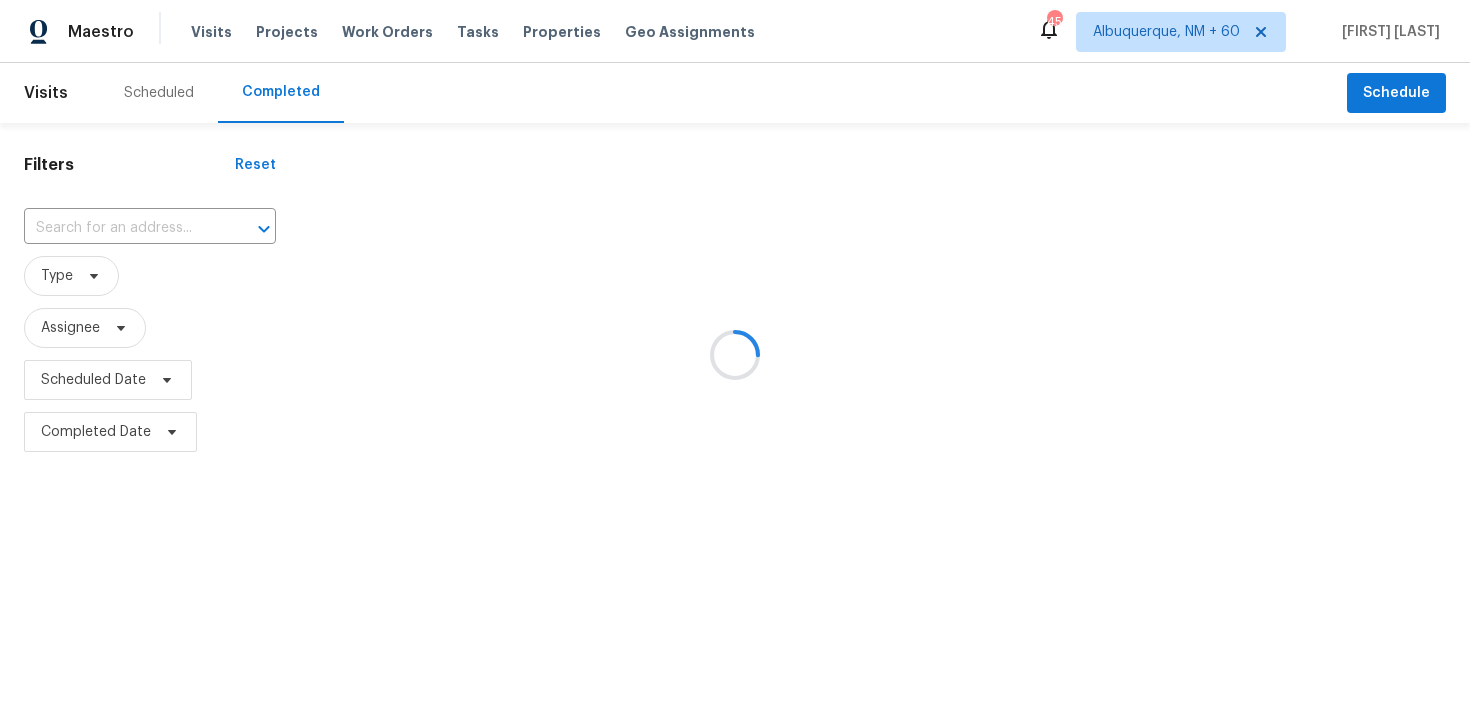 click at bounding box center [735, 354] 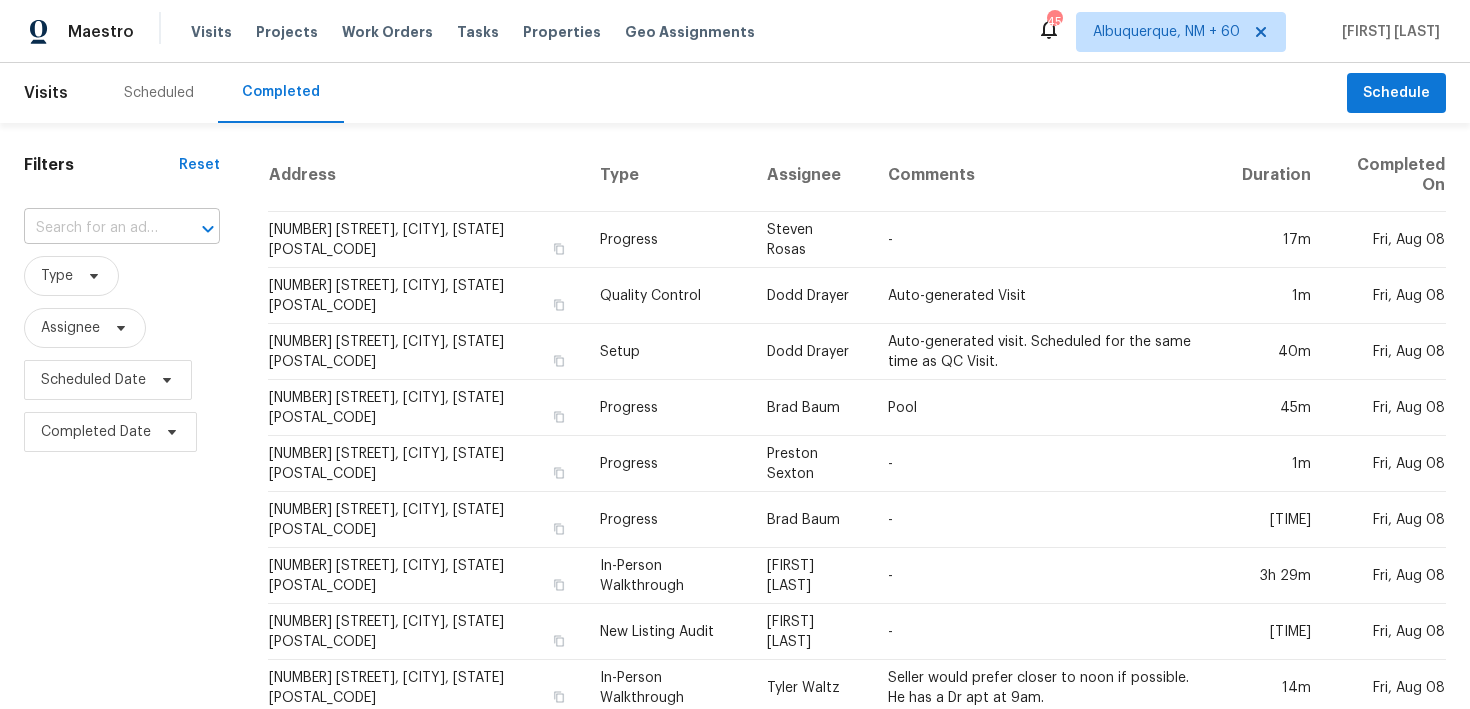 click at bounding box center (94, 228) 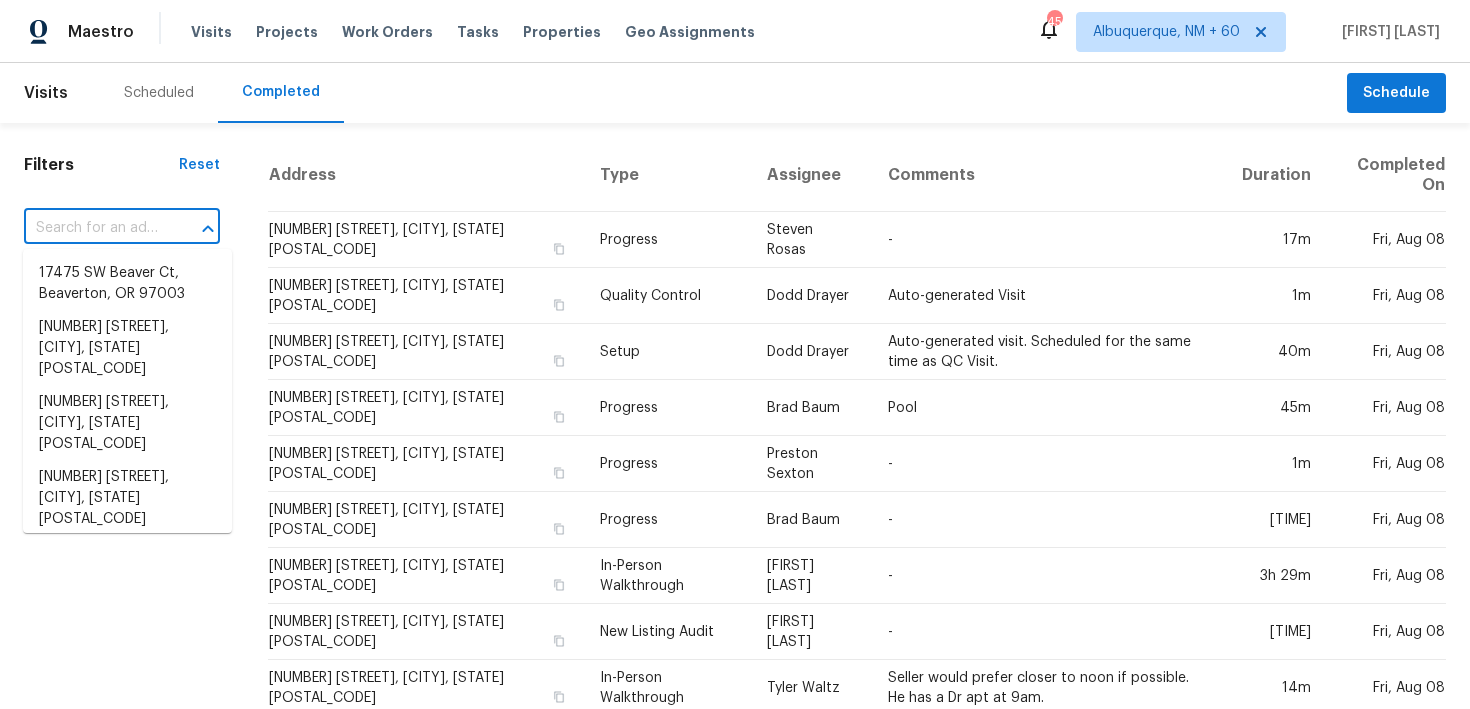 paste on "[NUMBER] [STREET], [CITY], [STATE] [POSTAL_CODE]" 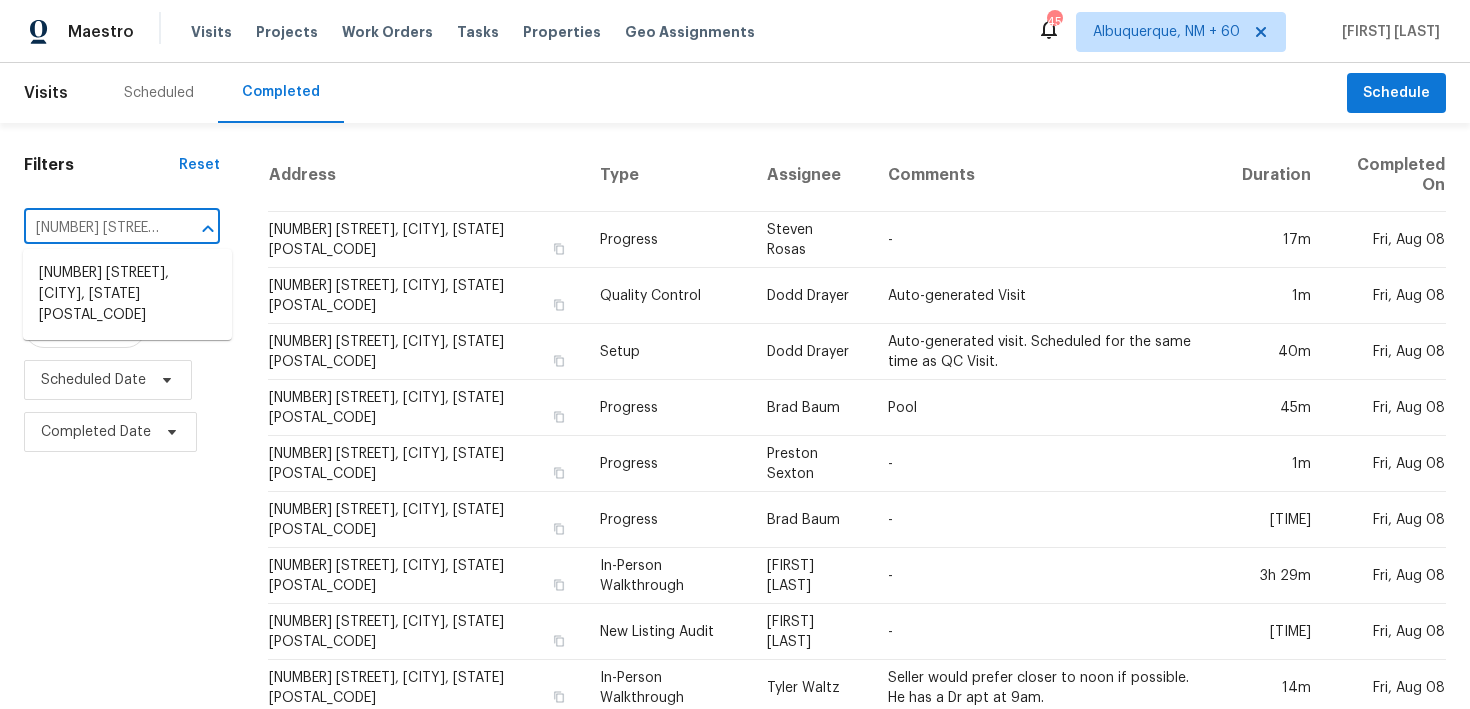 scroll, scrollTop: 0, scrollLeft: 132, axis: horizontal 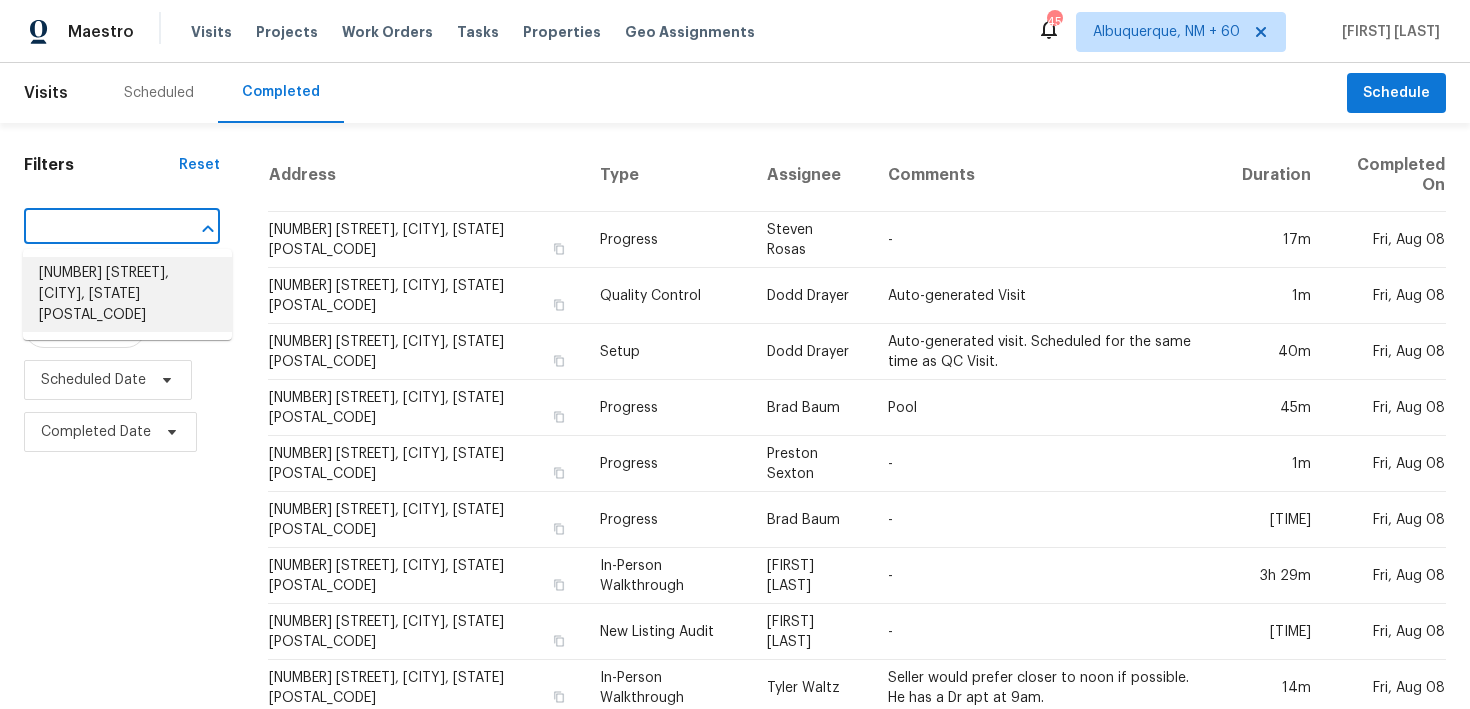 click on "[NUMBER] [STREET], [CITY], [STATE] [POSTAL_CODE]" at bounding box center [127, 294] 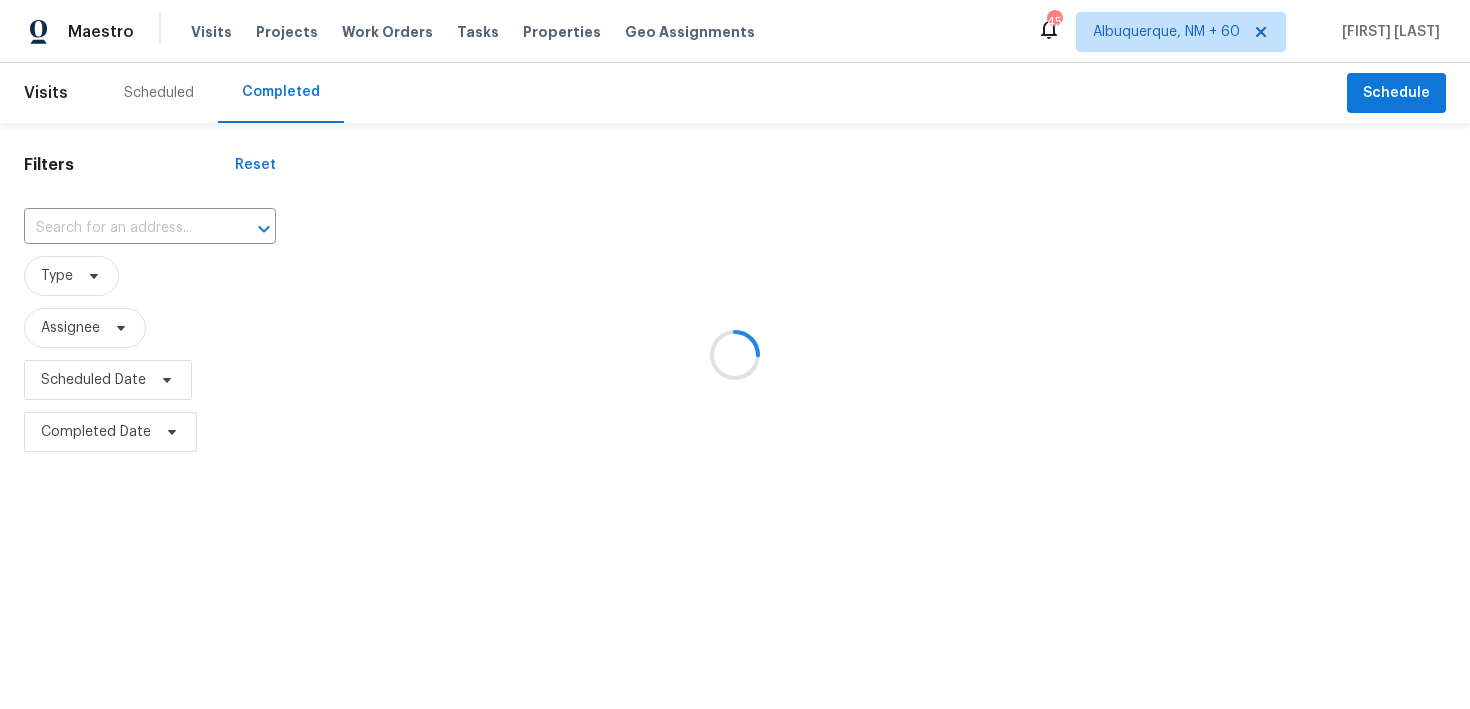 type on "[NUMBER] [STREET], [CITY], [STATE] [POSTAL_CODE]" 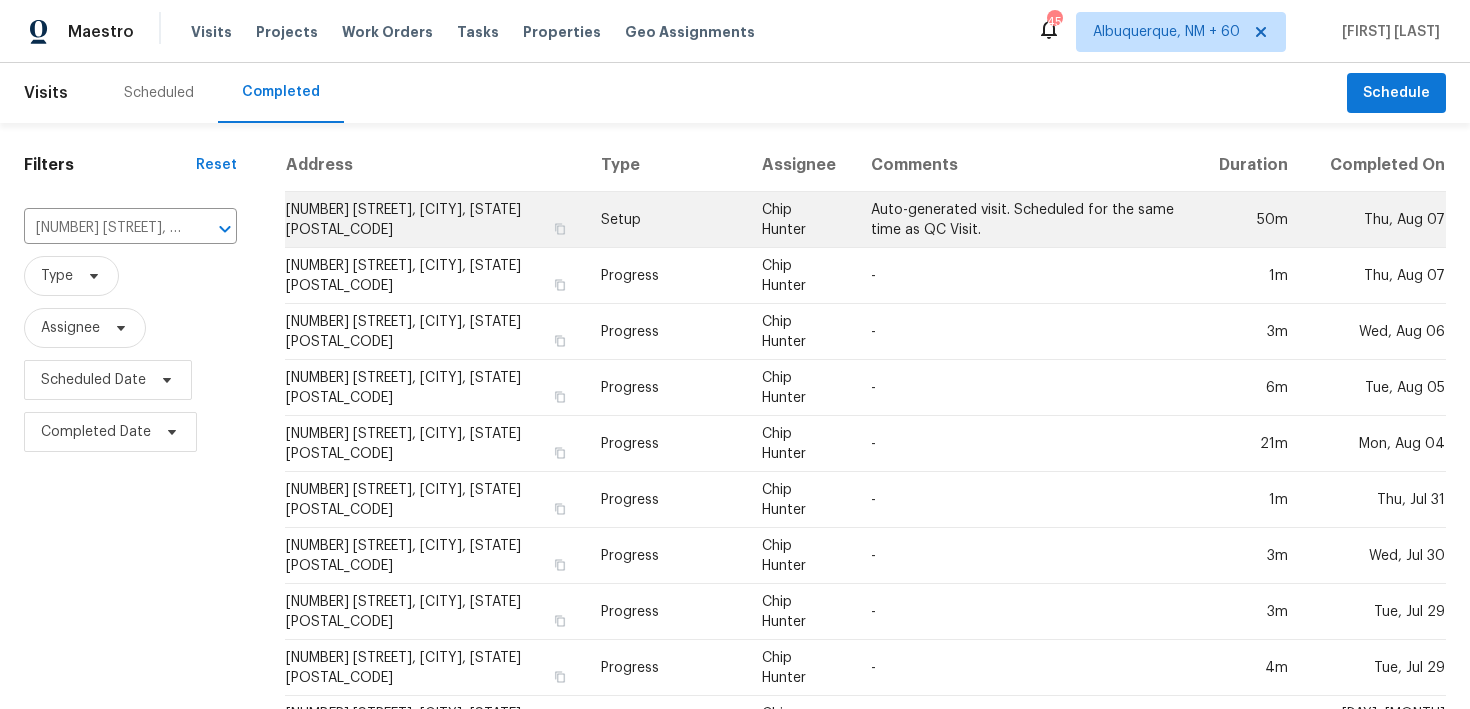 click on "Setup" at bounding box center (665, 220) 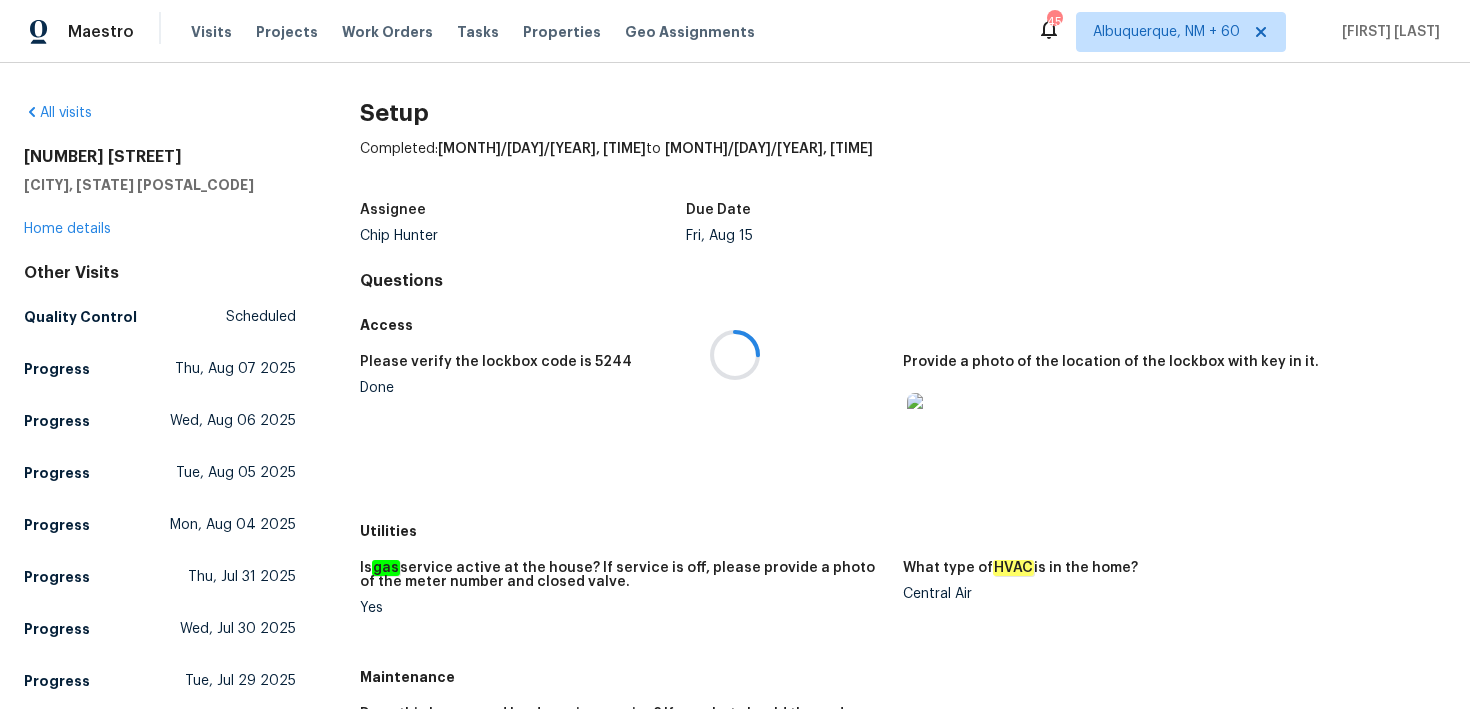 click at bounding box center (735, 354) 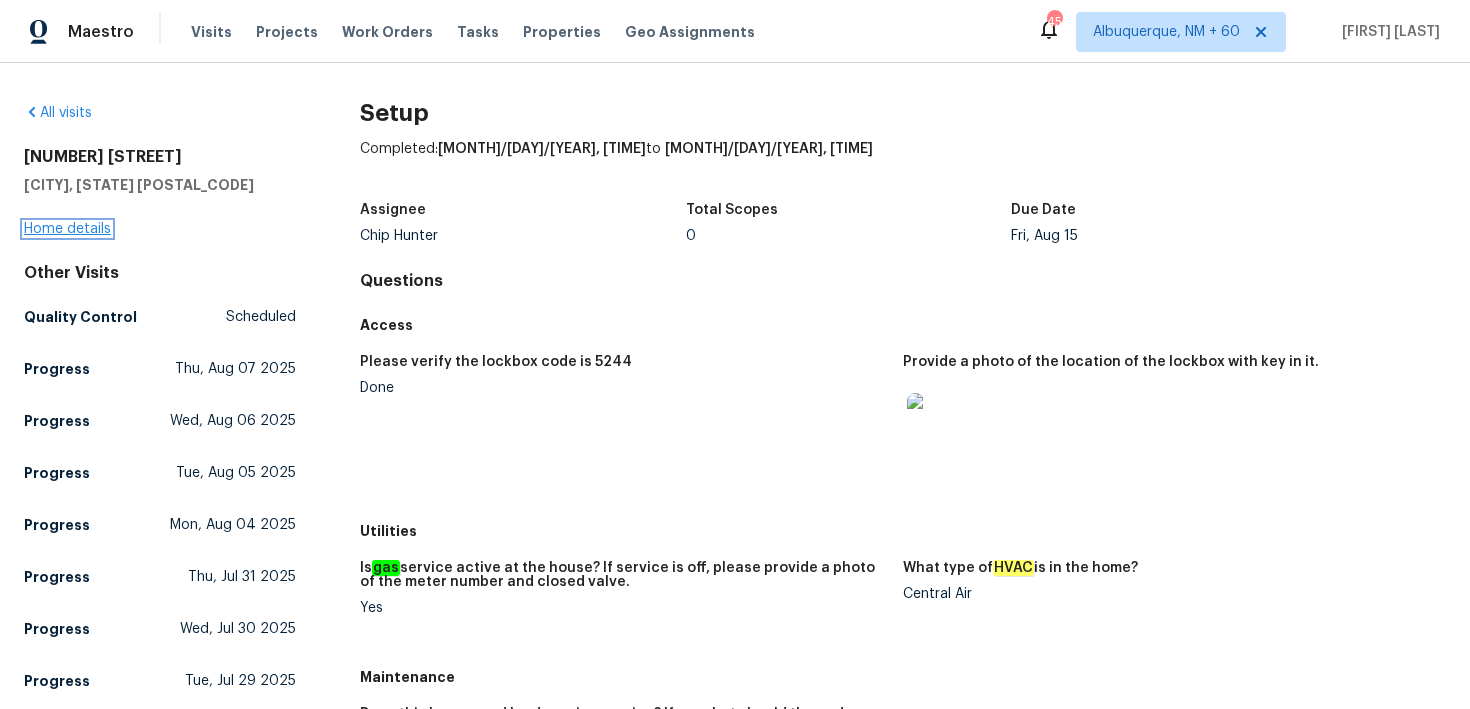 click on "Home details" at bounding box center [67, 229] 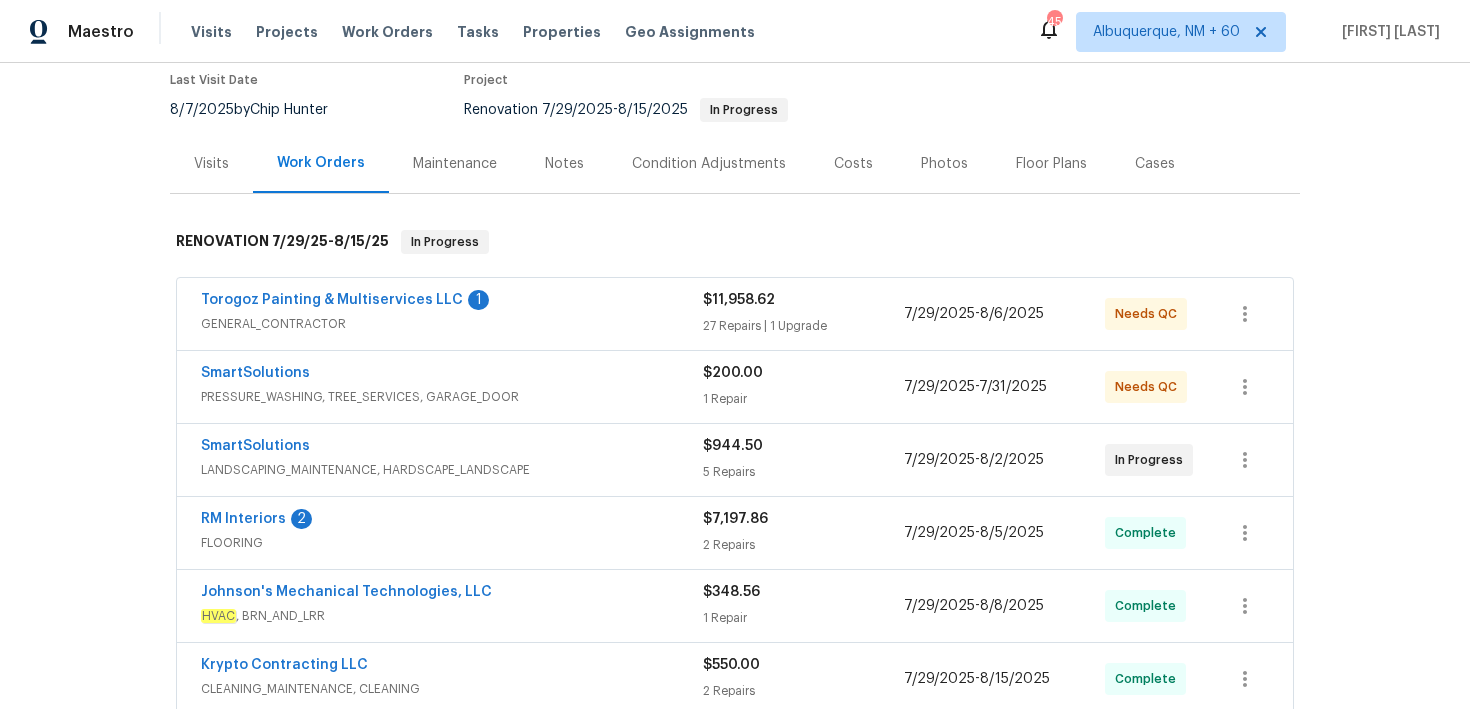 scroll, scrollTop: 278, scrollLeft: 0, axis: vertical 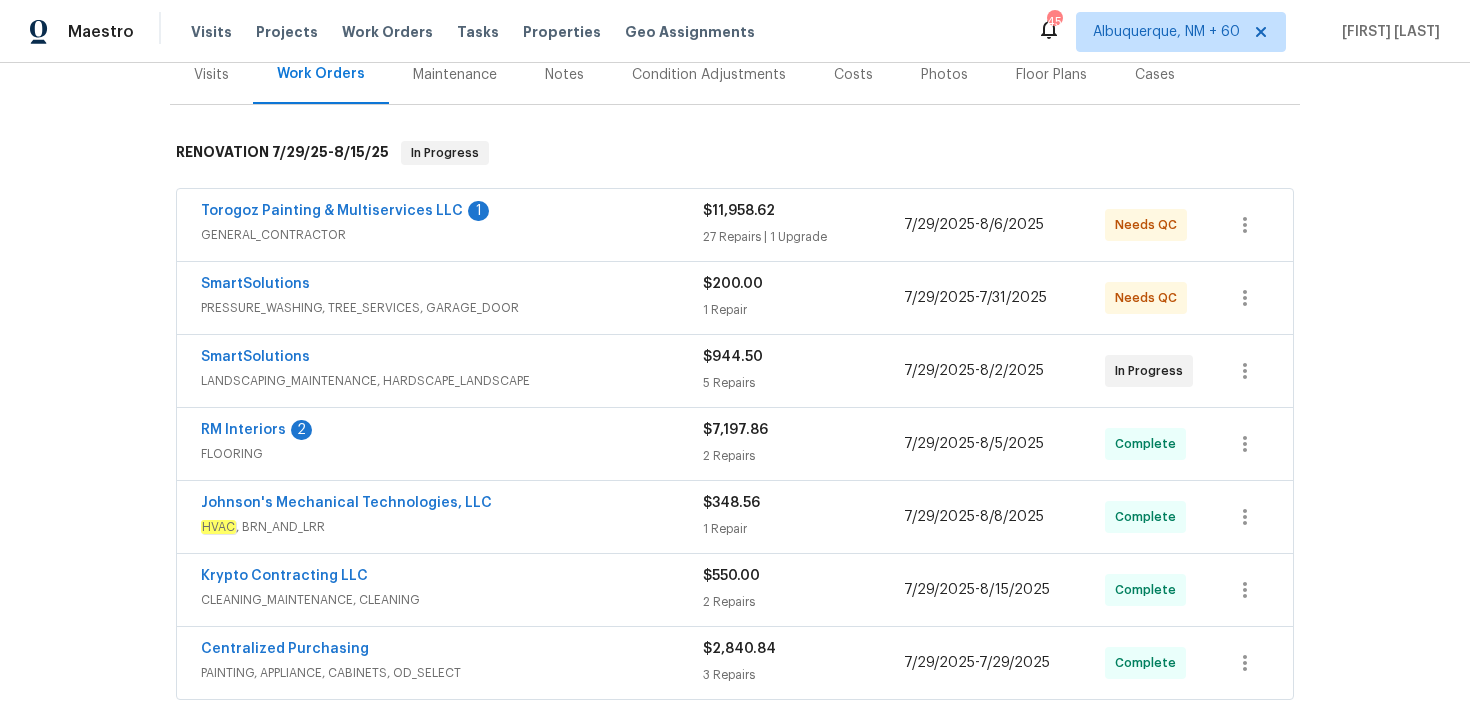 click on "27 Repairs | 1 Upgrade" at bounding box center (803, 237) 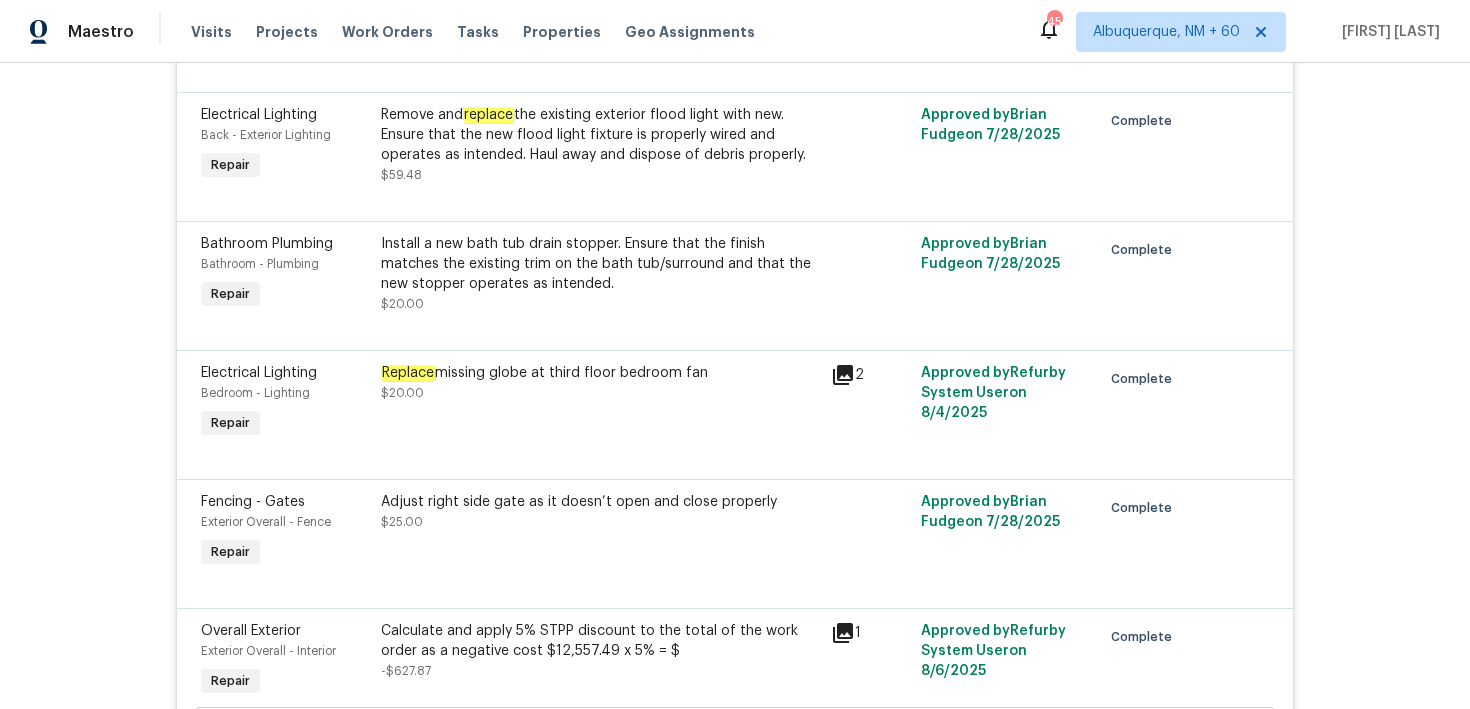 scroll, scrollTop: 1117, scrollLeft: 0, axis: vertical 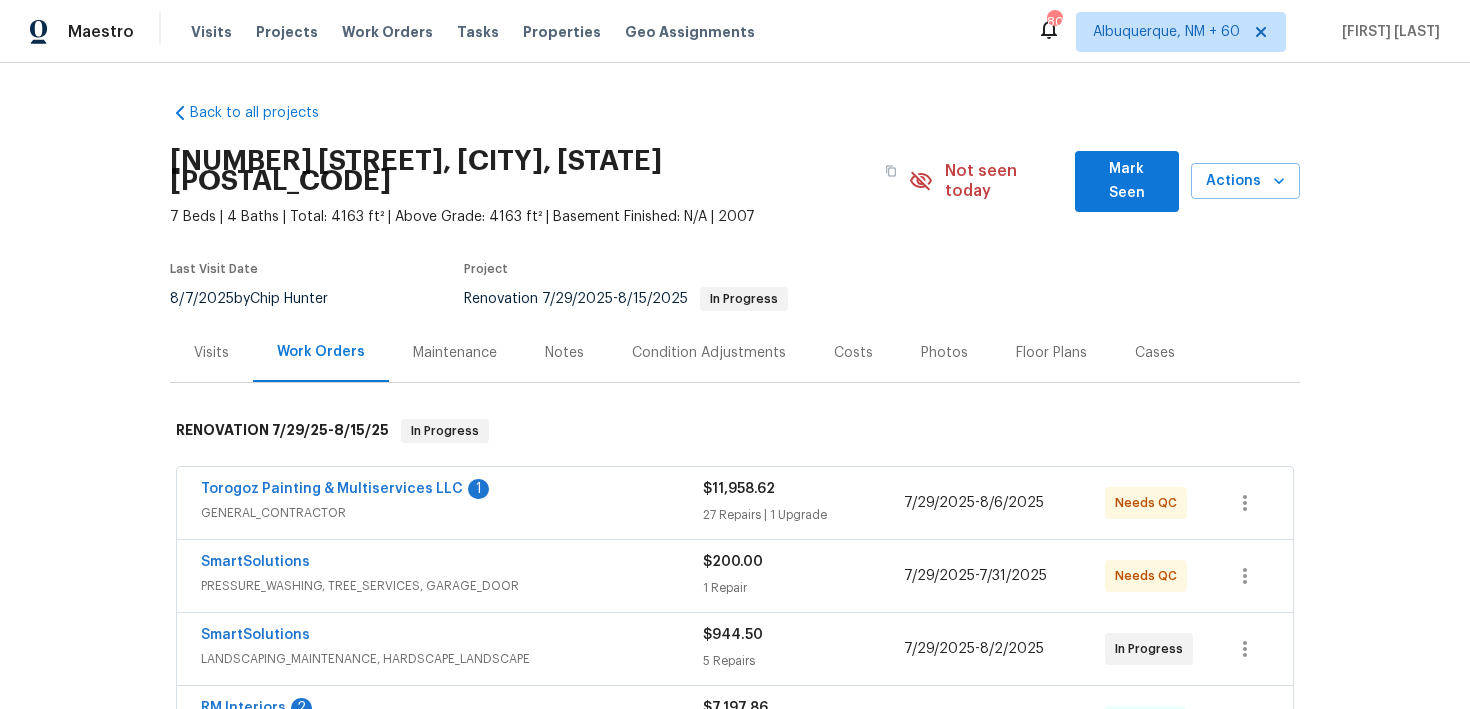 click on "Torogoz Painting & Multiservices LLC 1 GENERAL_CONTRACTOR $11,958.62 27 Repairs | 1 Upgrade 7/29/2025  -  8/6/2025 Needs QC" at bounding box center [735, 503] 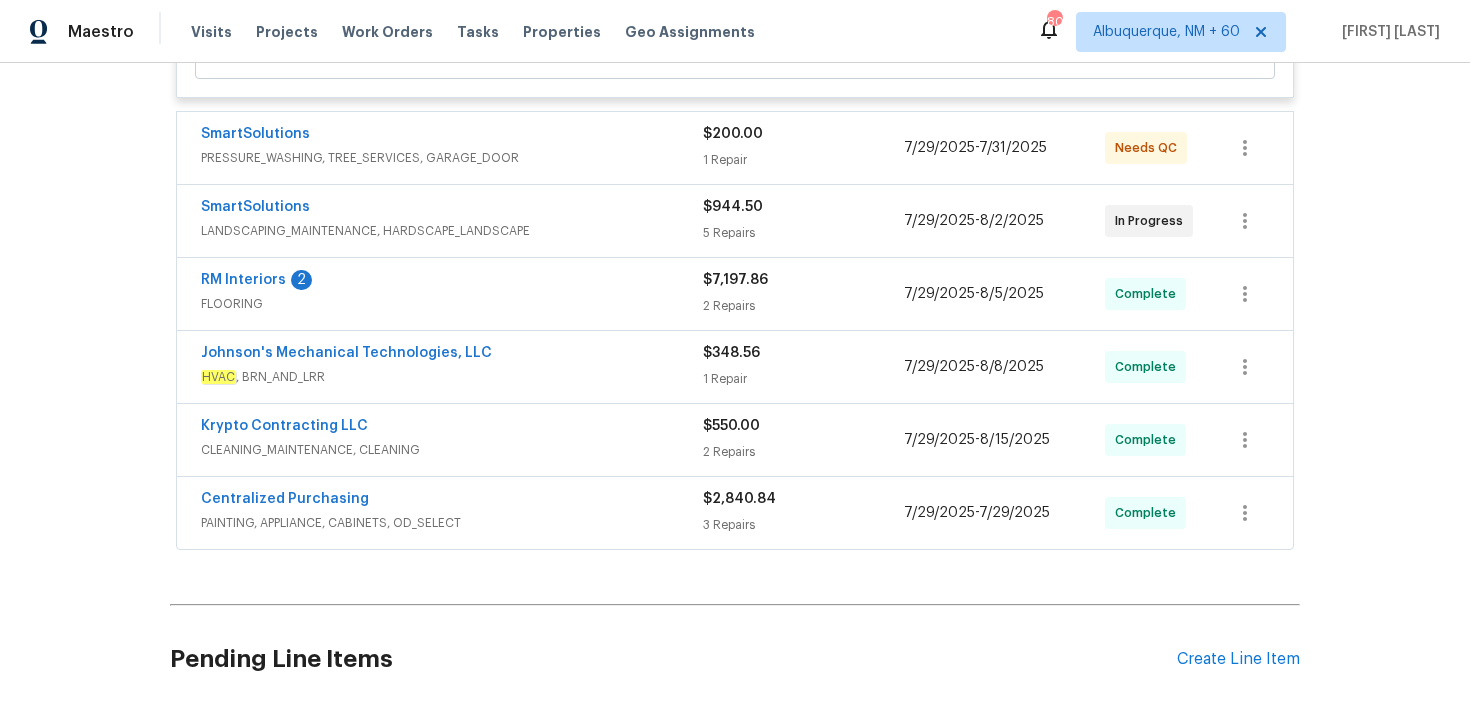 scroll, scrollTop: 5158, scrollLeft: 0, axis: vertical 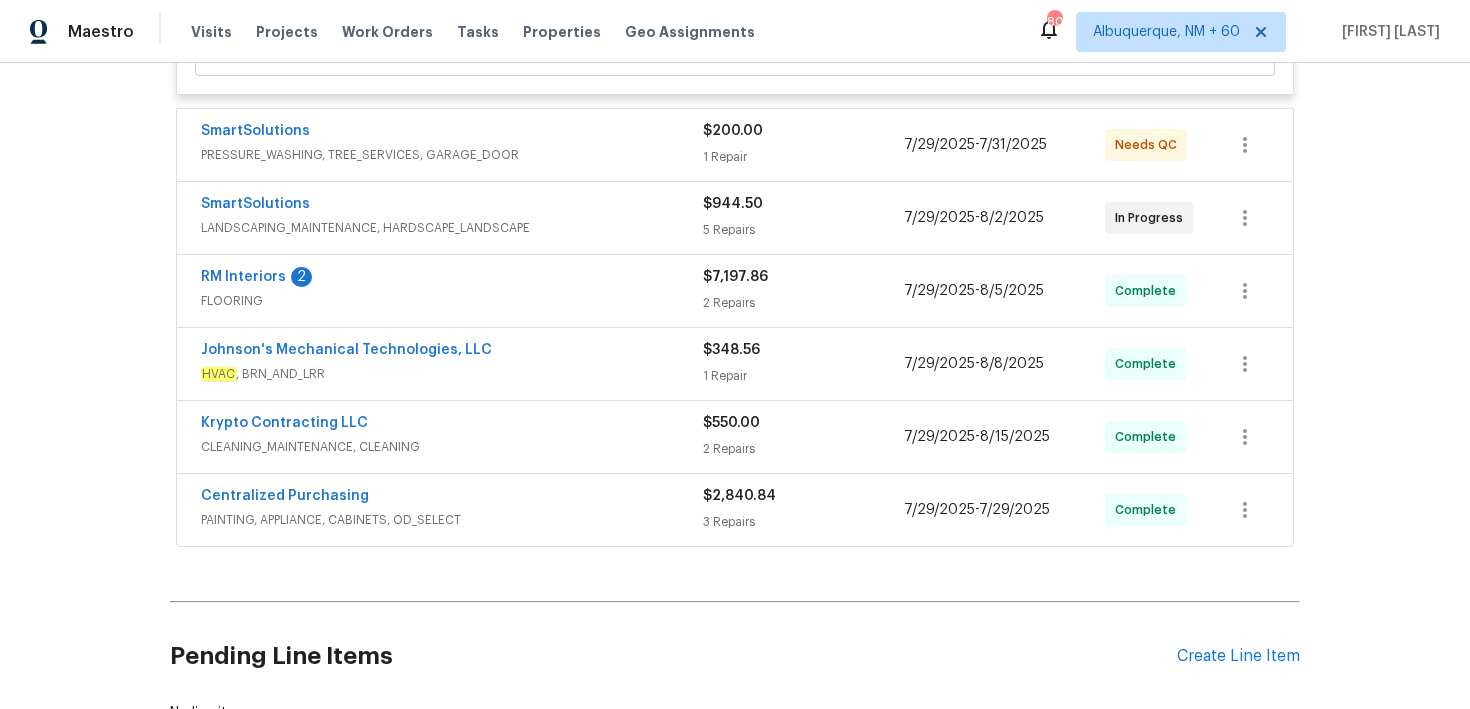 click on "1 Repair" at bounding box center (803, 376) 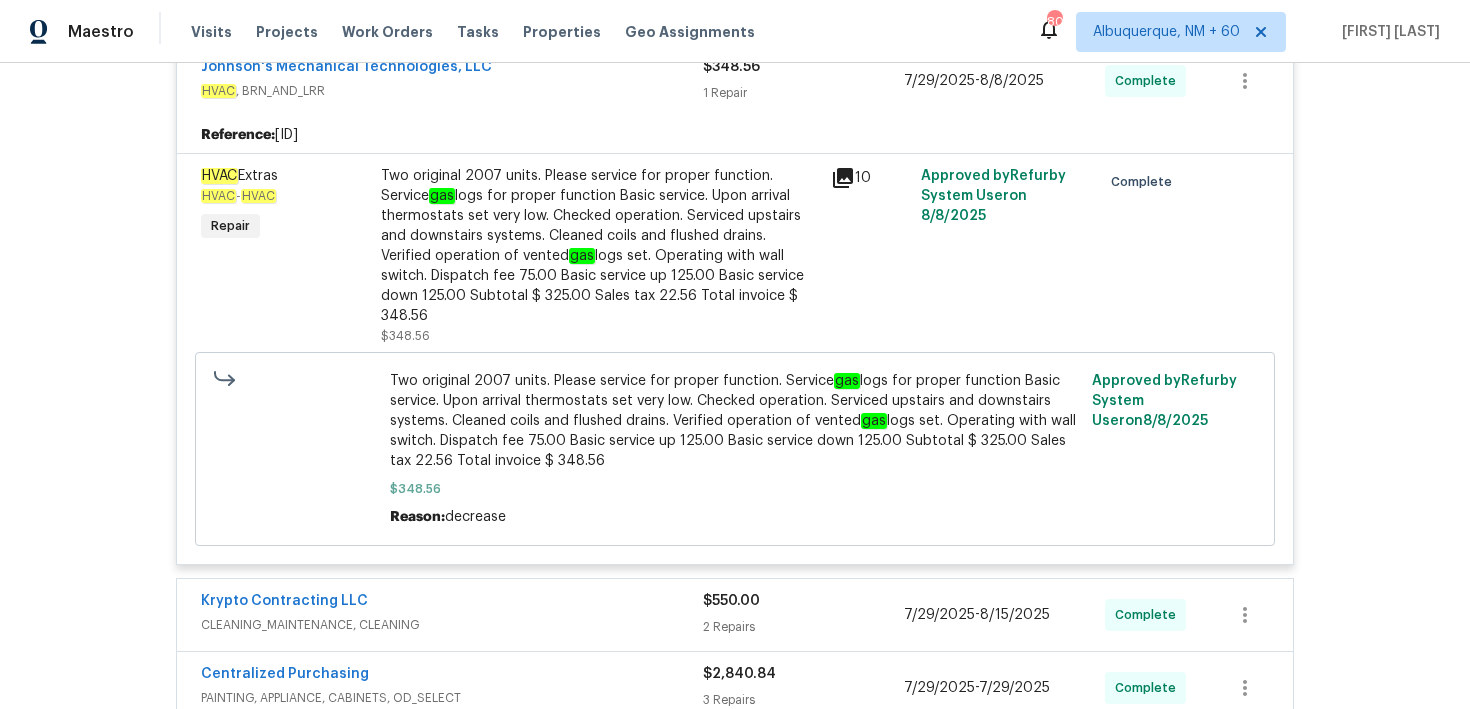 scroll, scrollTop: 5482, scrollLeft: 0, axis: vertical 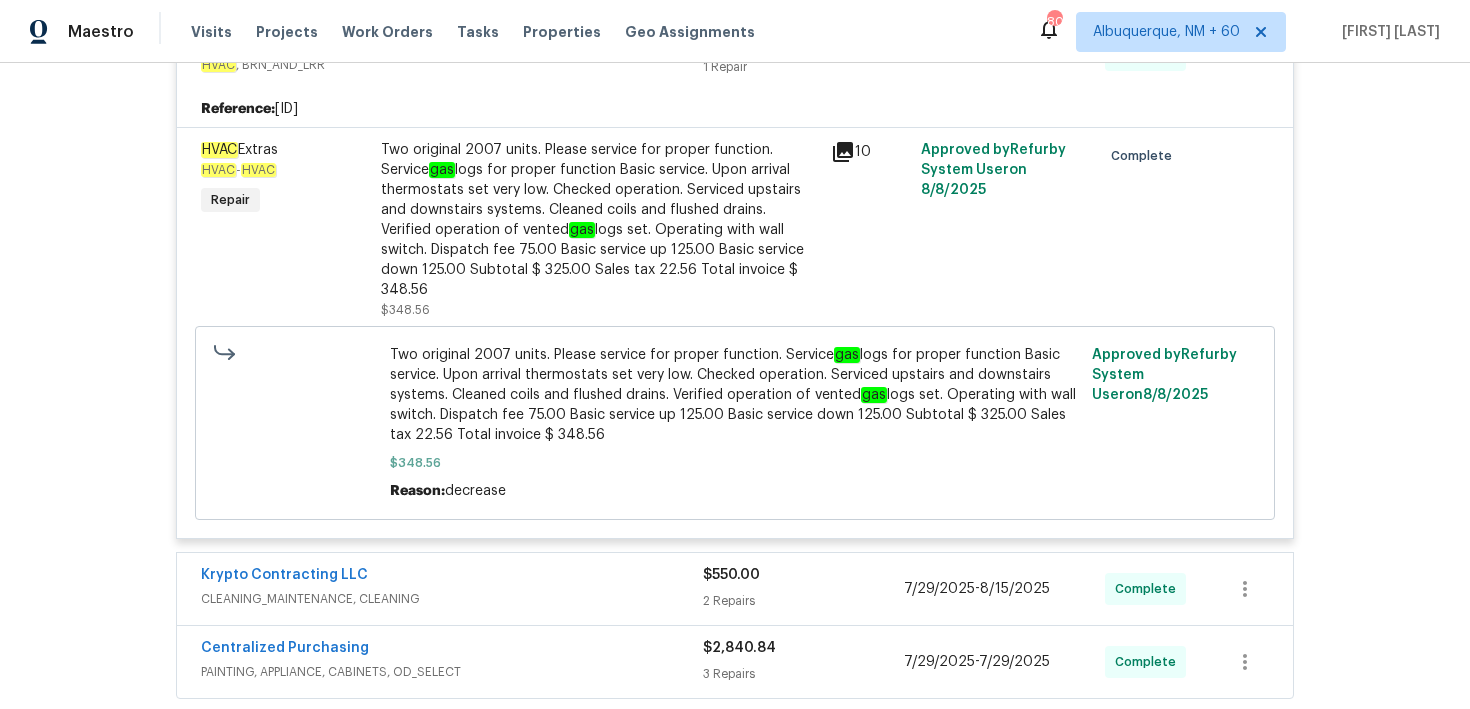 click on "2 Repairs" at bounding box center [803, 601] 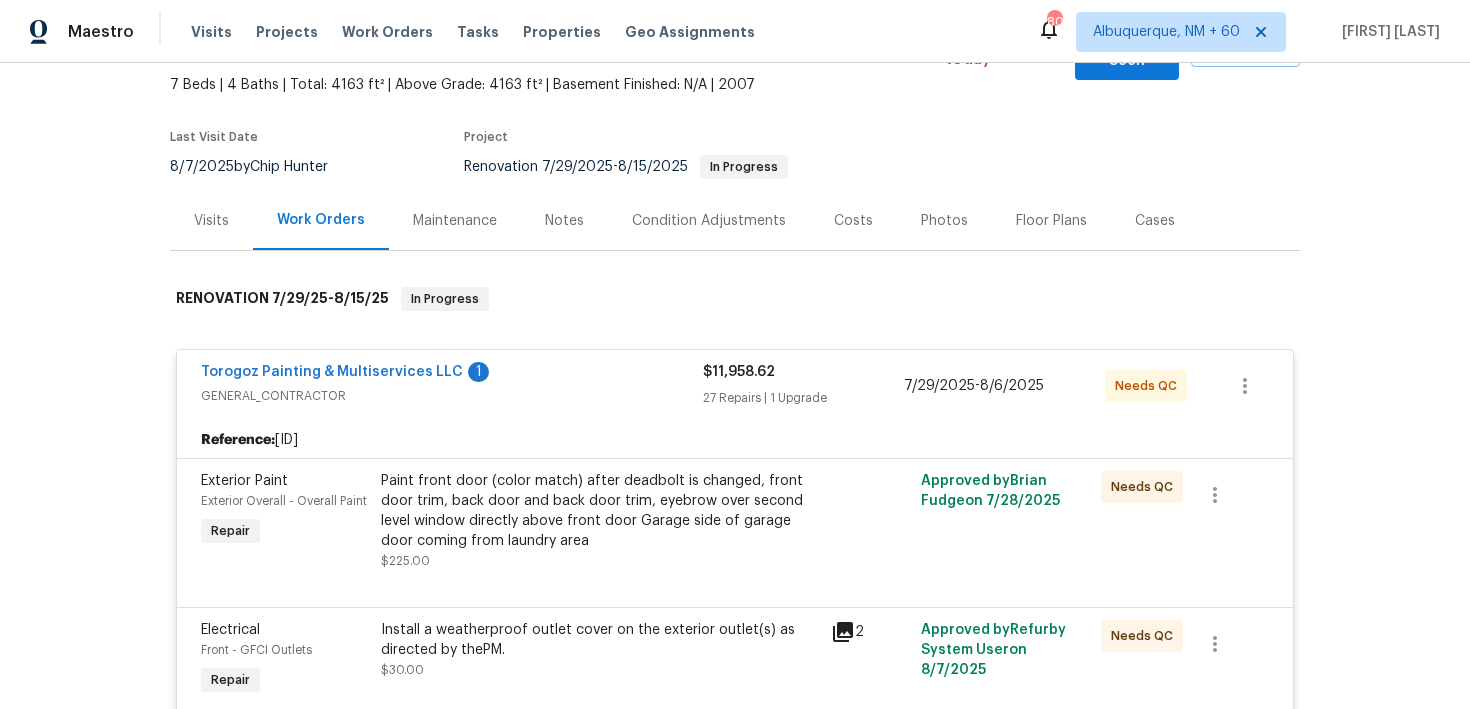 scroll, scrollTop: 0, scrollLeft: 0, axis: both 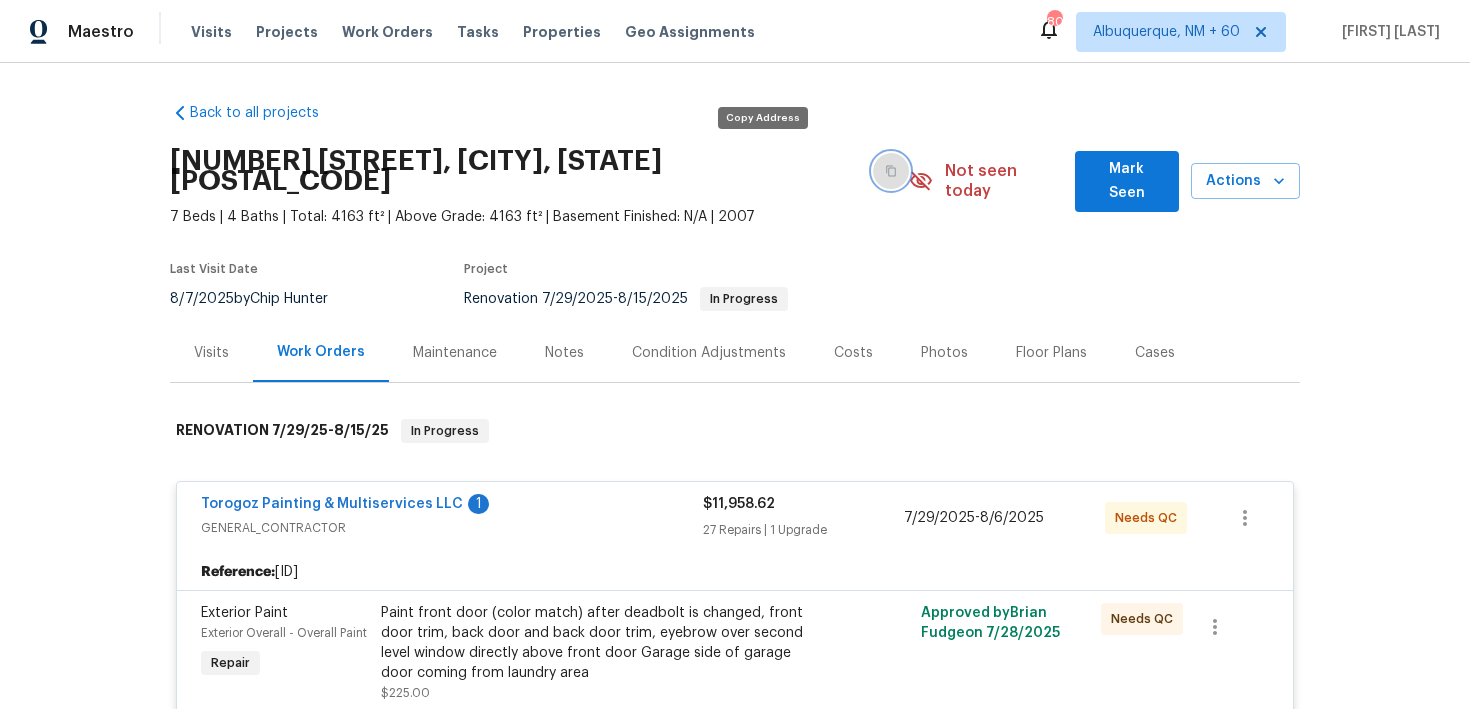 click 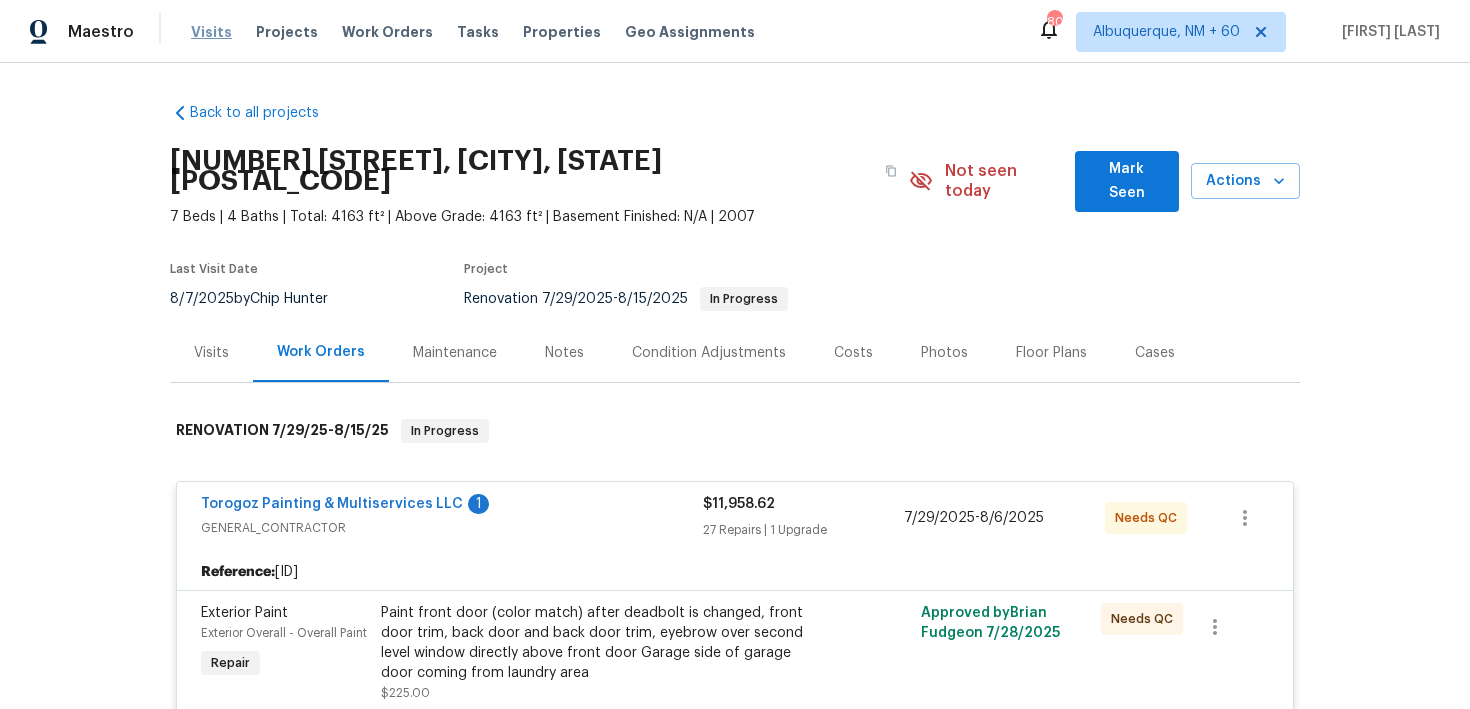 click on "Visits" at bounding box center (211, 32) 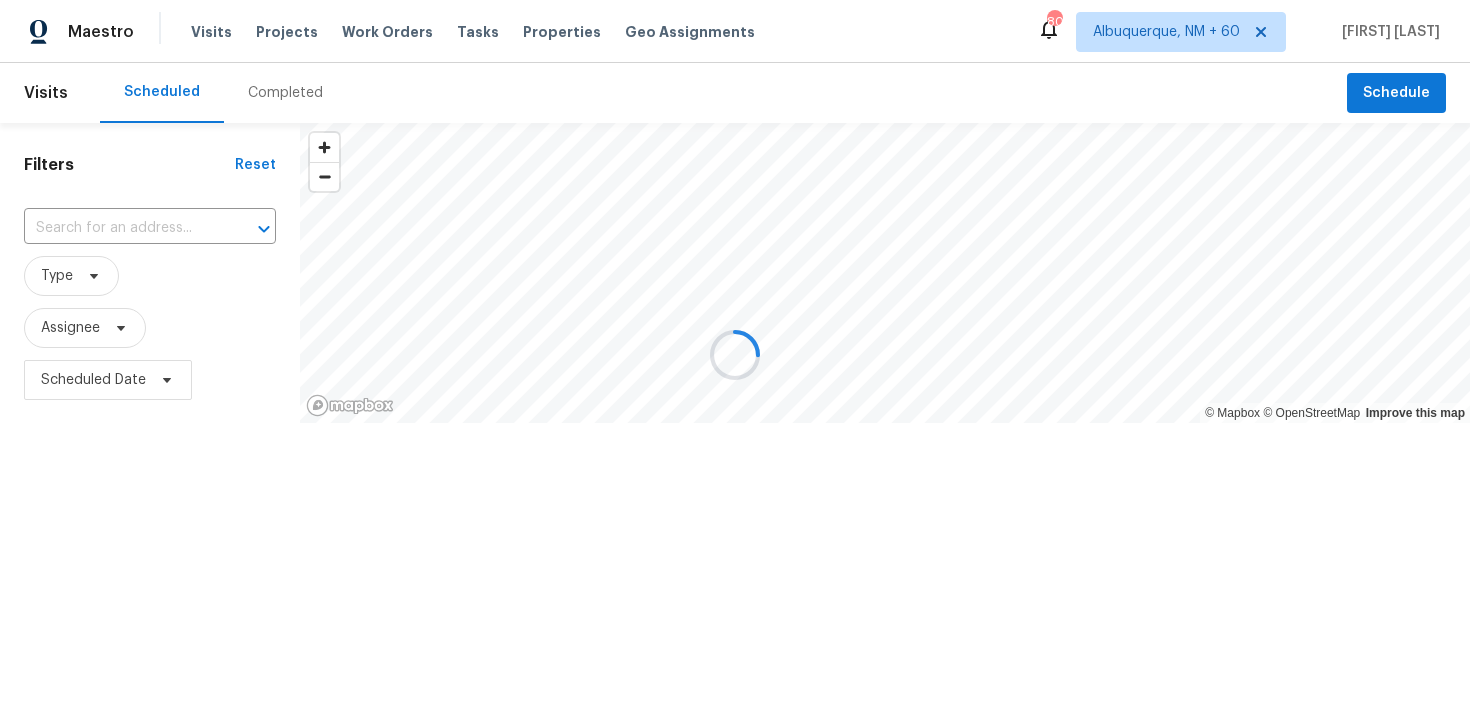 click at bounding box center [735, 354] 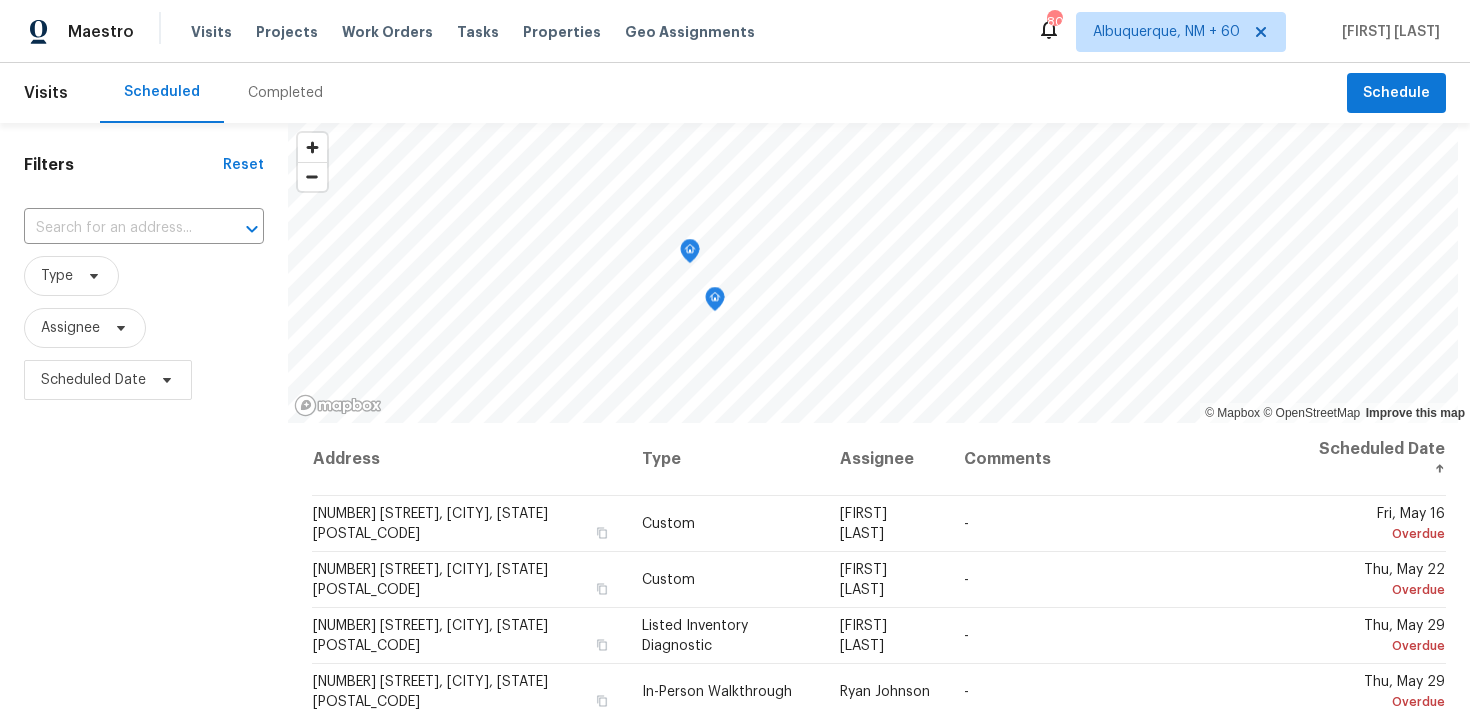 click on "Completed" at bounding box center [285, 93] 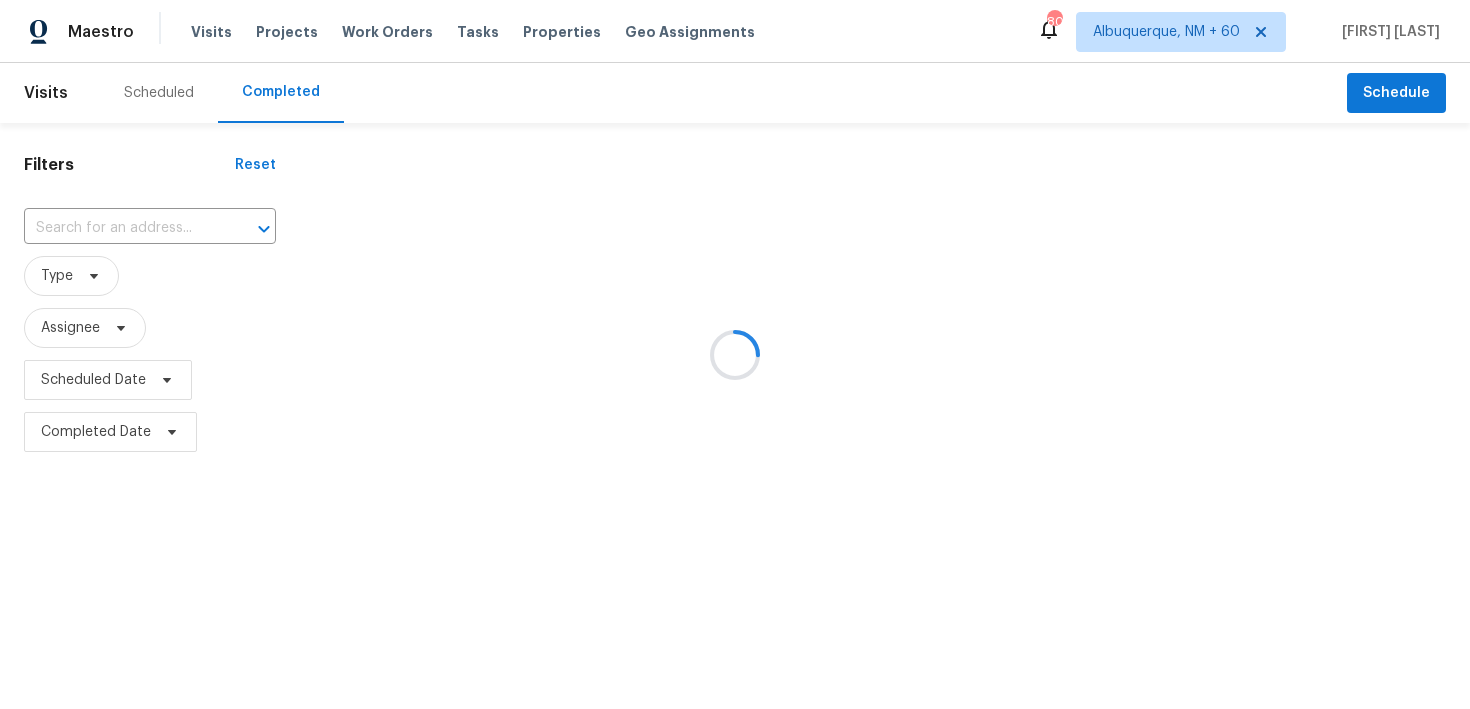 click at bounding box center (735, 354) 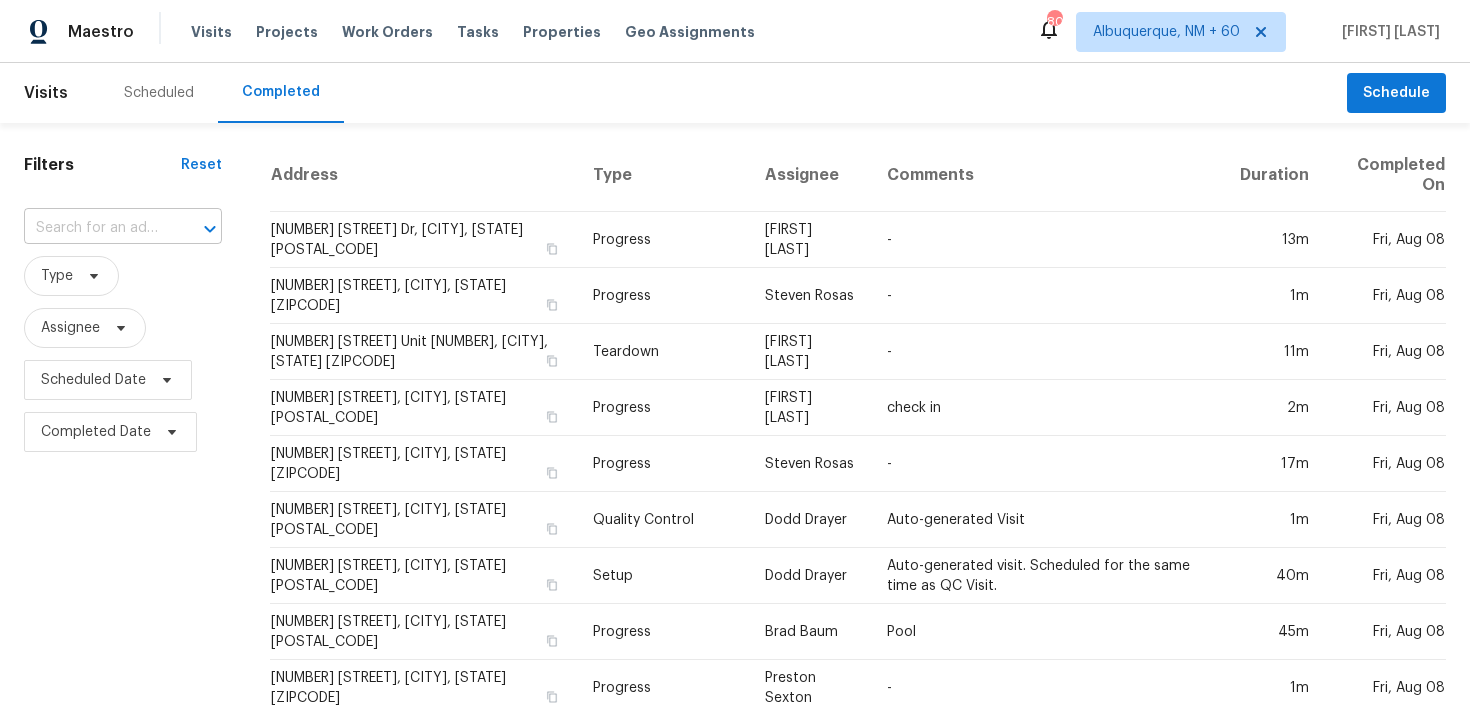 click at bounding box center [95, 228] 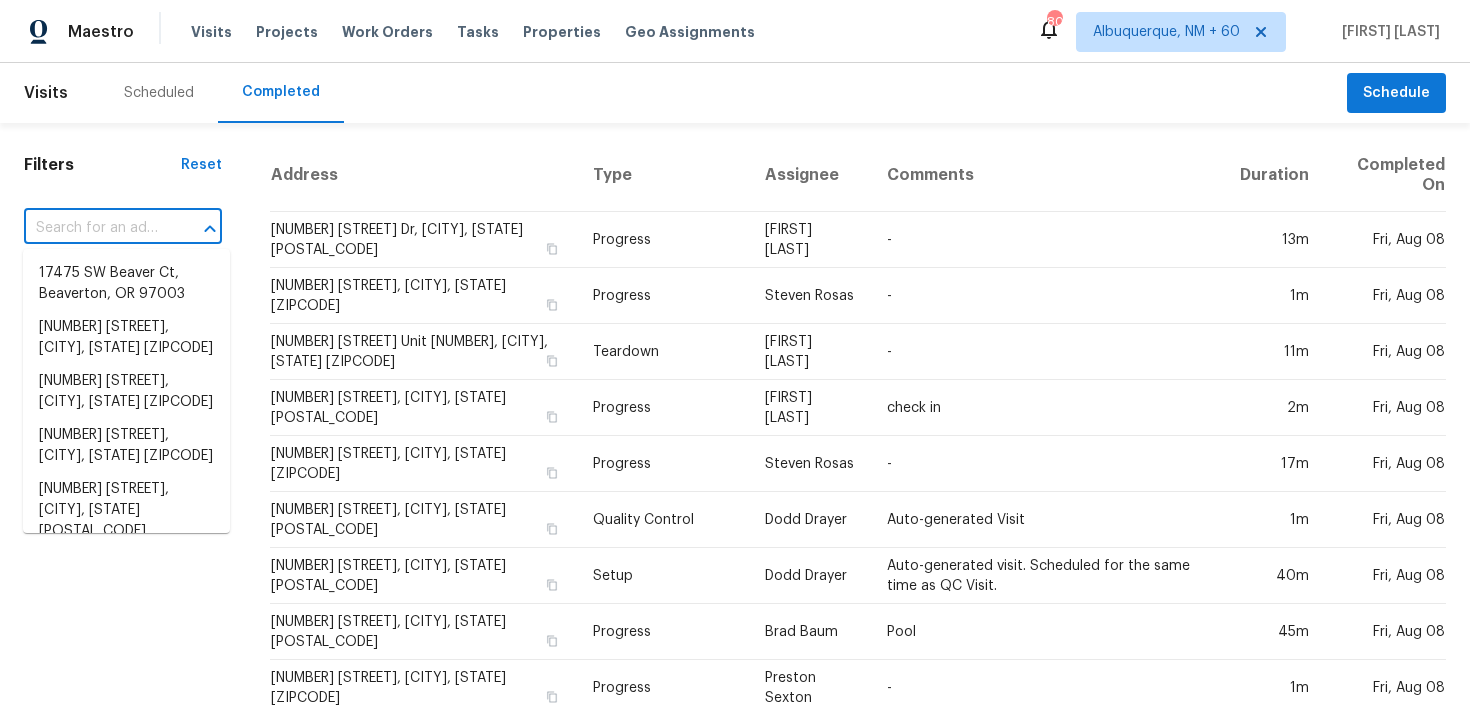 paste on "3445 Tarpon Dr Jacksonville, FL 32277" 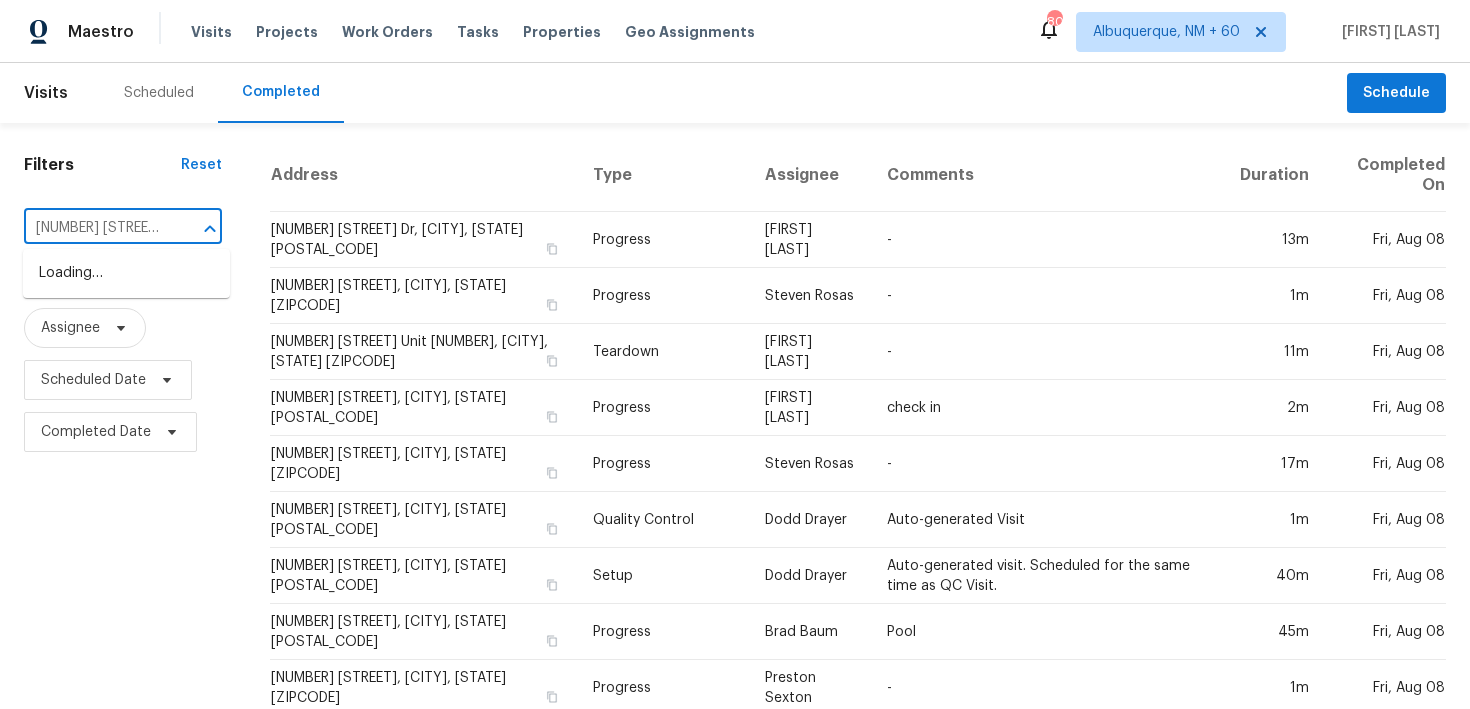 scroll, scrollTop: 0, scrollLeft: 109, axis: horizontal 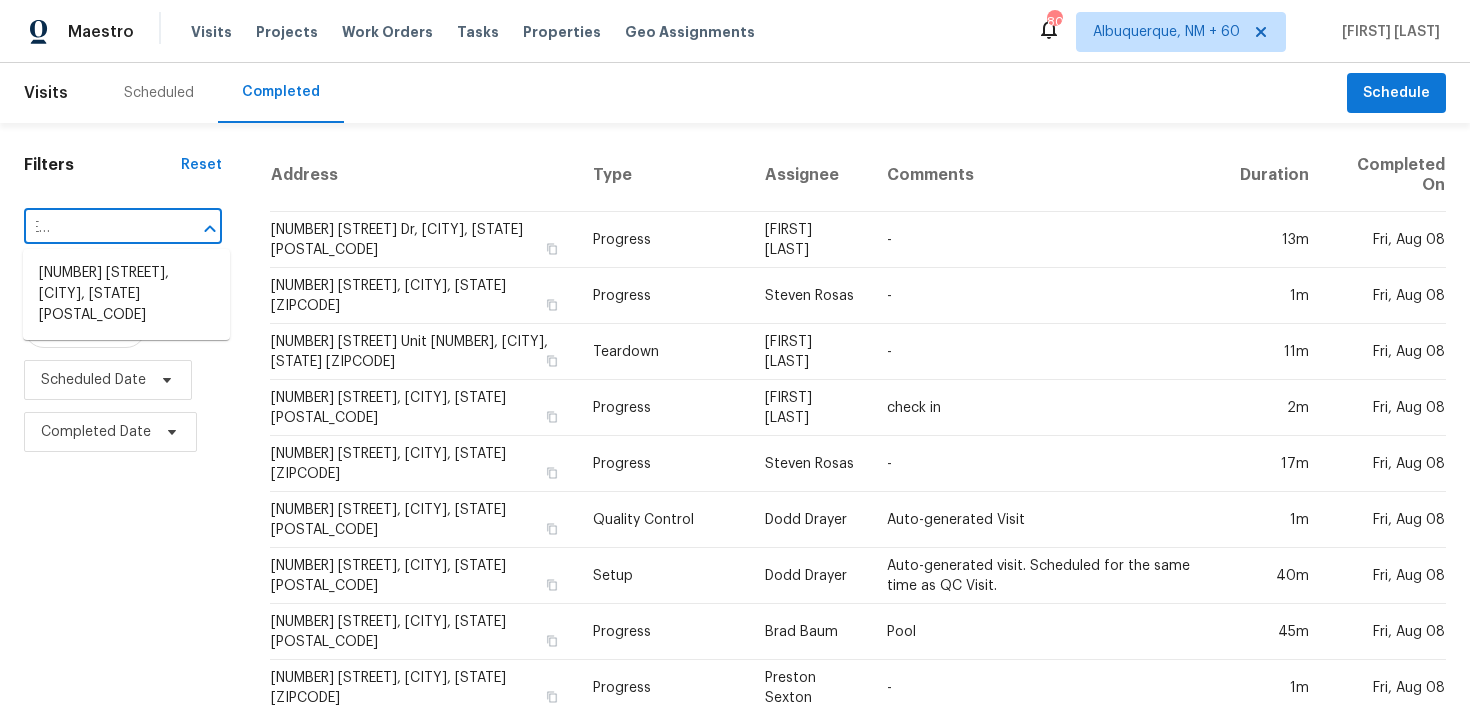 click on "3445 Tarpon Dr, Jacksonville, FL 32277" at bounding box center (126, 294) 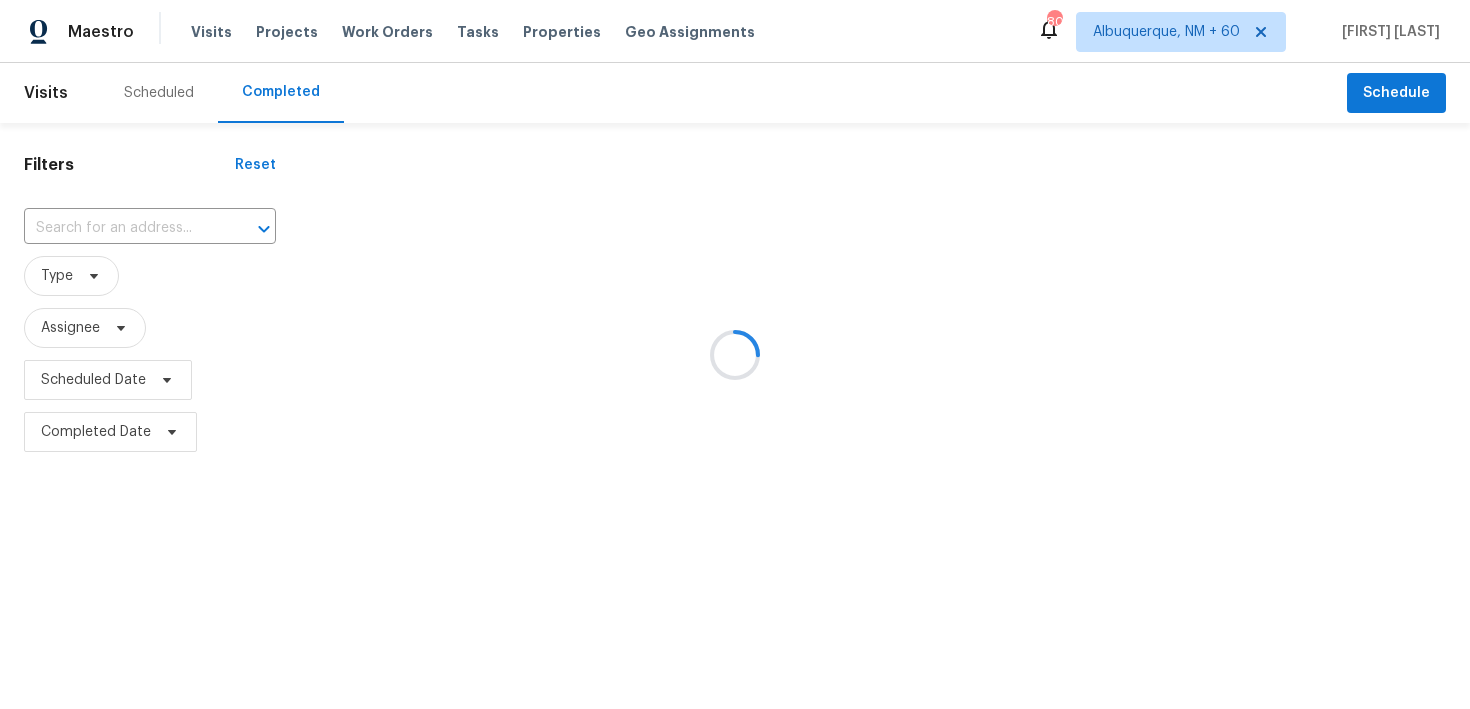type on "3445 Tarpon Dr, Jacksonville, FL 32277" 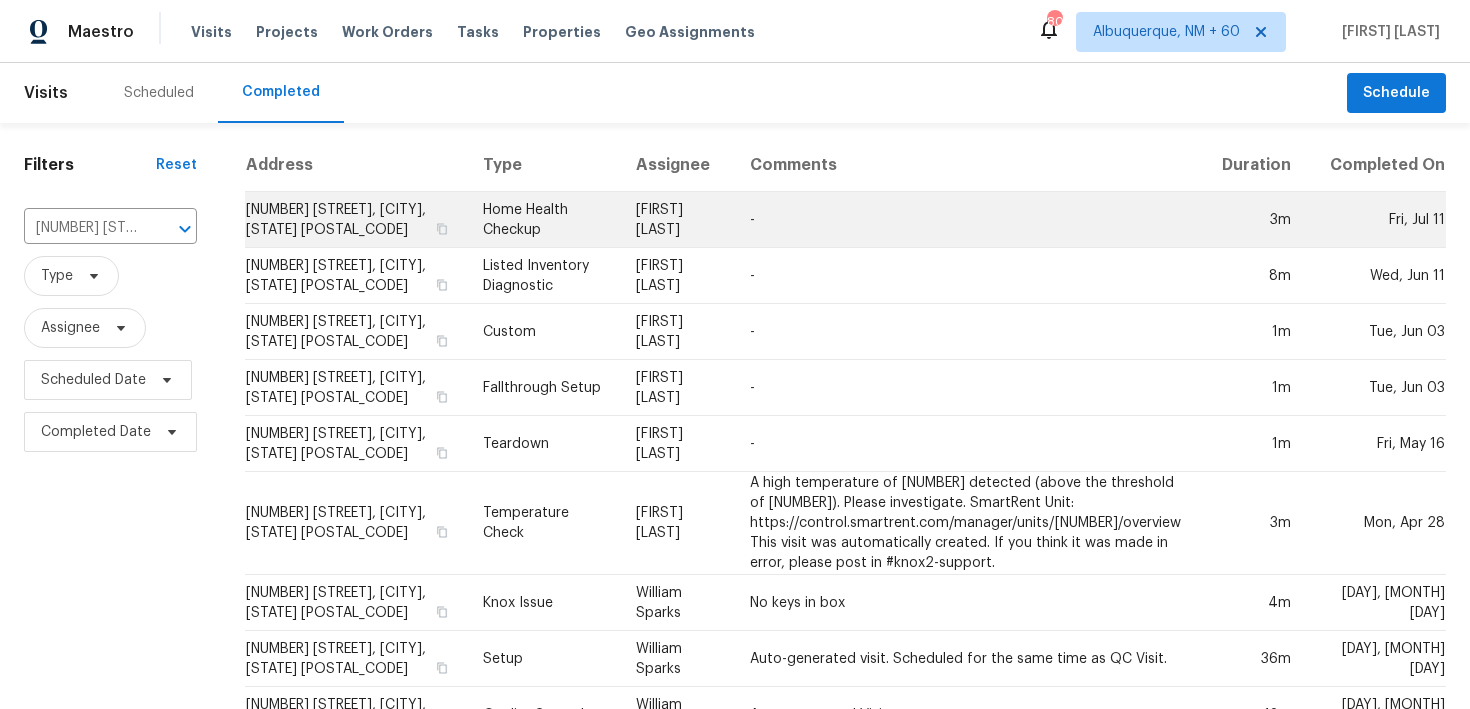 click on "Home Health Checkup" at bounding box center (544, 220) 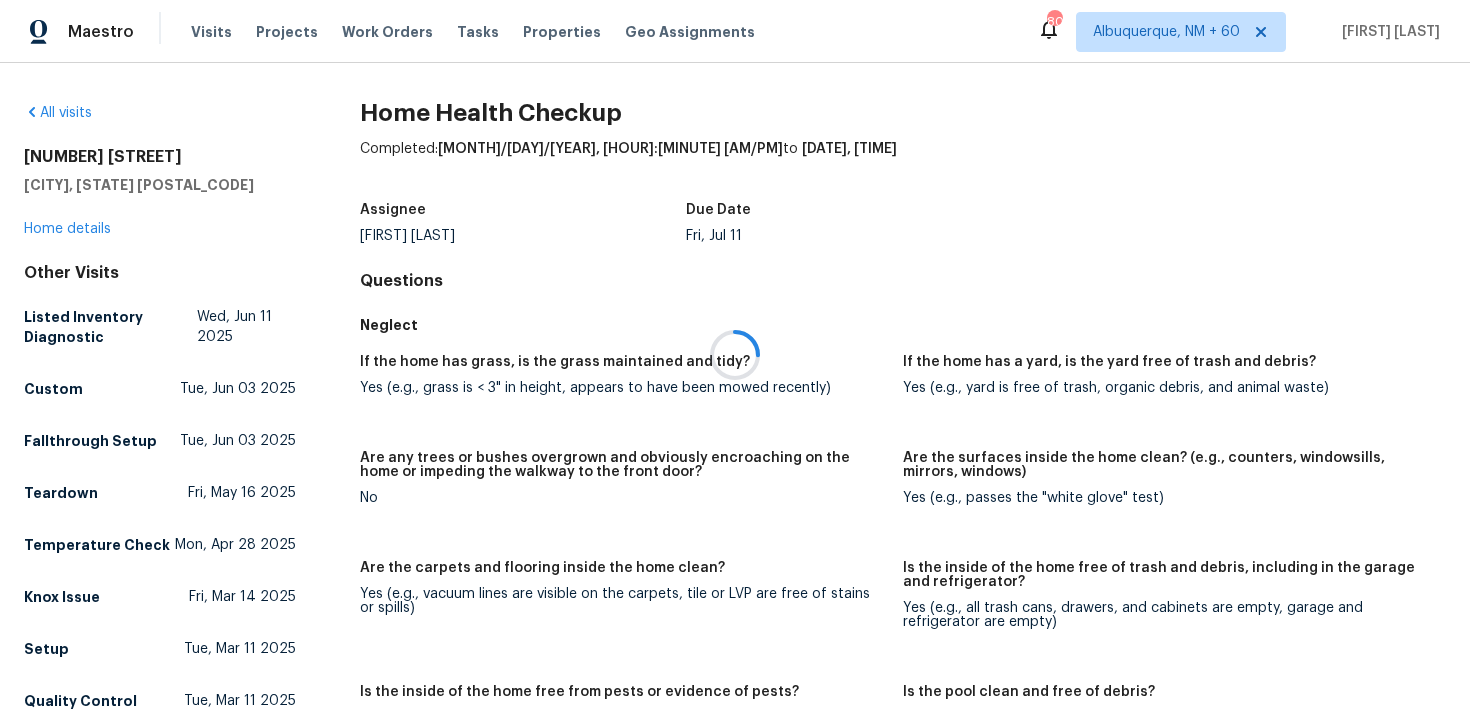 click at bounding box center (735, 354) 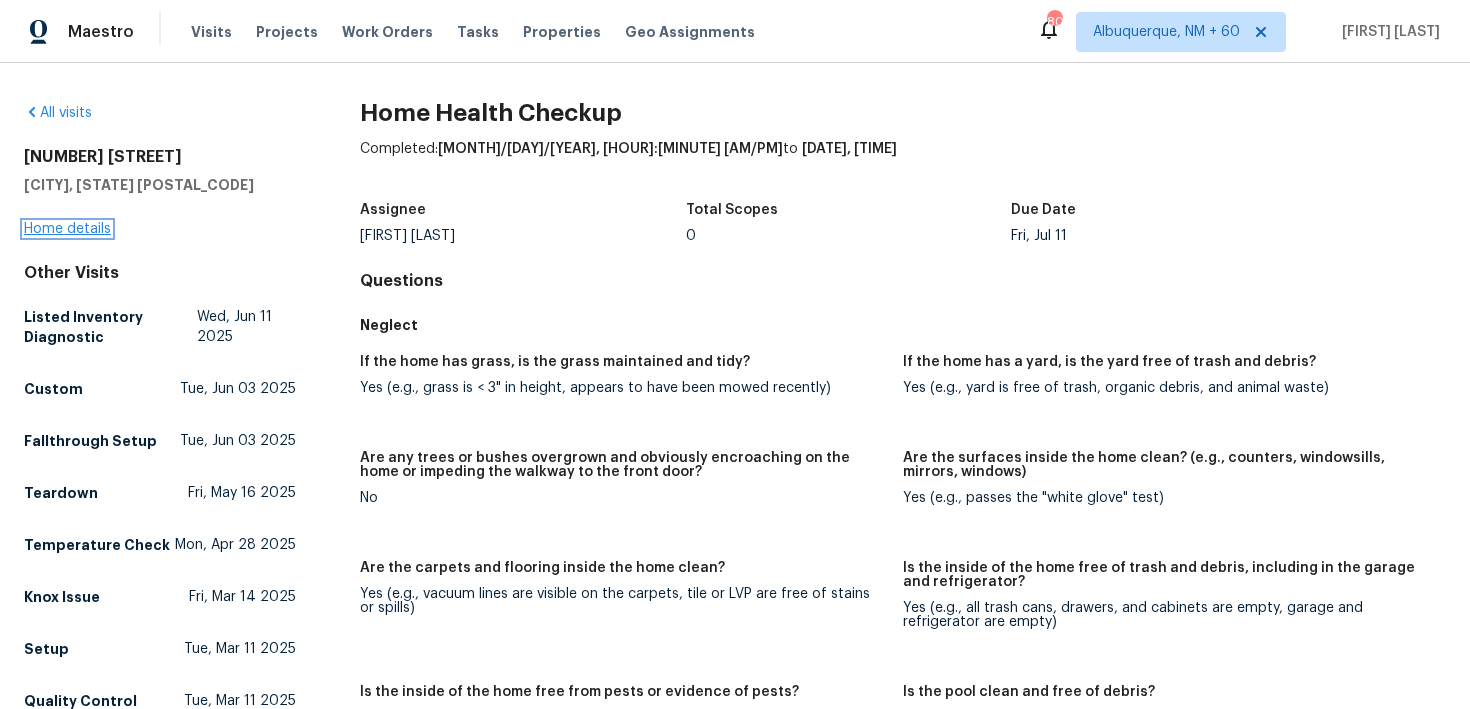 click on "Home details" at bounding box center [67, 229] 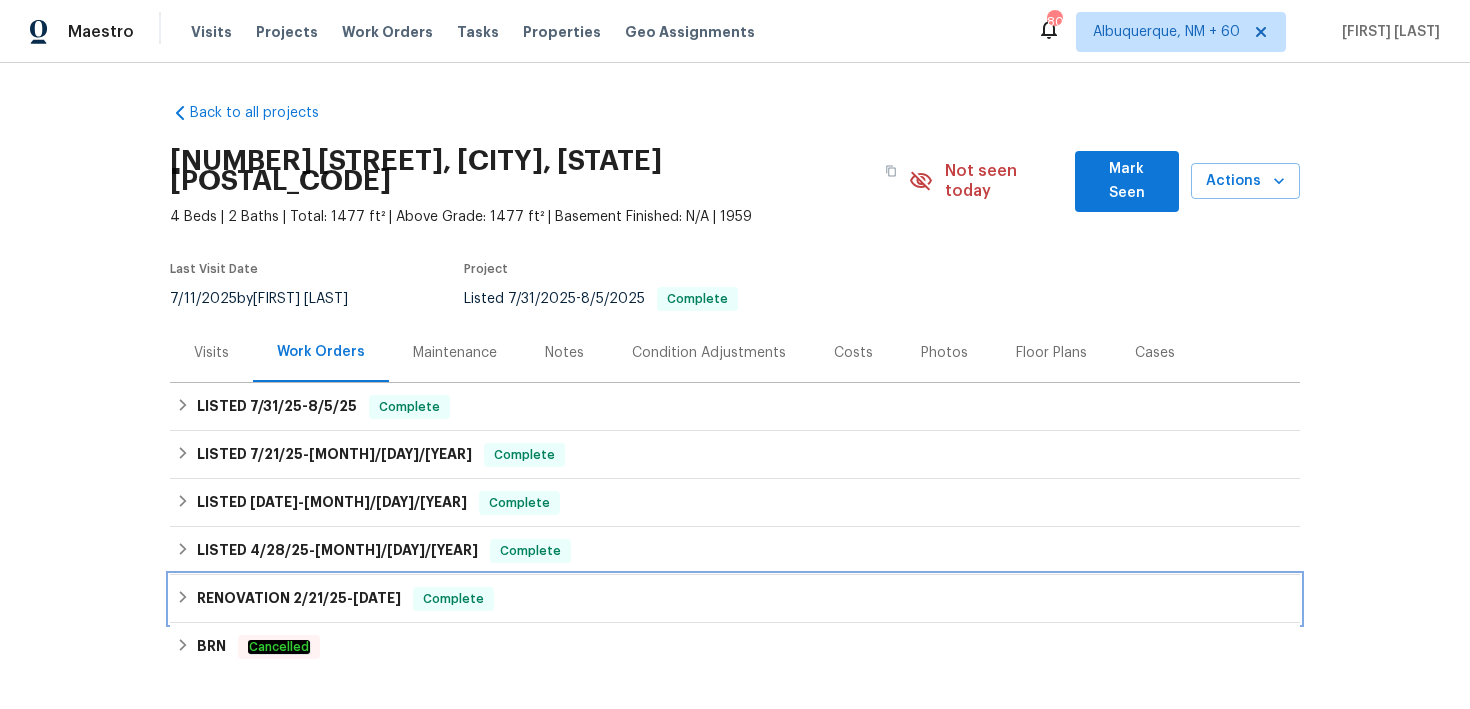 click on "Complete" at bounding box center [453, 599] 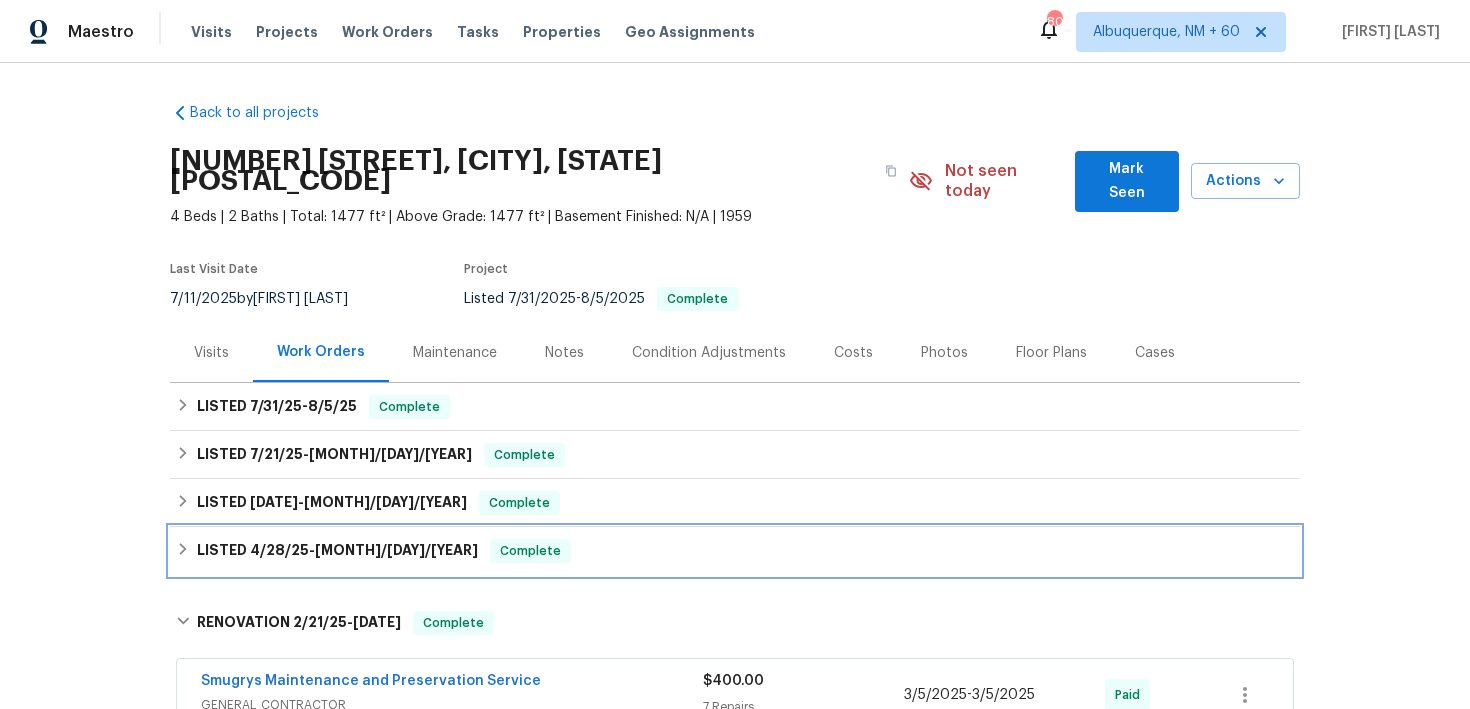 click on "LISTED   4/28/25  -  5/2/25 Complete" at bounding box center (735, 551) 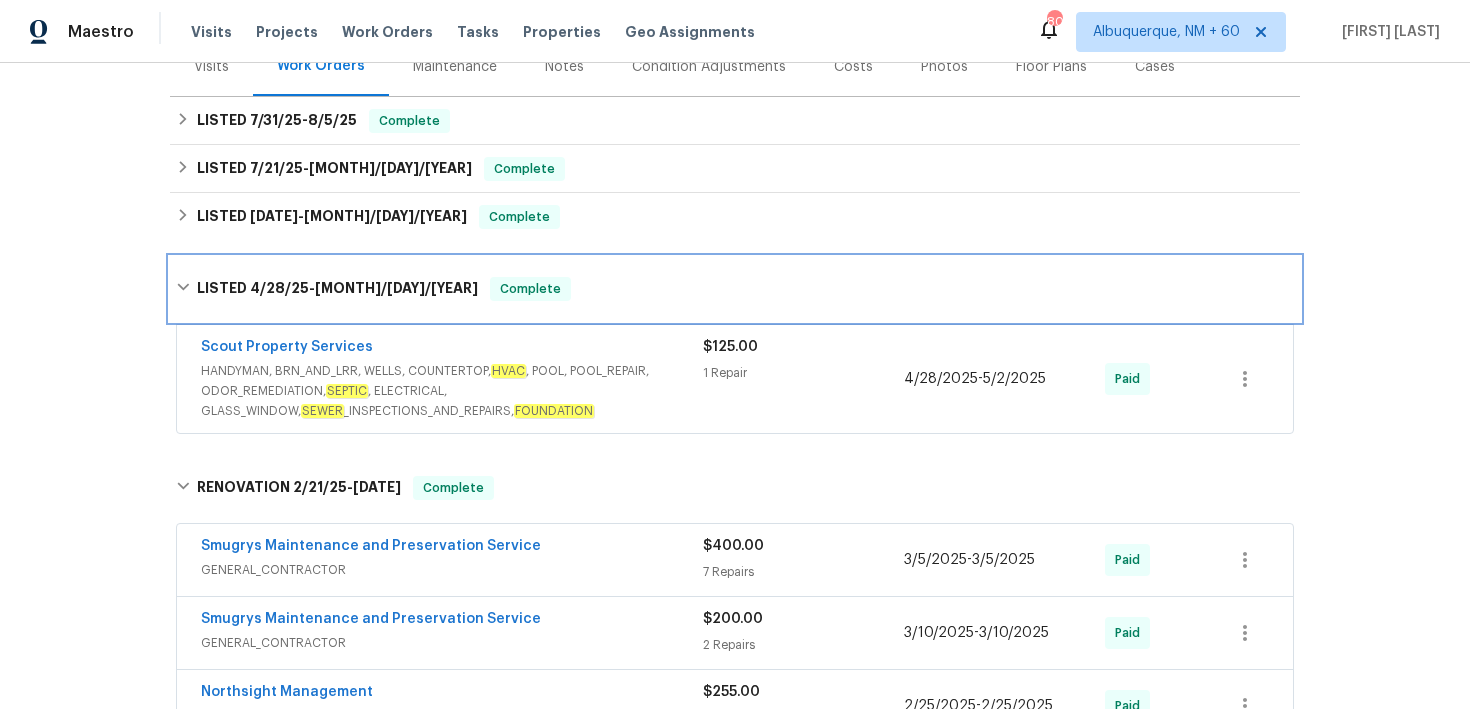 scroll, scrollTop: 287, scrollLeft: 0, axis: vertical 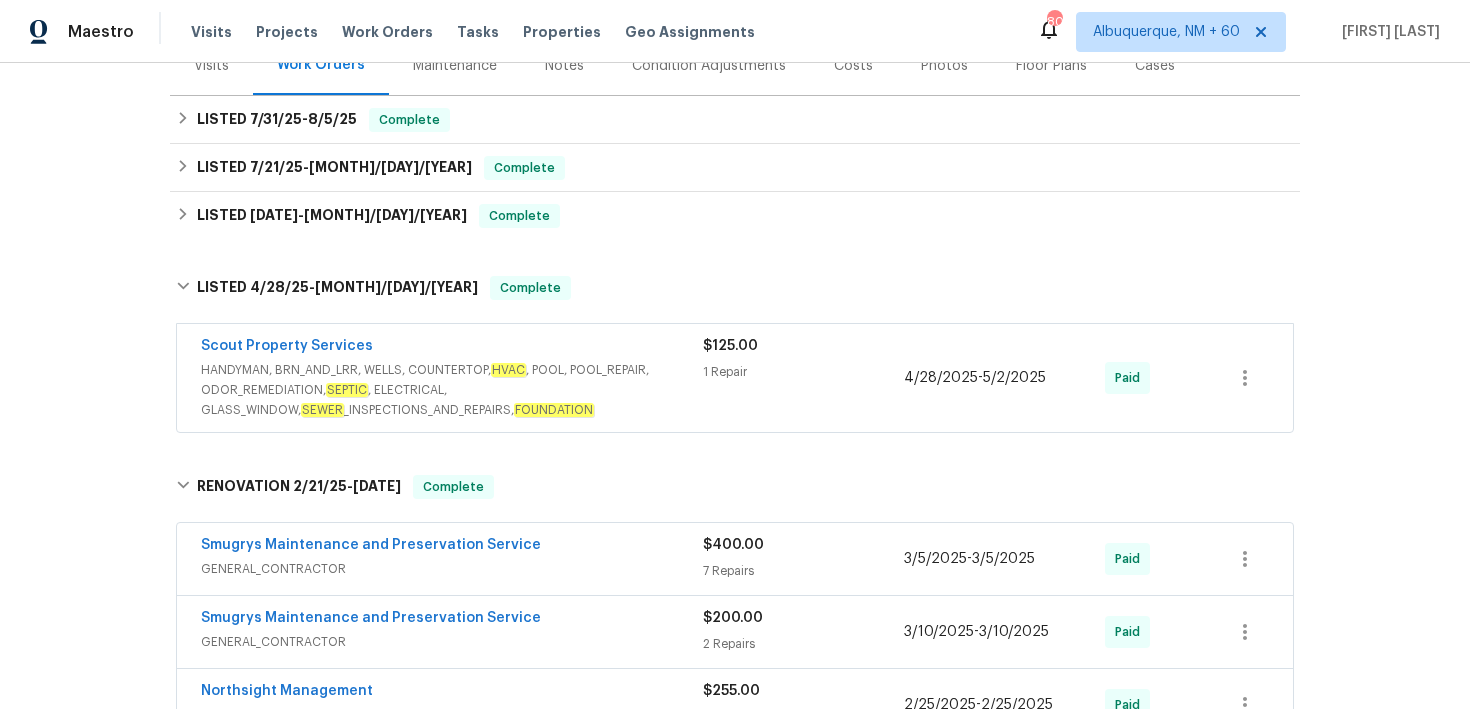 click on "HANDYMAN, BRN_AND_LRR, WELLS, COUNTERTOP,  HVAC , POOL, POOL_REPAIR, ODOR_REMEDIATION,  SEPTIC , ELECTRICAL, GLASS_WINDOW,  SEWER _INSPECTIONS_AND_REPAIRS,  FOUNDATION" at bounding box center [452, 390] 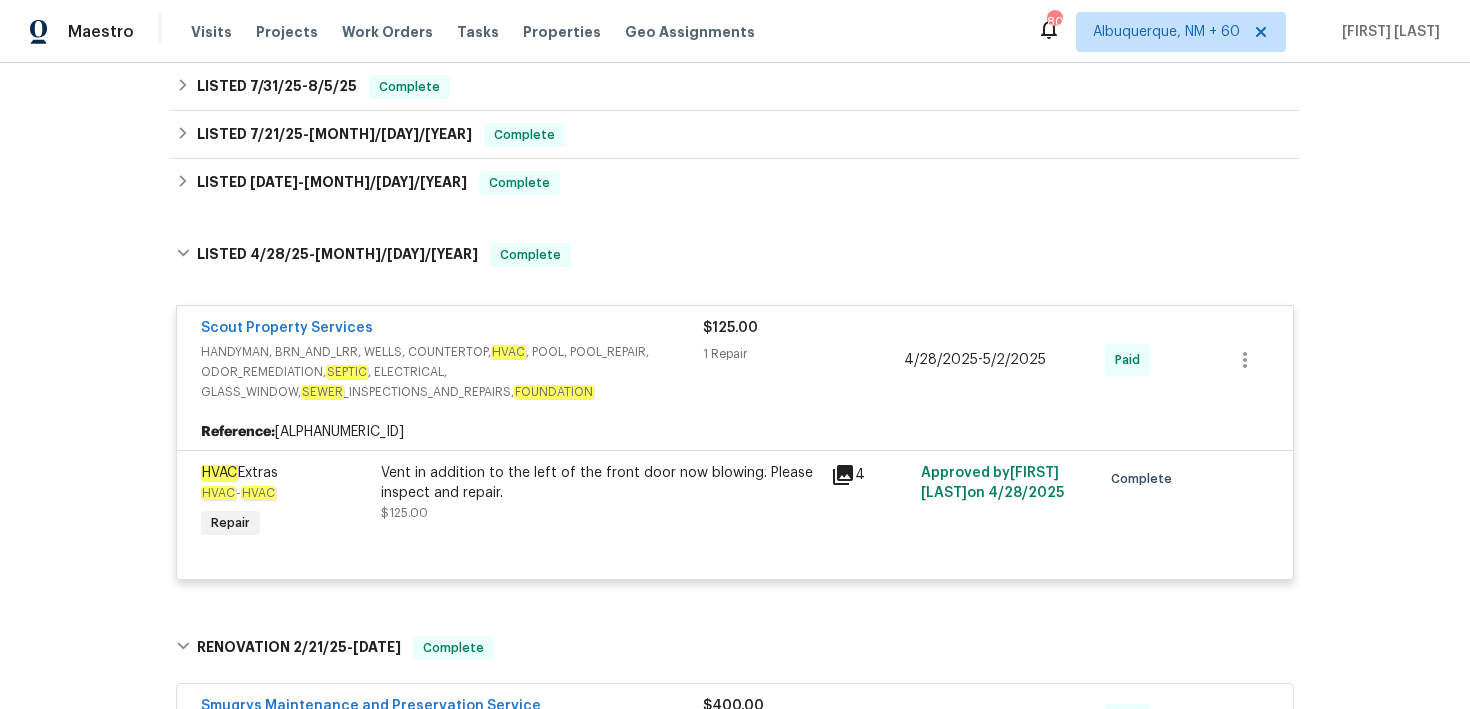 scroll, scrollTop: 325, scrollLeft: 0, axis: vertical 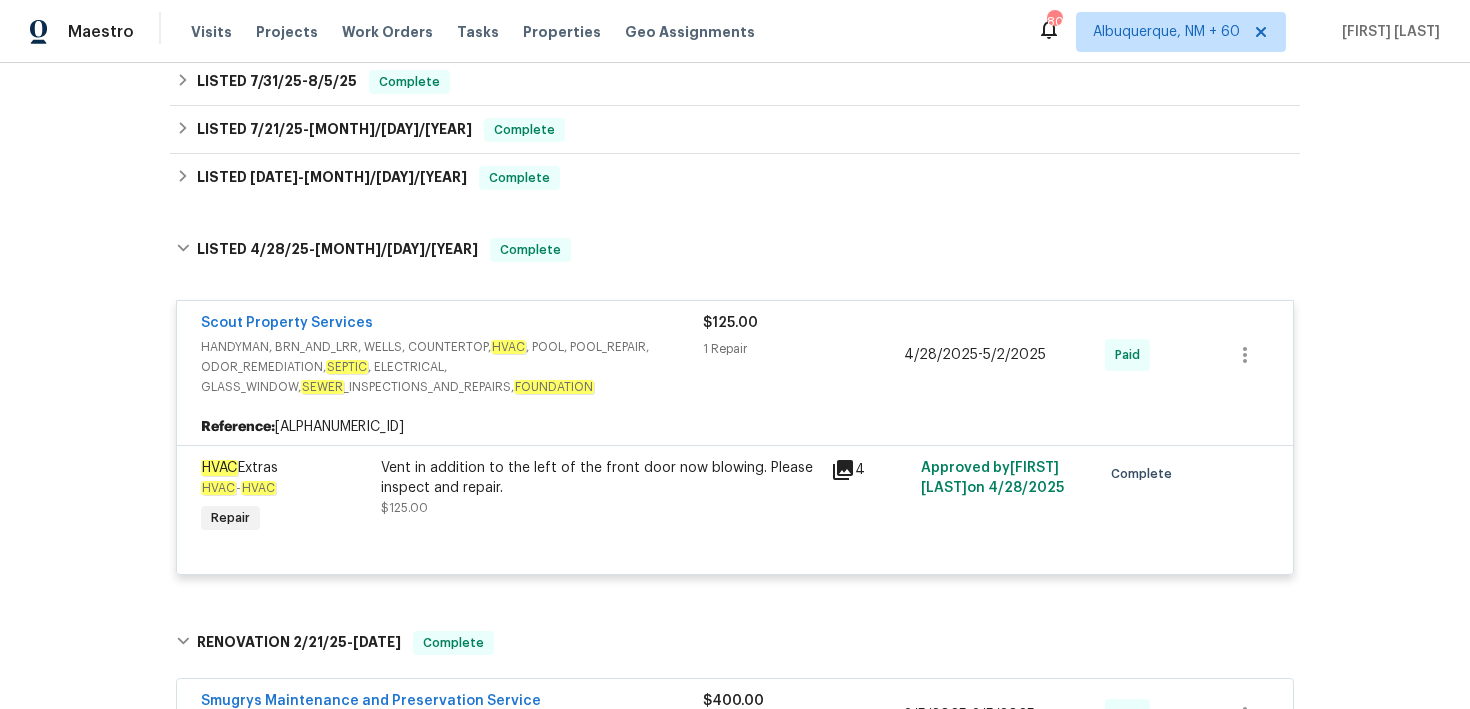 click on "Vent in addition to the left of the front door now blowing.  Please inspect and repair." at bounding box center (600, 478) 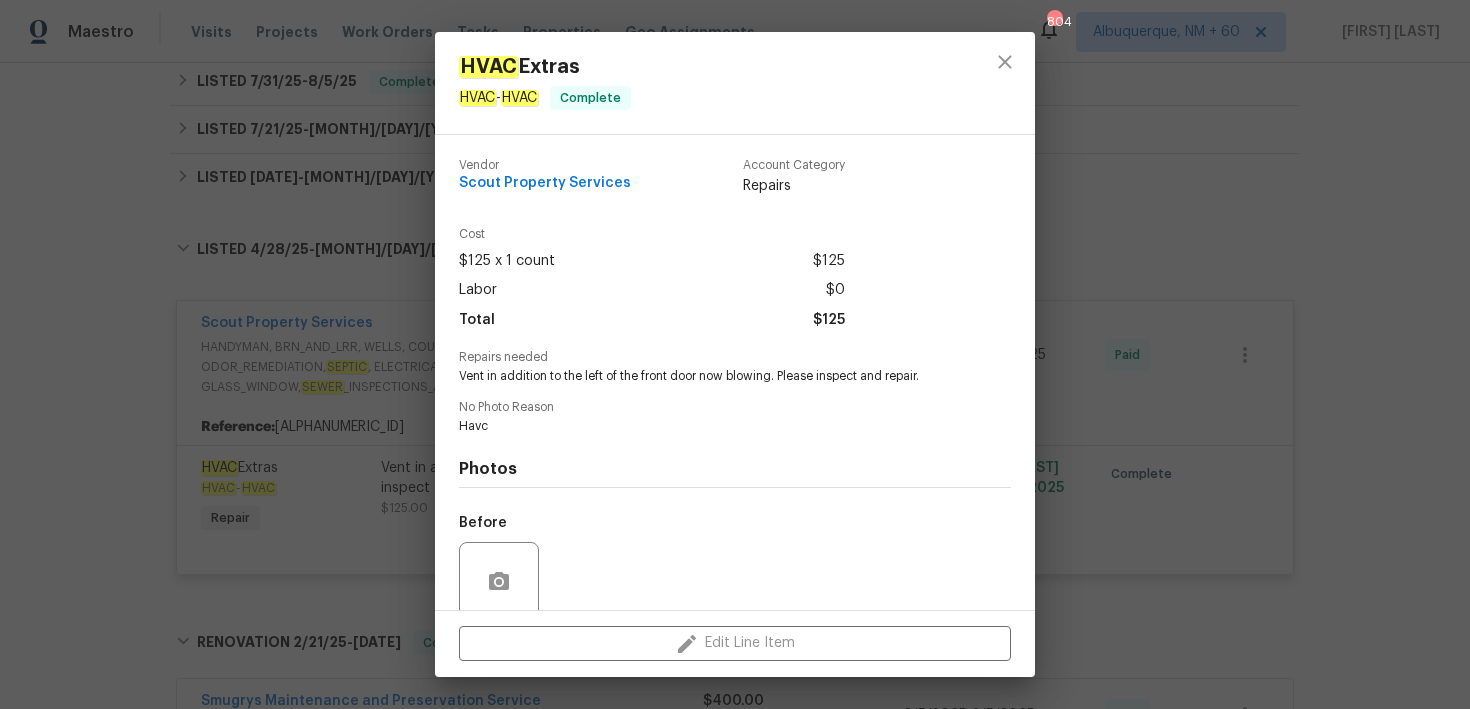 scroll, scrollTop: 161, scrollLeft: 0, axis: vertical 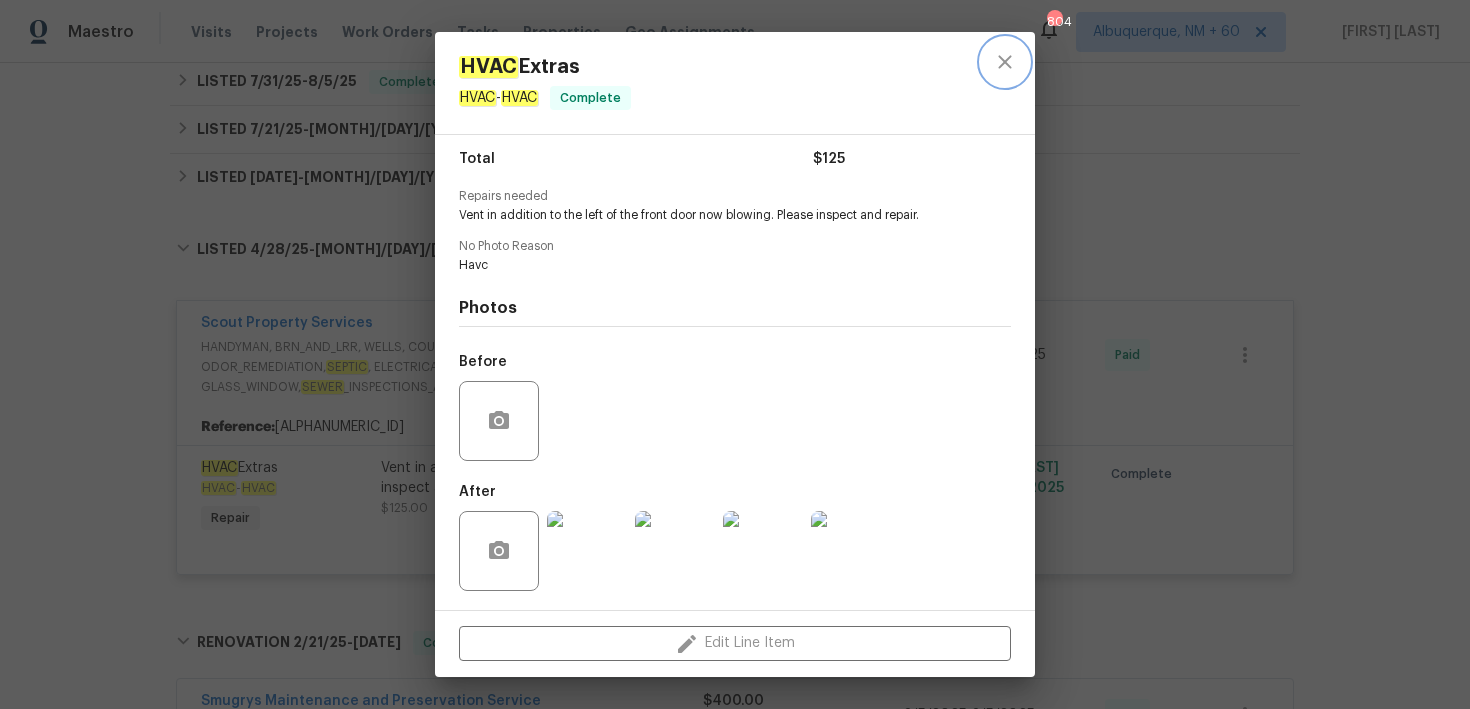 click 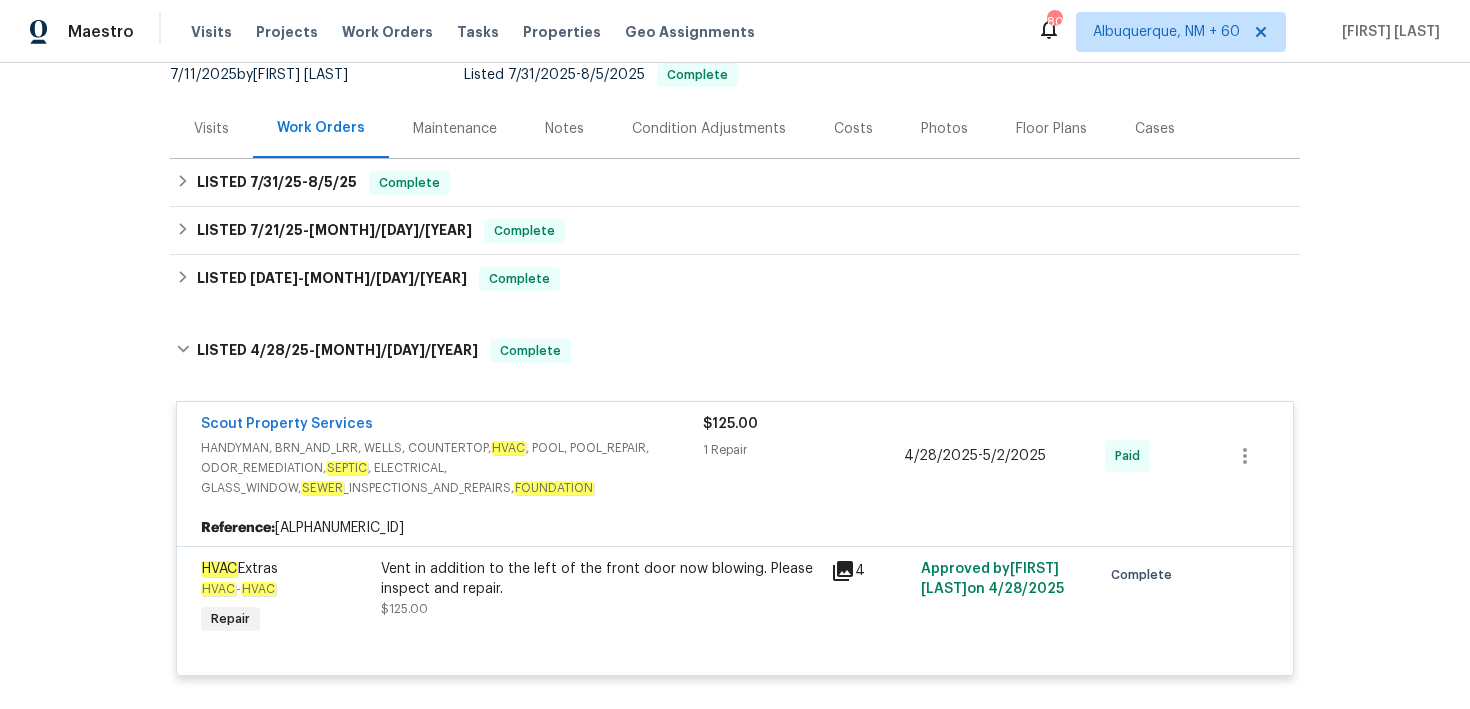 scroll, scrollTop: 212, scrollLeft: 0, axis: vertical 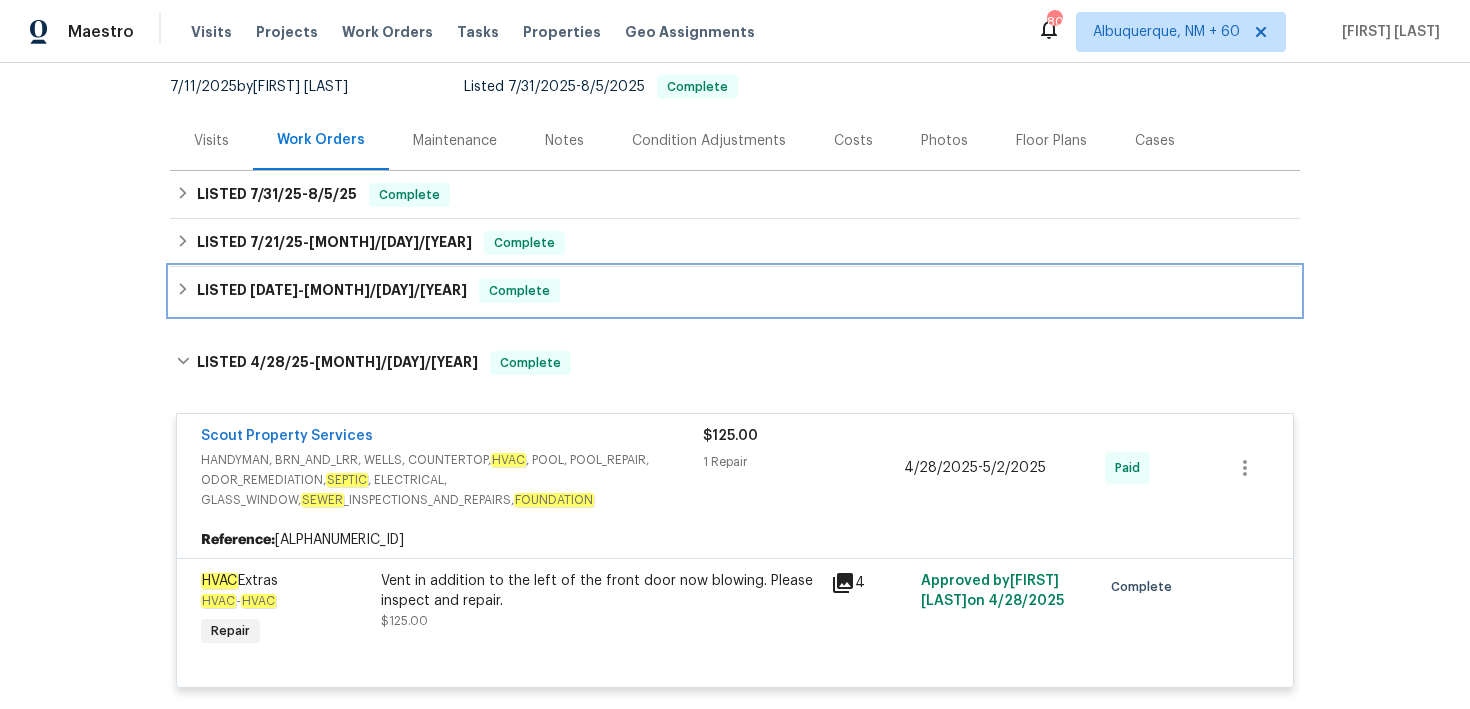 click on "LISTED   6/11/25  -  6/14/25 Complete" at bounding box center (735, 291) 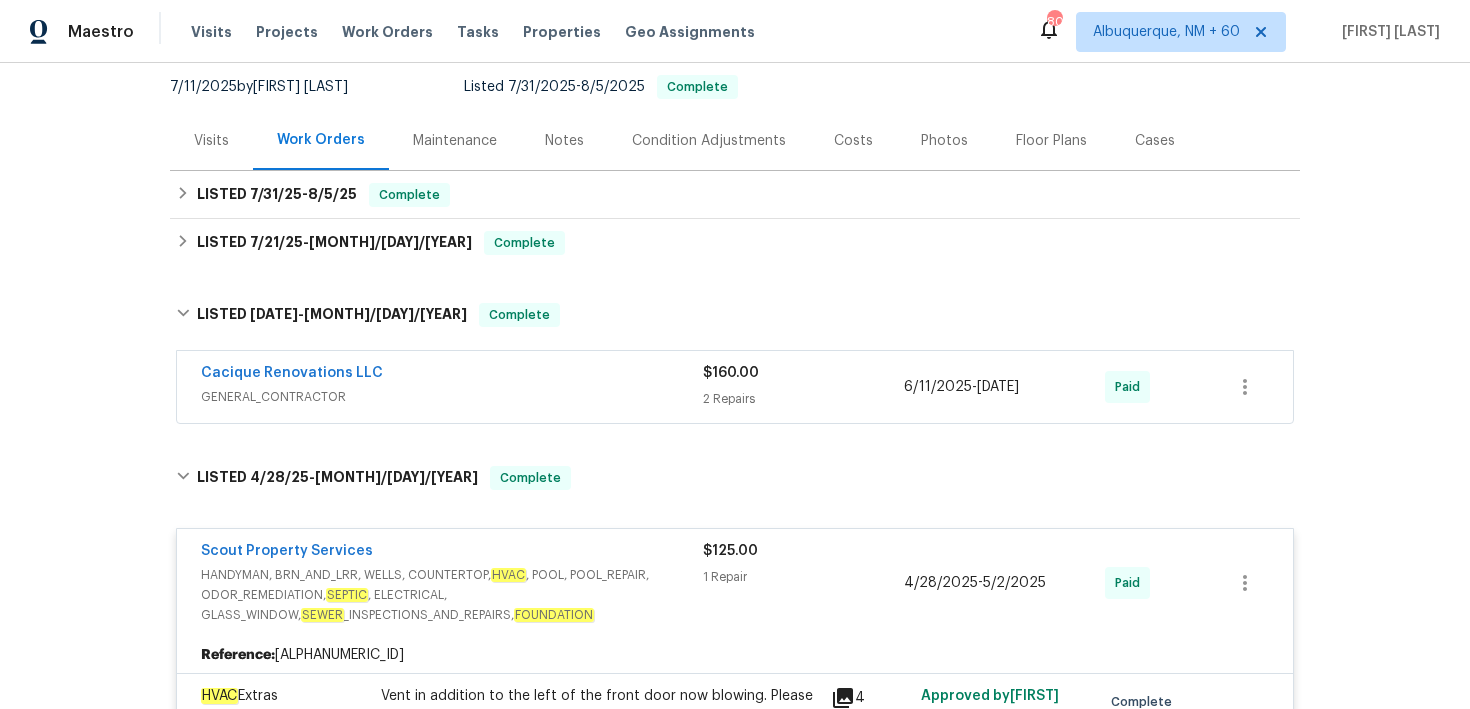 click on "2 Repairs" at bounding box center [803, 399] 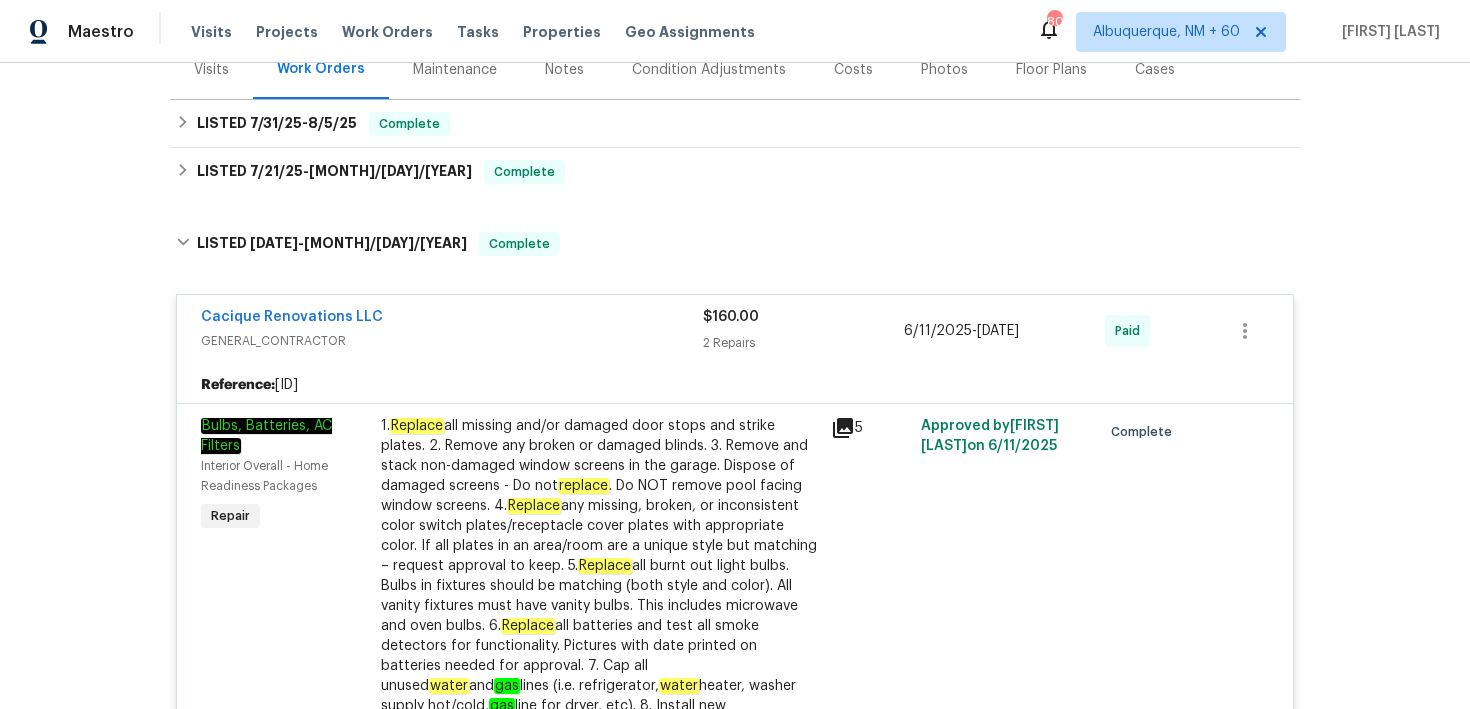 scroll, scrollTop: 275, scrollLeft: 0, axis: vertical 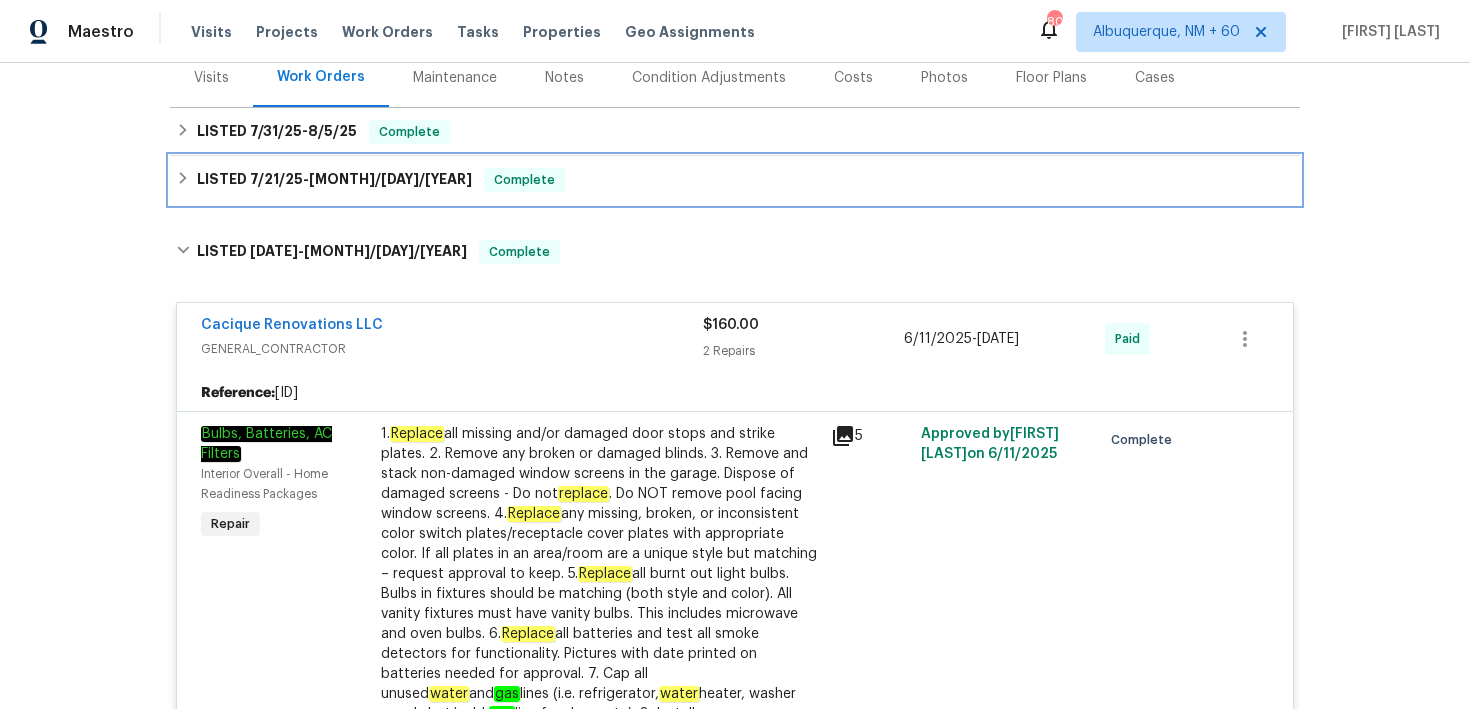 click on "LISTED   7/21/25  -  7/22/25 Complete" at bounding box center (735, 180) 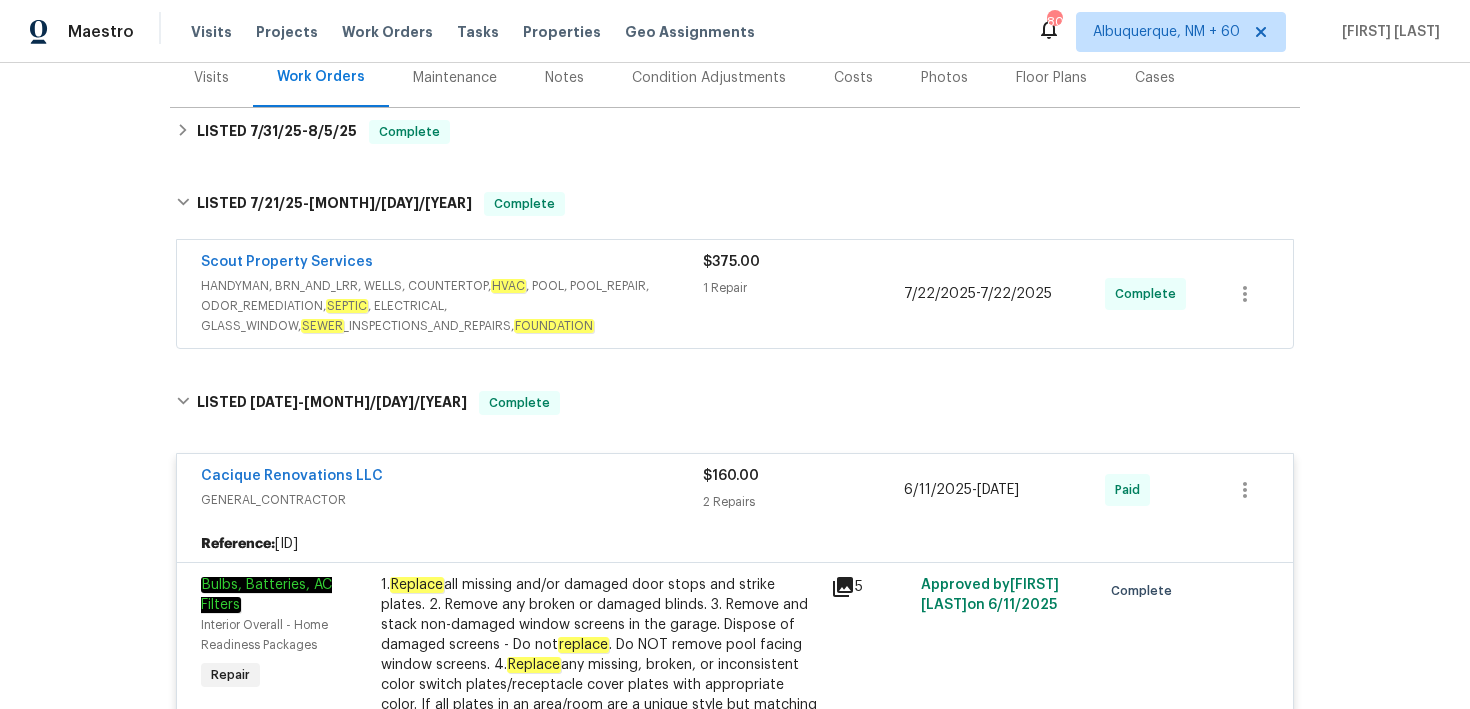 click on "HANDYMAN, BRN_AND_LRR, WELLS, COUNTERTOP,  HVAC , POOL, POOL_REPAIR, ODOR_REMEDIATION,  SEPTIC , ELECTRICAL, GLASS_WINDOW,  SEWER _INSPECTIONS_AND_REPAIRS,  FOUNDATION" at bounding box center [452, 306] 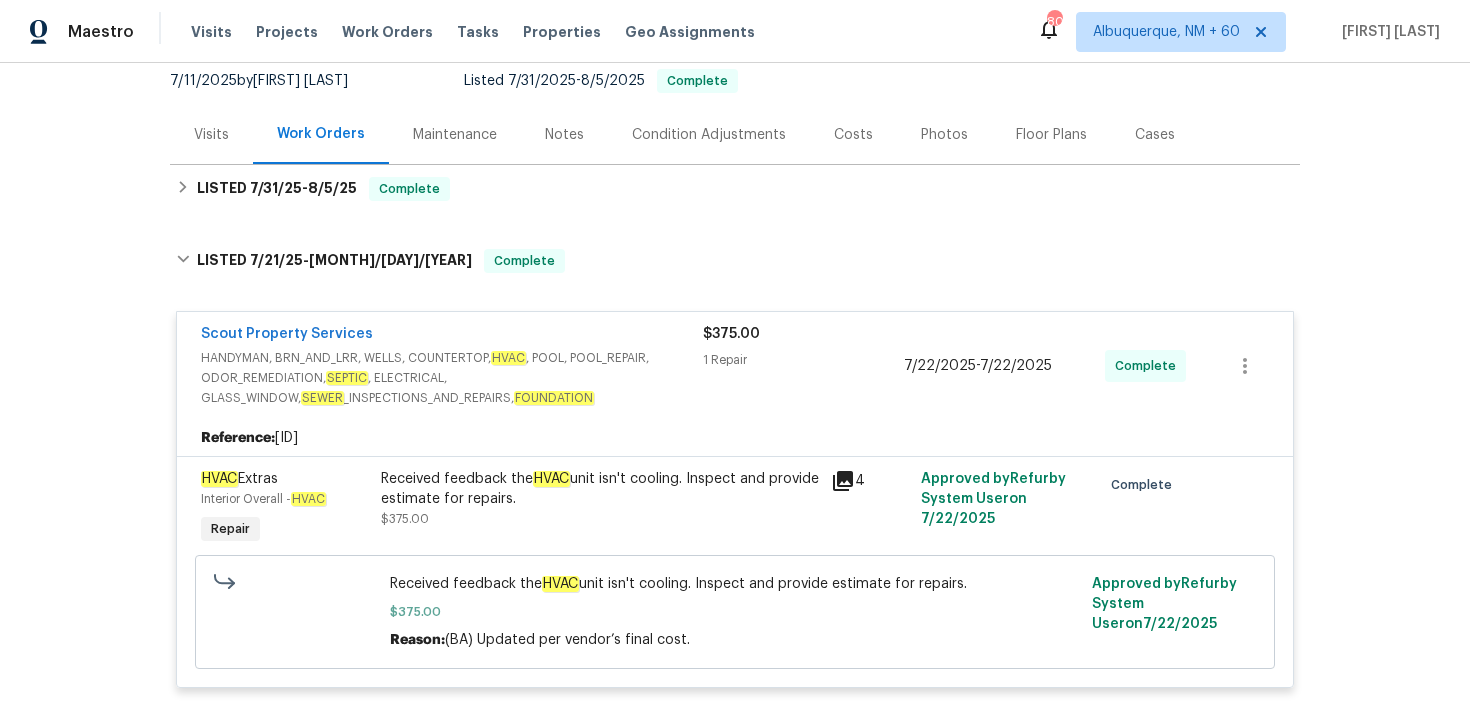 scroll, scrollTop: 169, scrollLeft: 0, axis: vertical 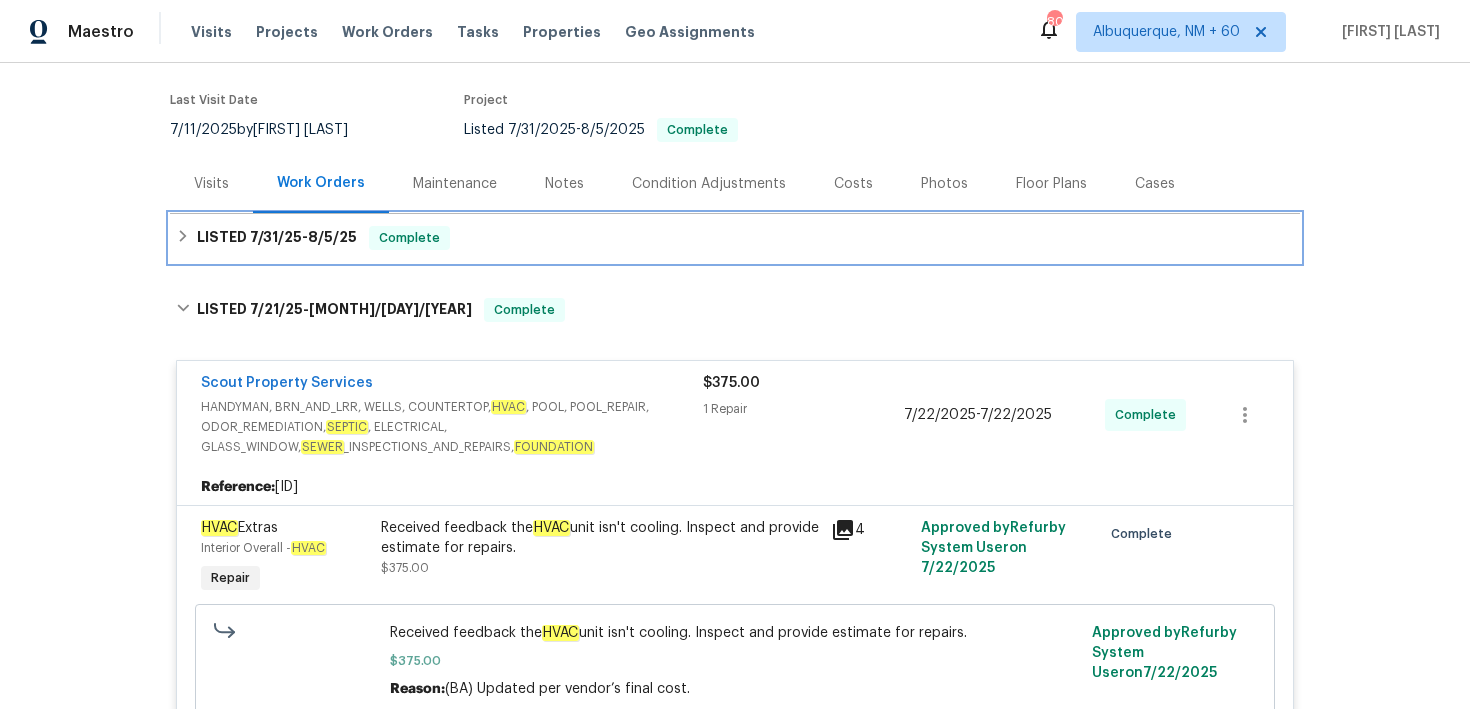 click on "LISTED   7/31/25  -  8/5/25 Complete" at bounding box center [735, 238] 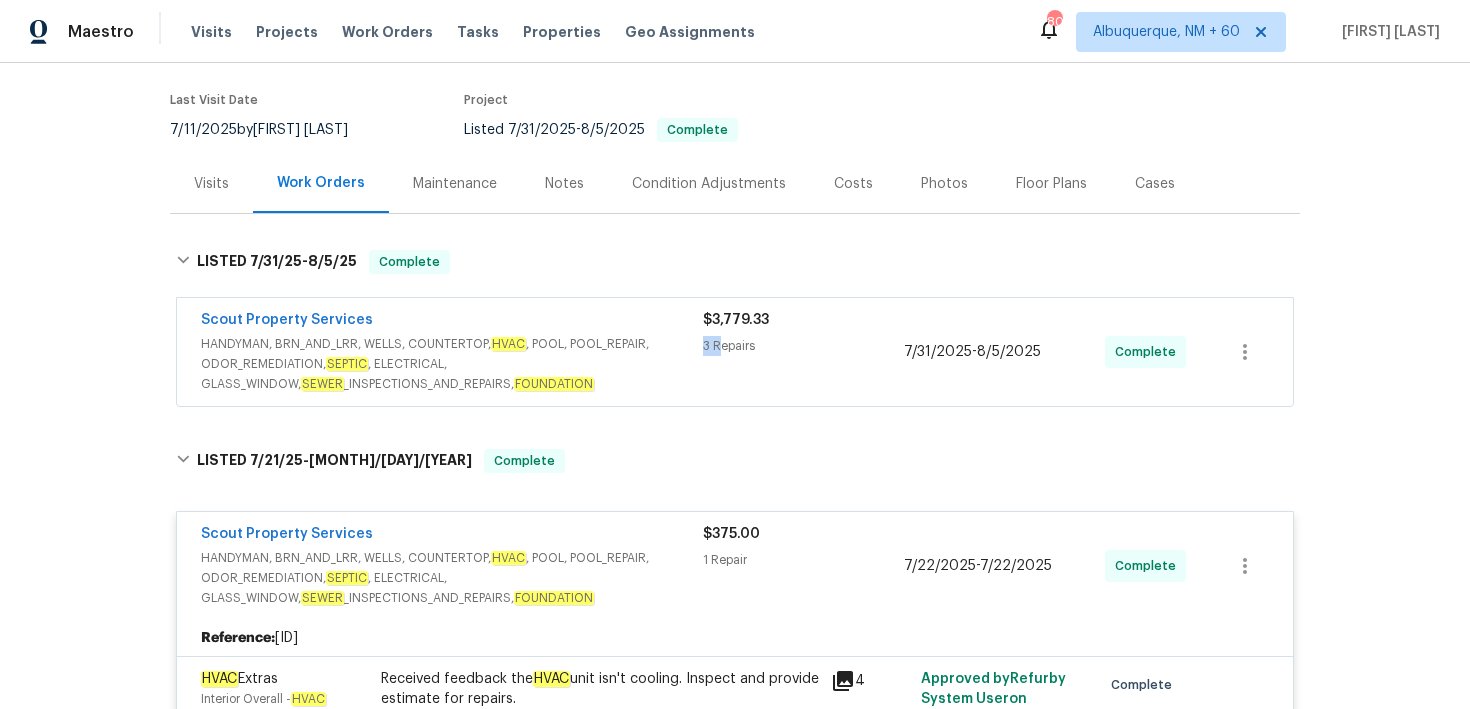 click on "3 Repairs" at bounding box center (803, 346) 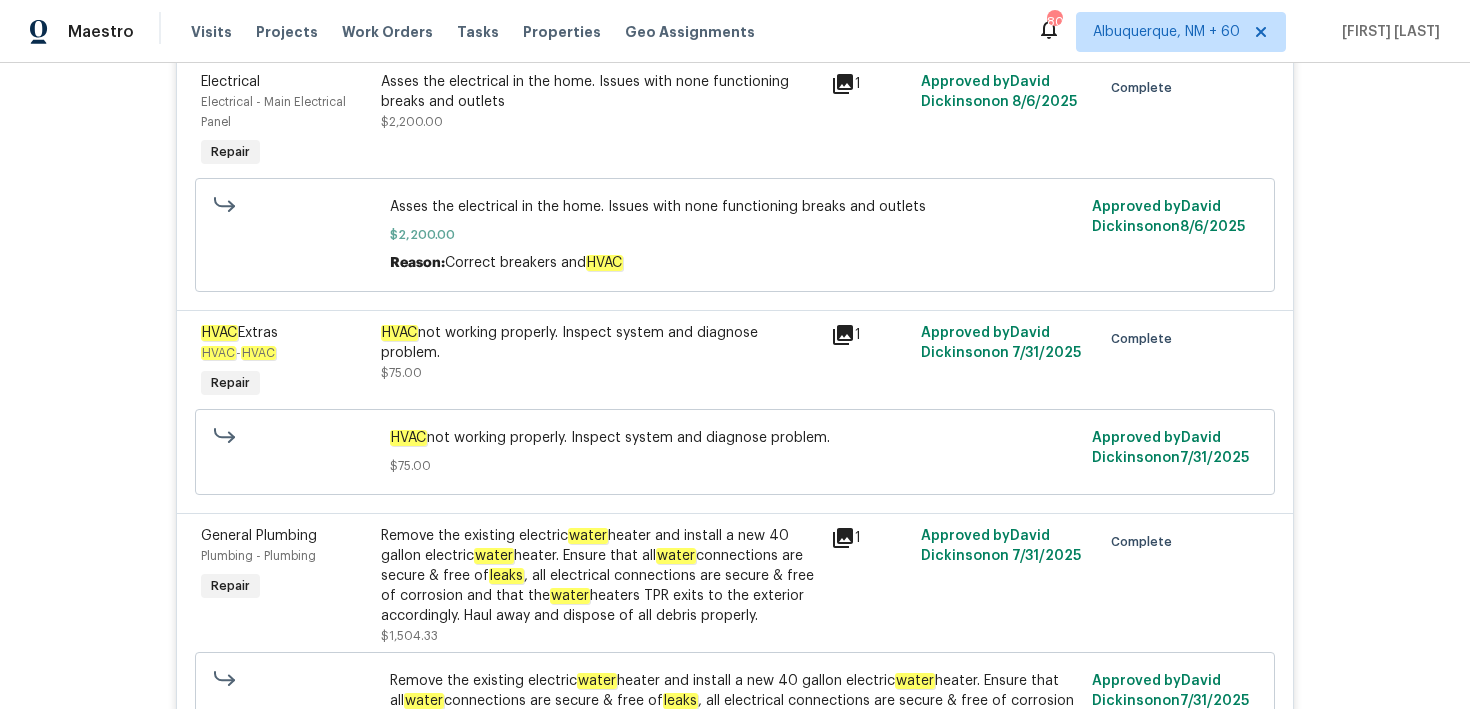 scroll, scrollTop: 0, scrollLeft: 0, axis: both 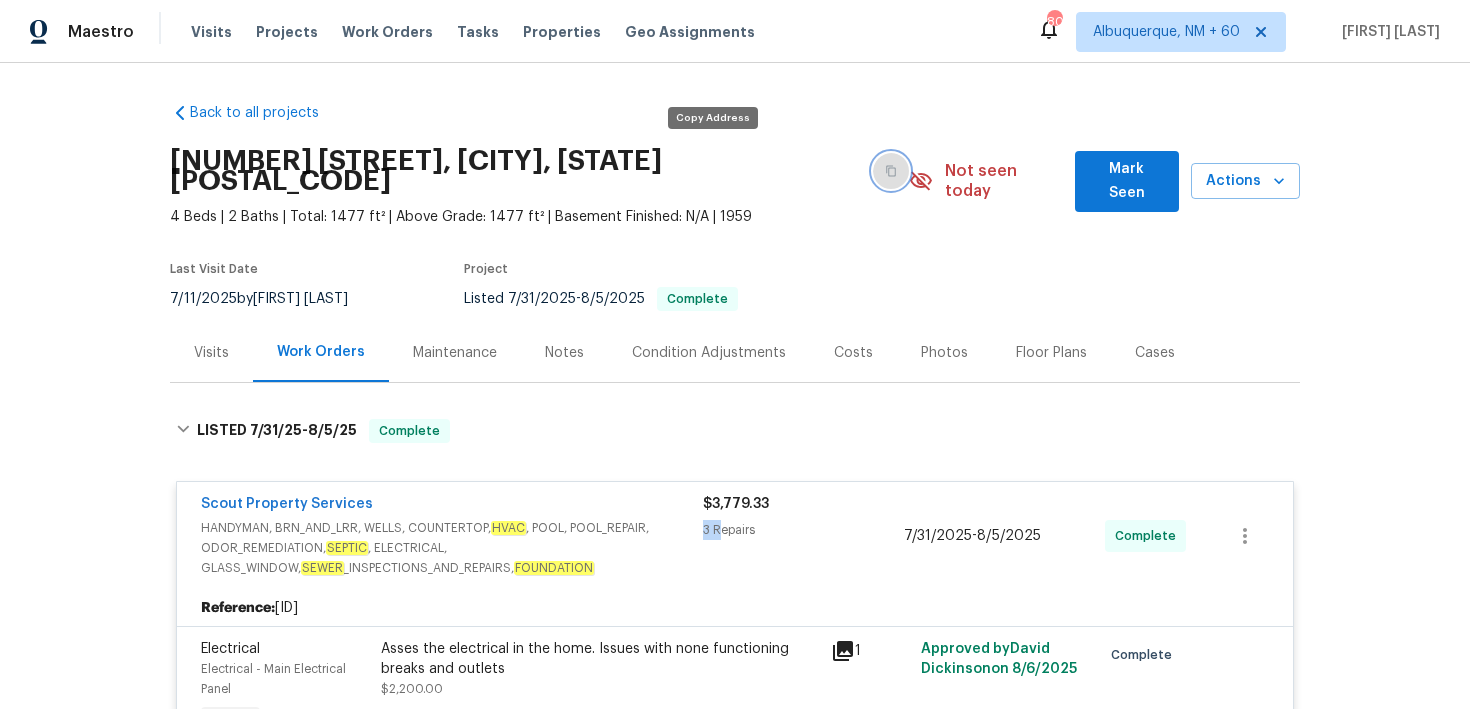click at bounding box center (891, 171) 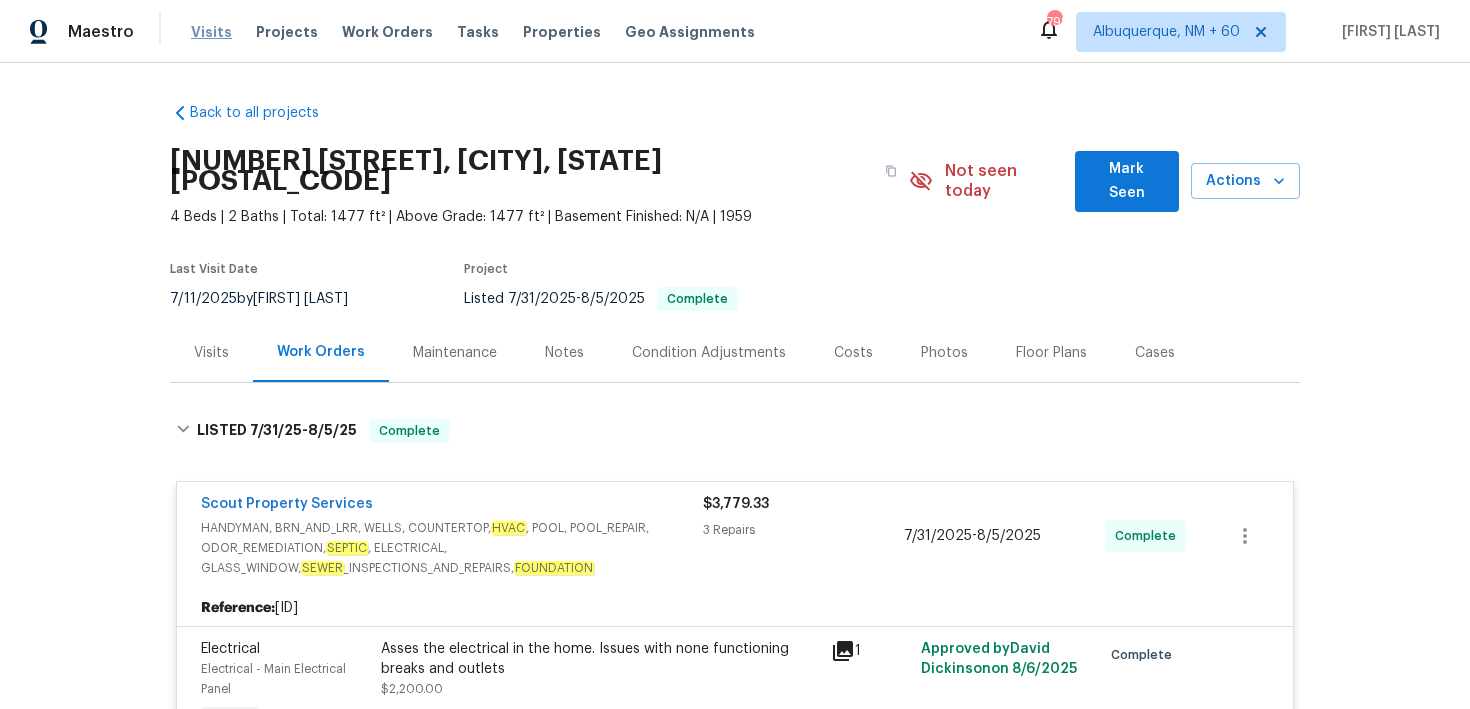 click on "Visits" at bounding box center [211, 32] 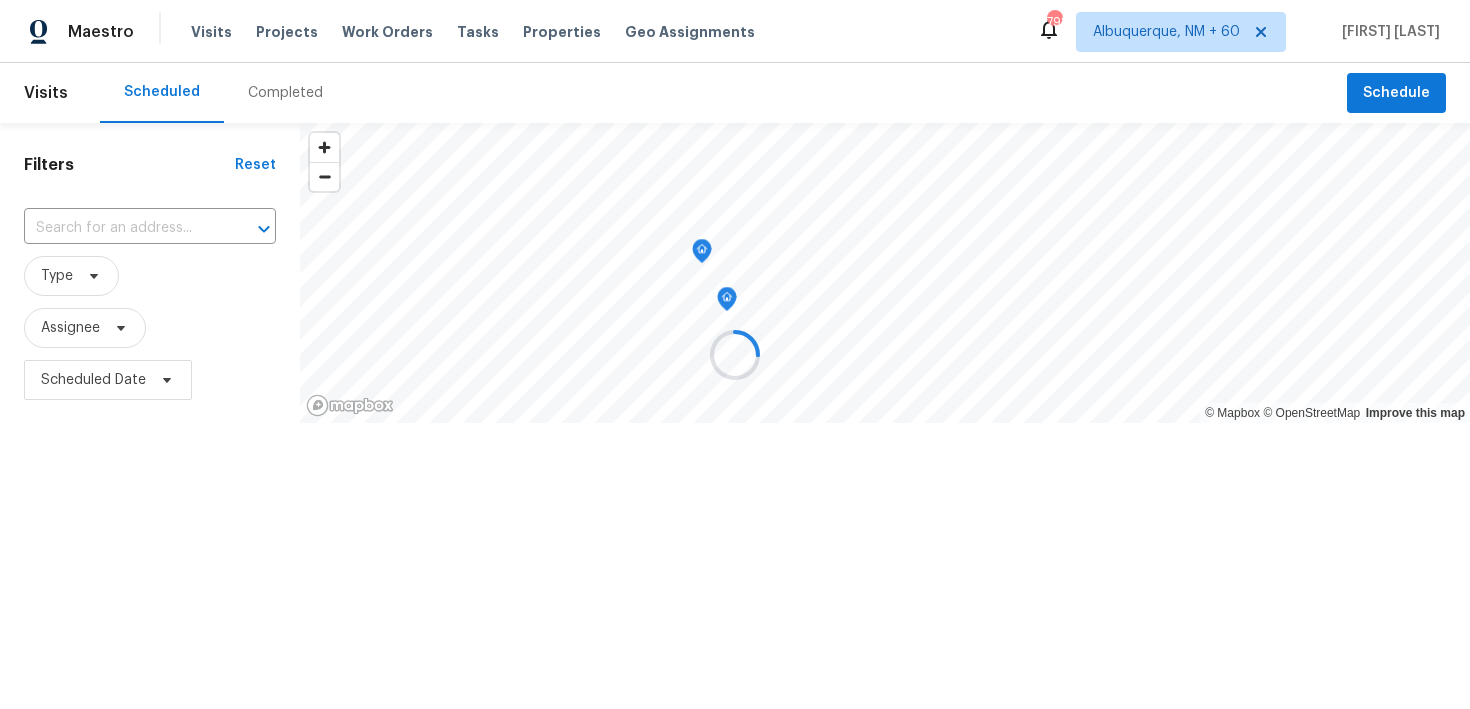 click at bounding box center [735, 354] 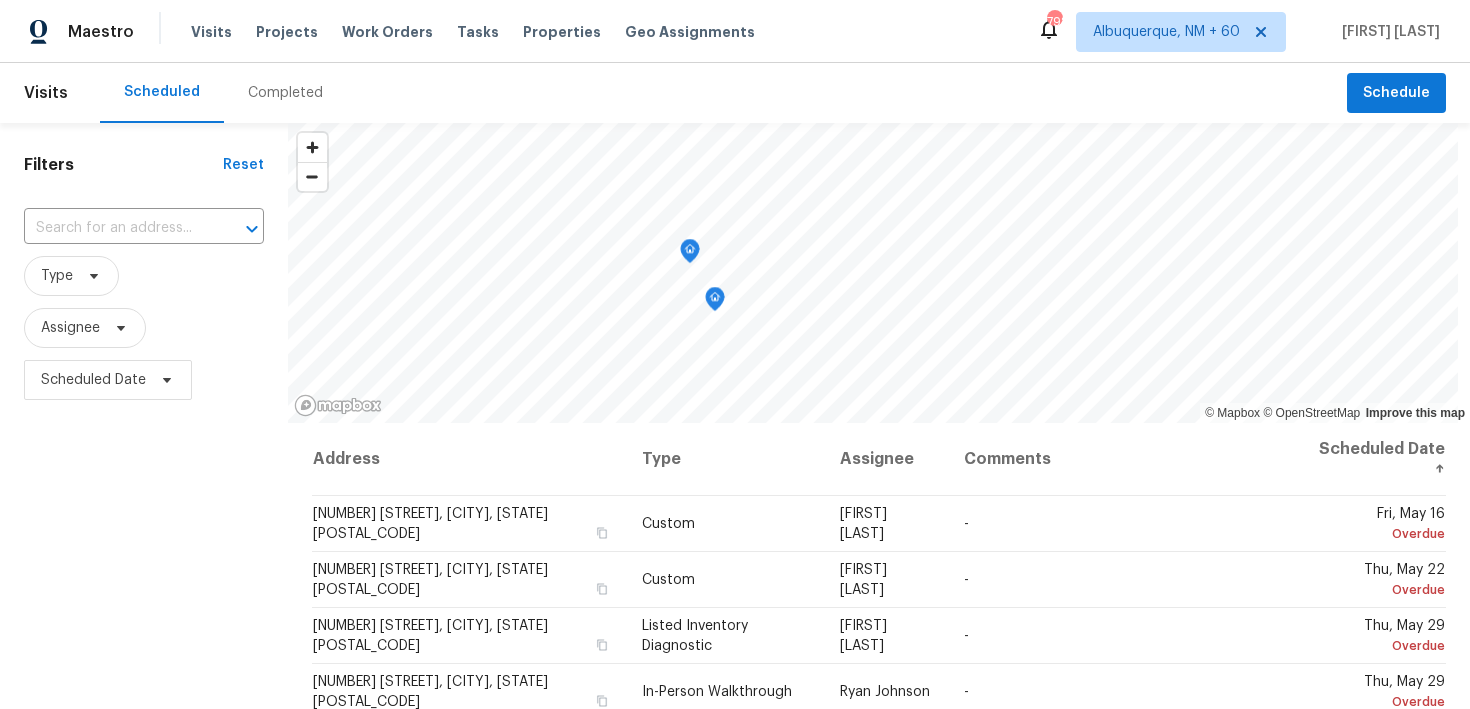 click on "Completed" at bounding box center [285, 93] 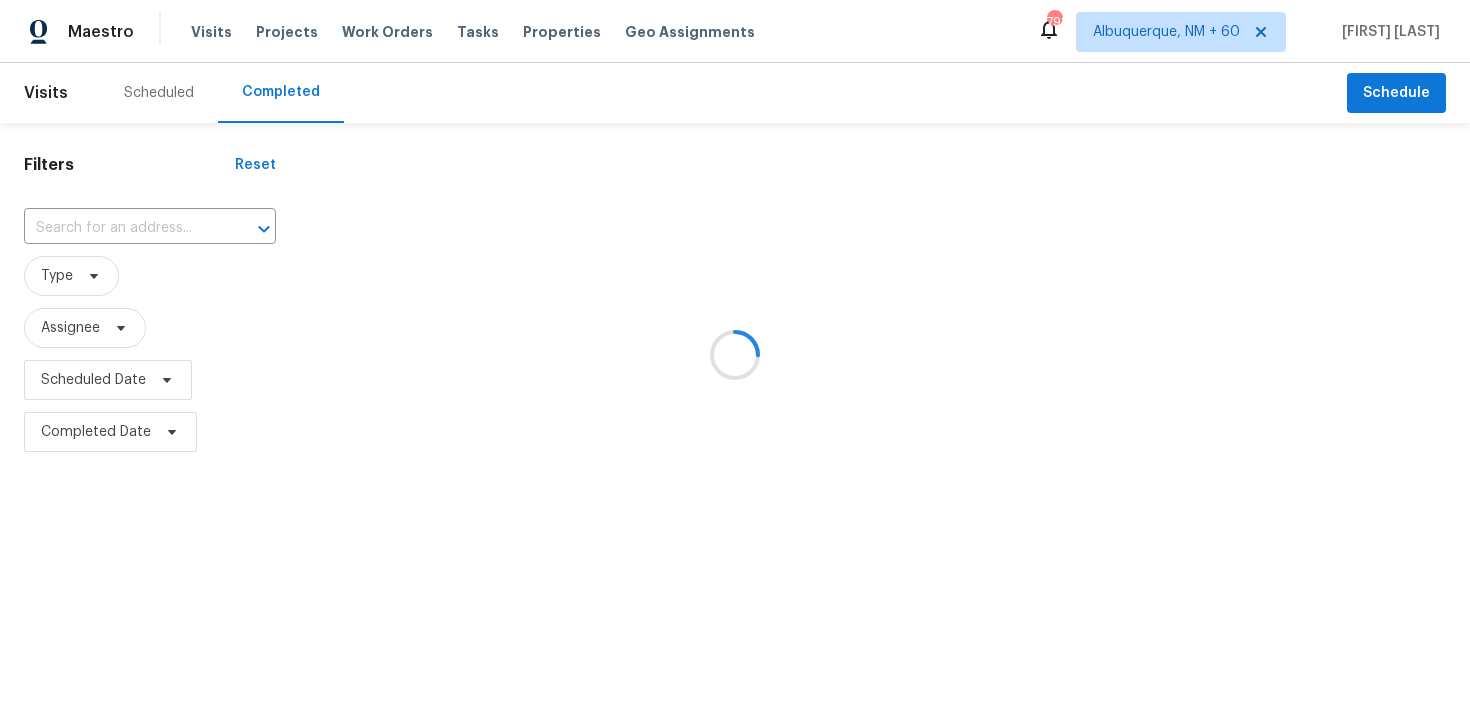 click at bounding box center [735, 354] 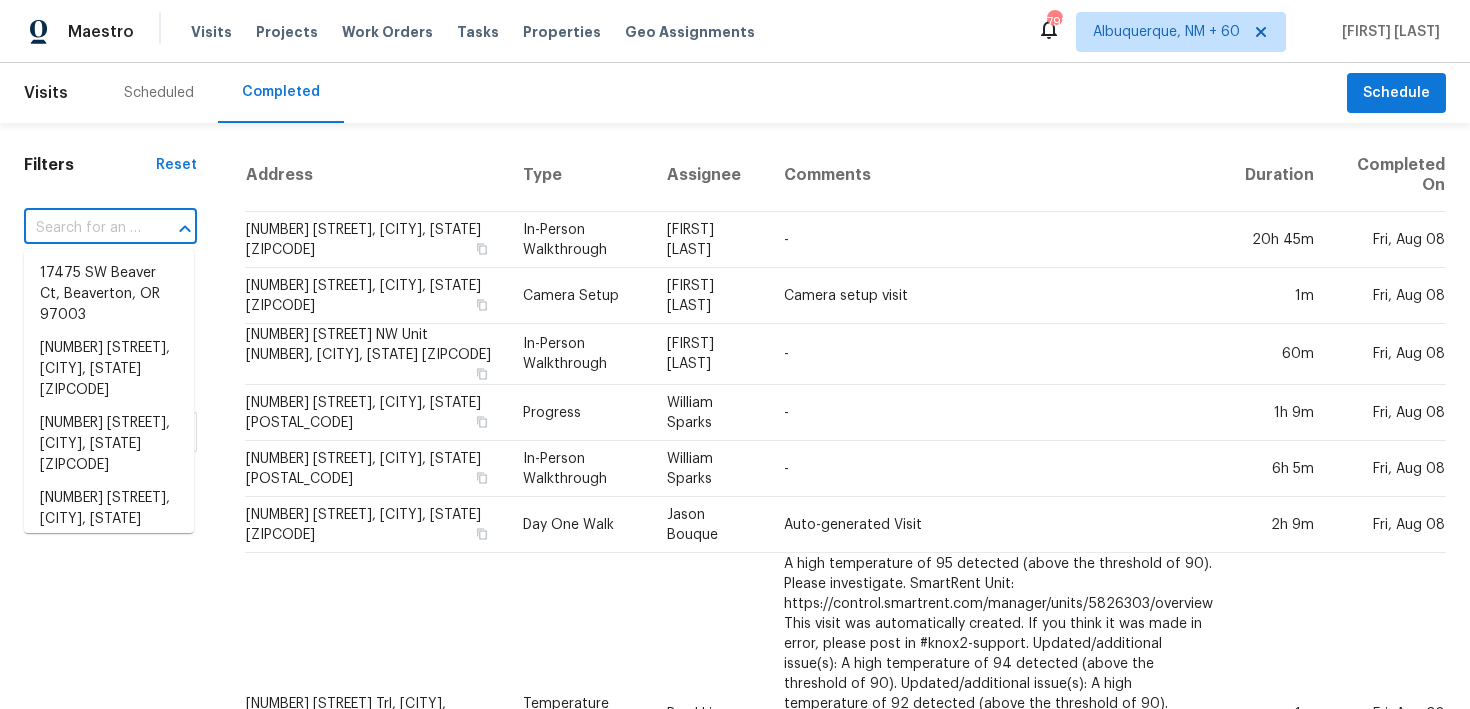 click at bounding box center [82, 228] 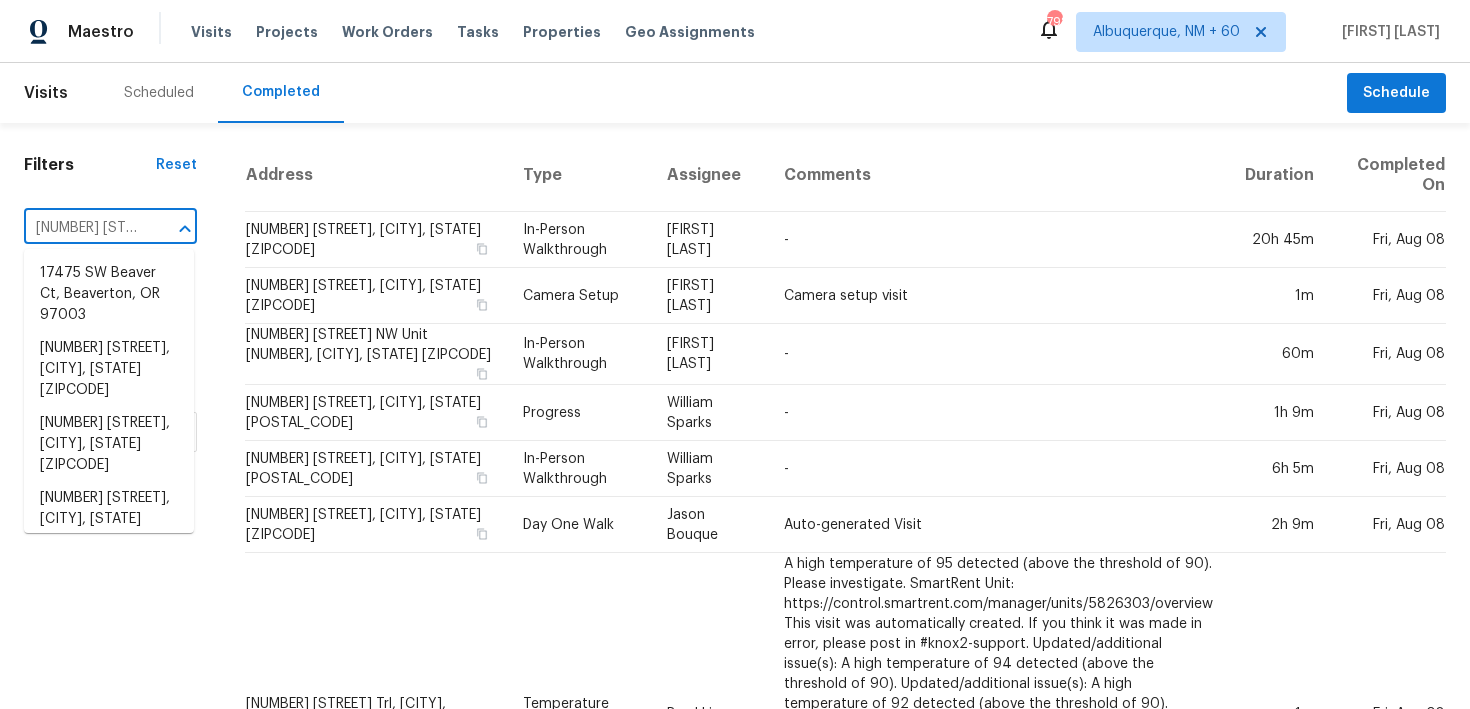 scroll, scrollTop: 0, scrollLeft: 166, axis: horizontal 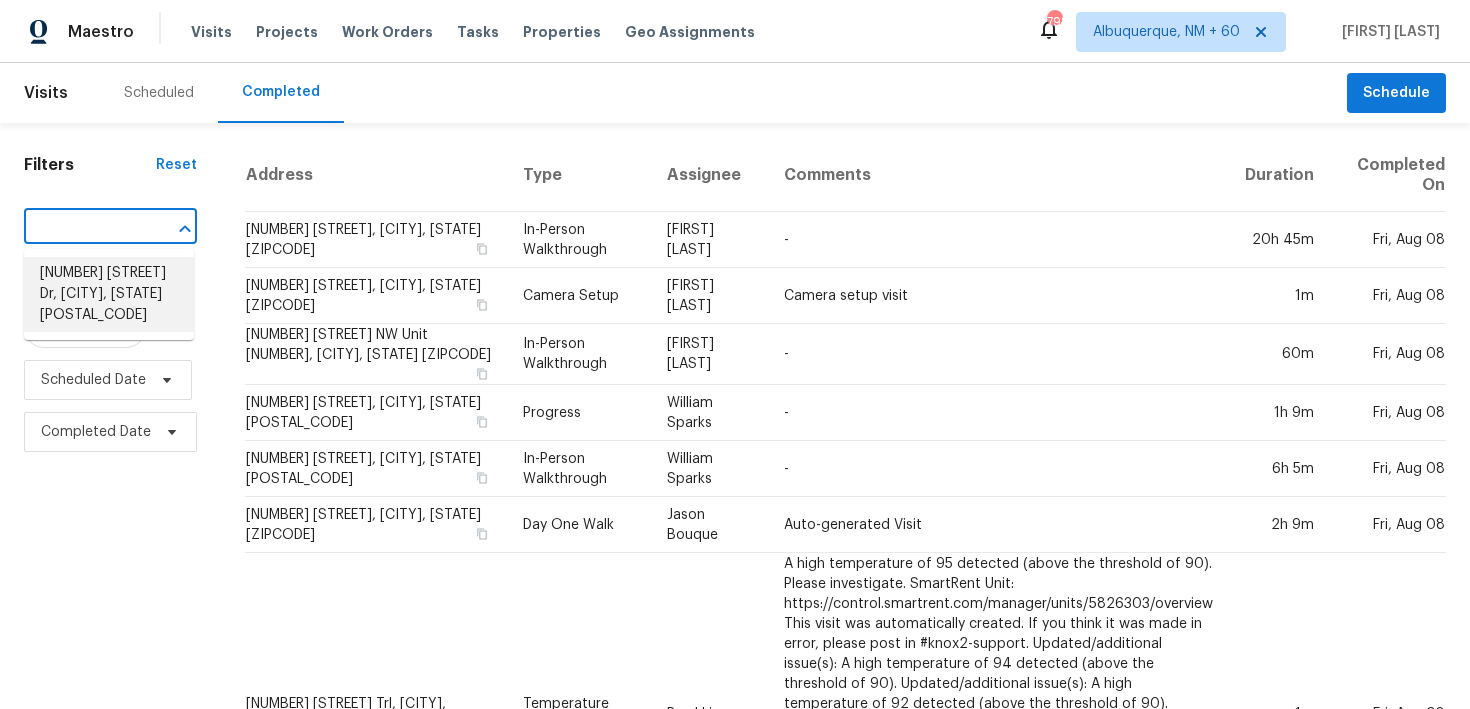click on "9997 Point View Dr, Jonesboro, GA 30238" at bounding box center [109, 294] 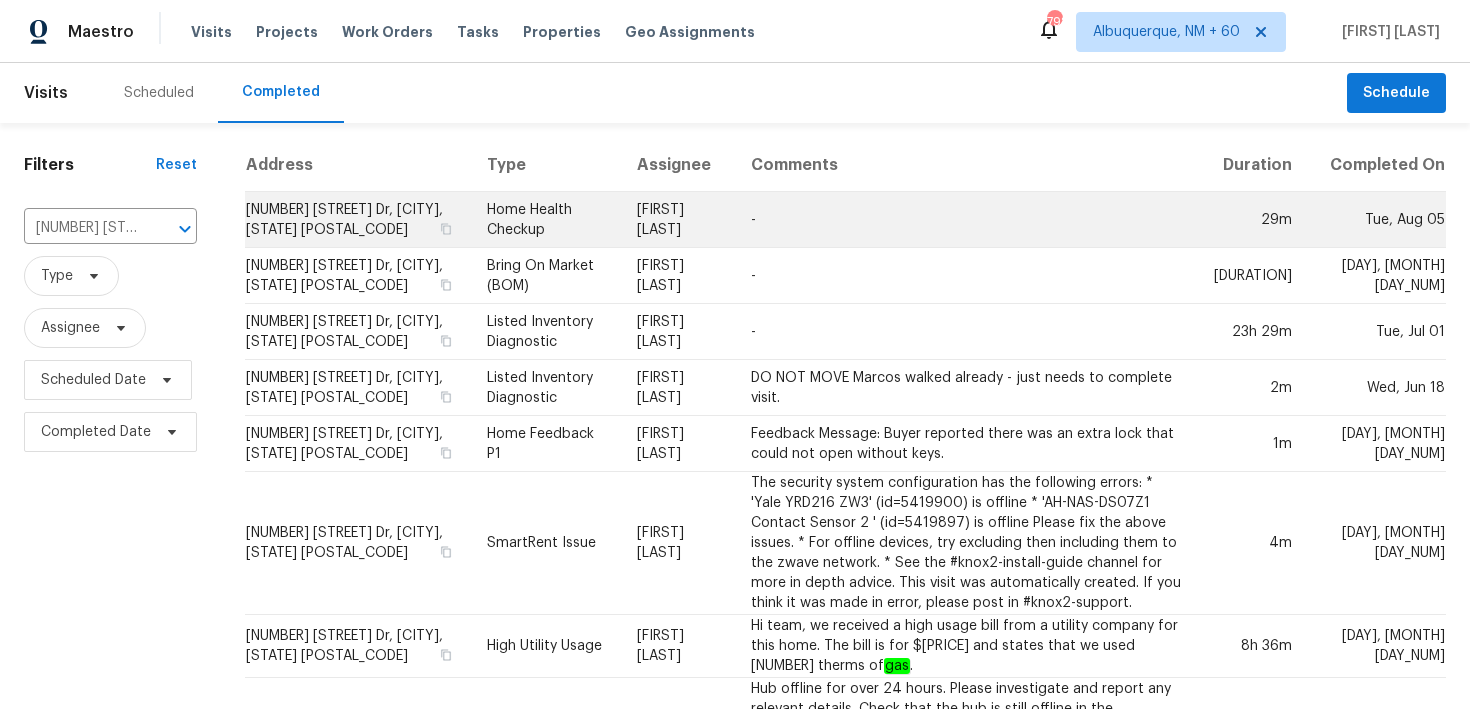 click on "Home Health Checkup" at bounding box center (545, 220) 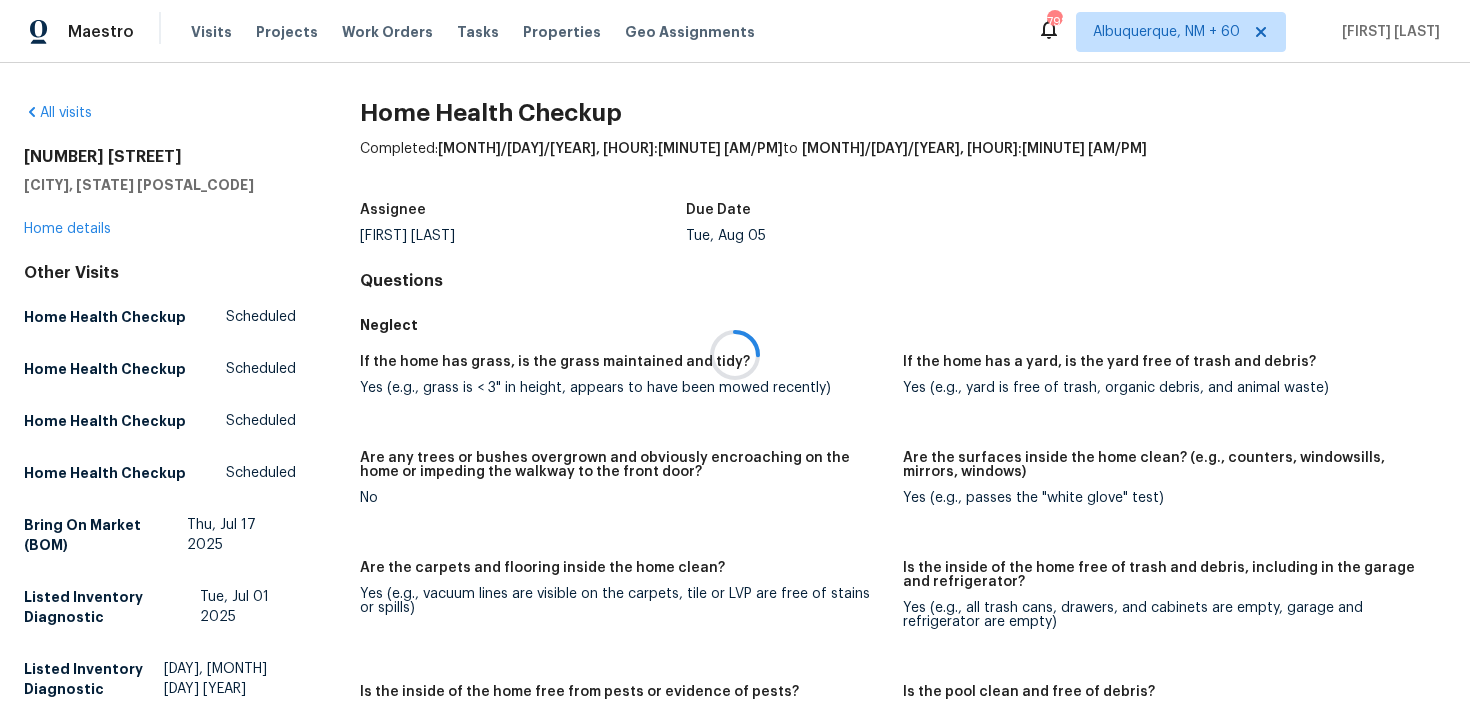 click at bounding box center [735, 354] 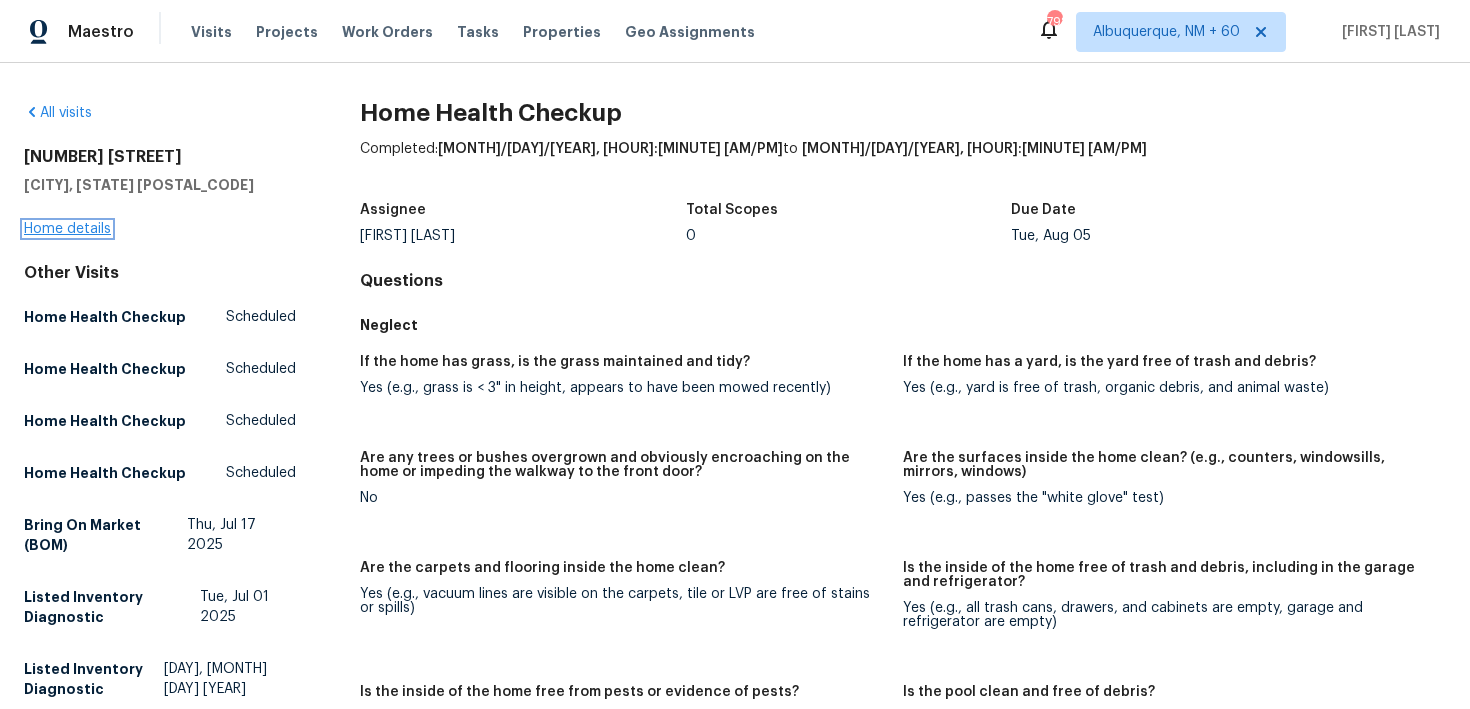 click on "Home details" at bounding box center [67, 229] 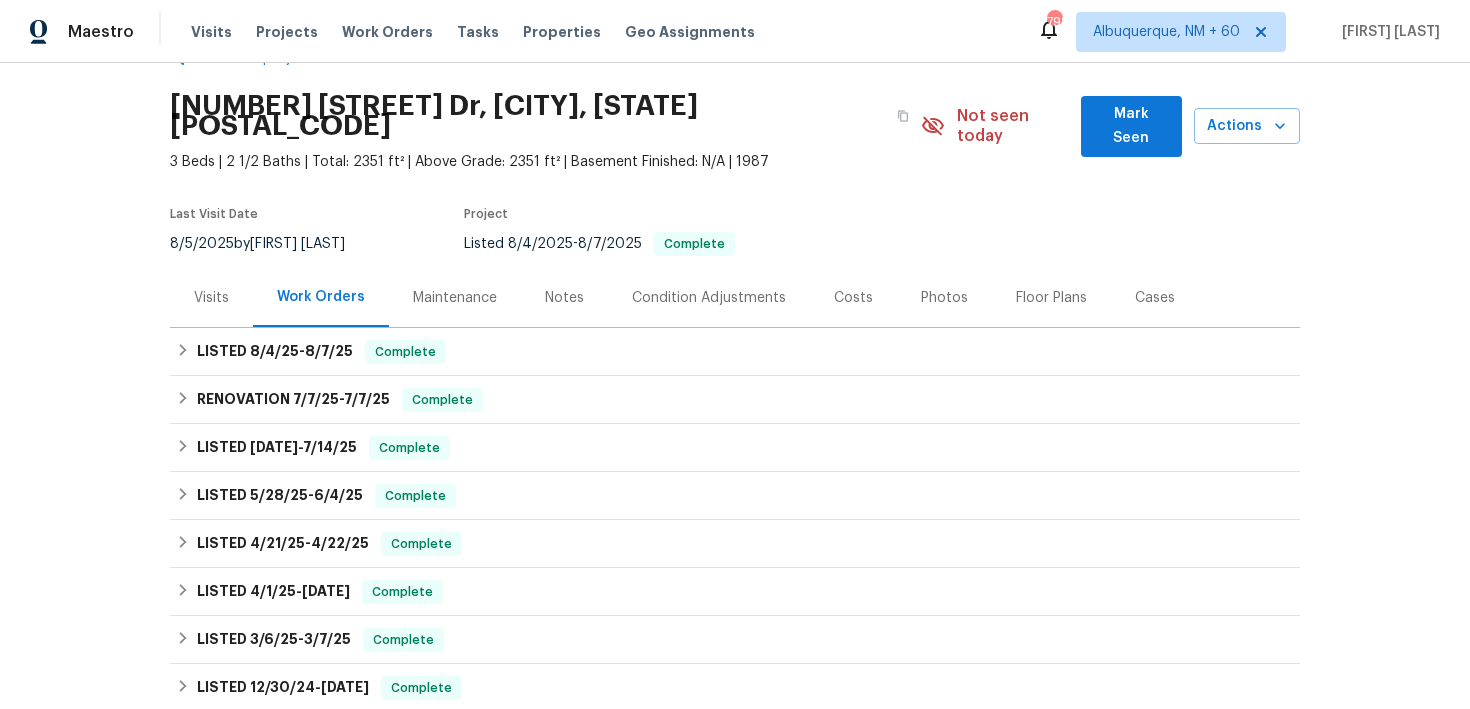 scroll, scrollTop: 58, scrollLeft: 0, axis: vertical 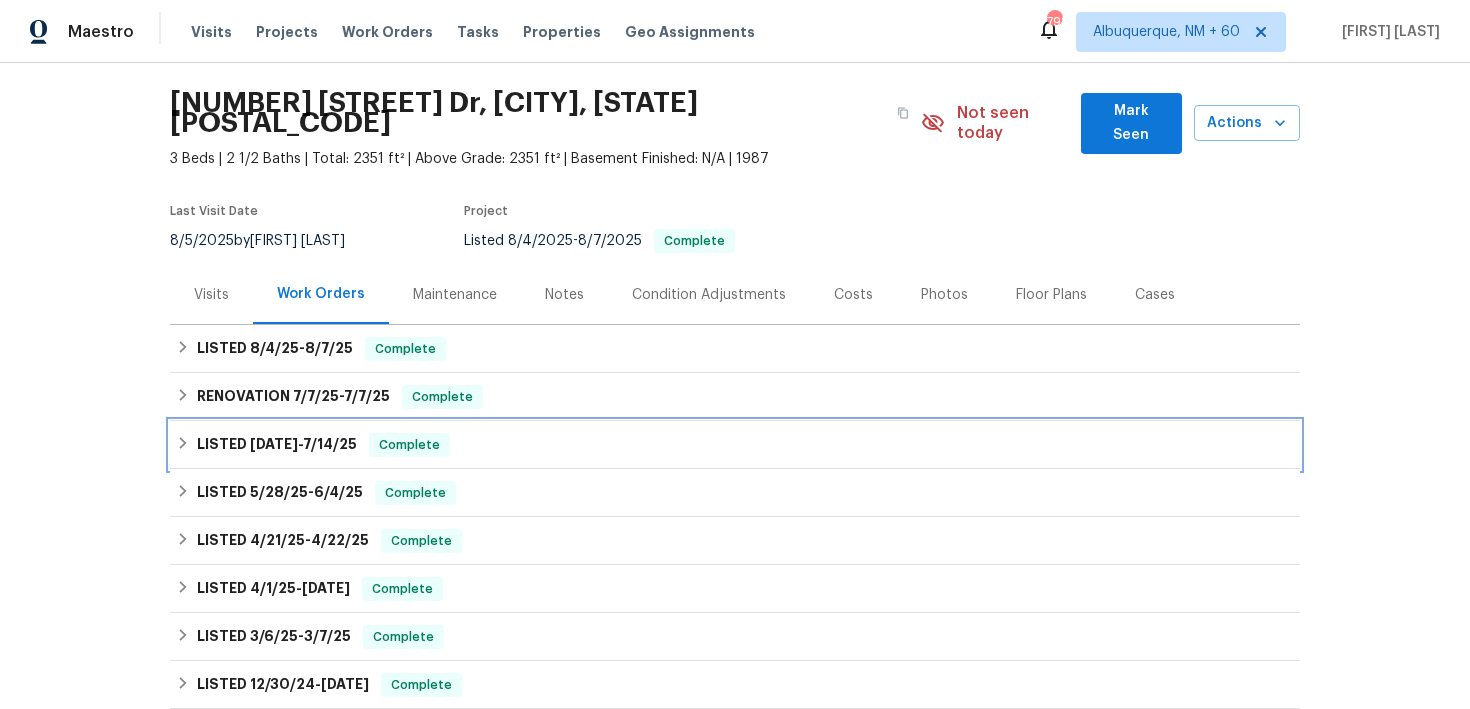 click on "Complete" at bounding box center (409, 445) 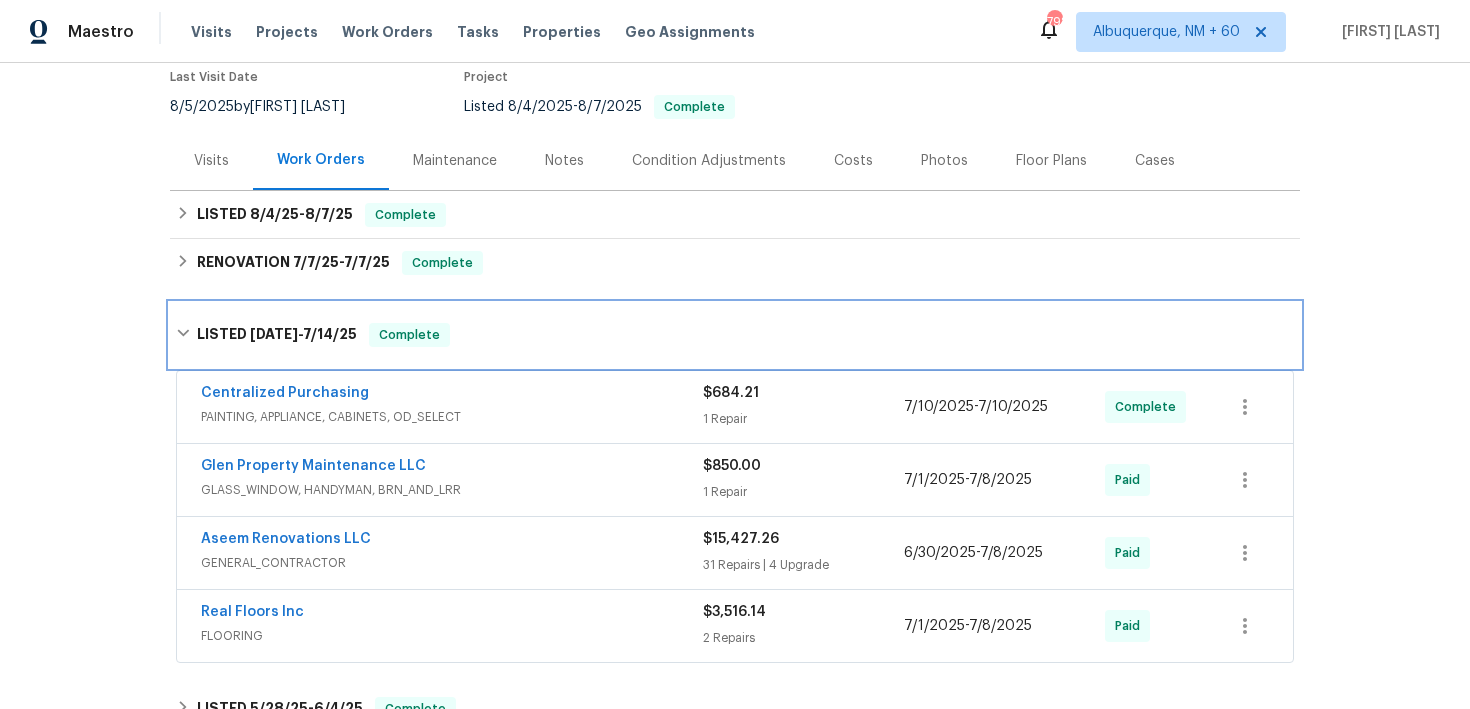 scroll, scrollTop: 139, scrollLeft: 0, axis: vertical 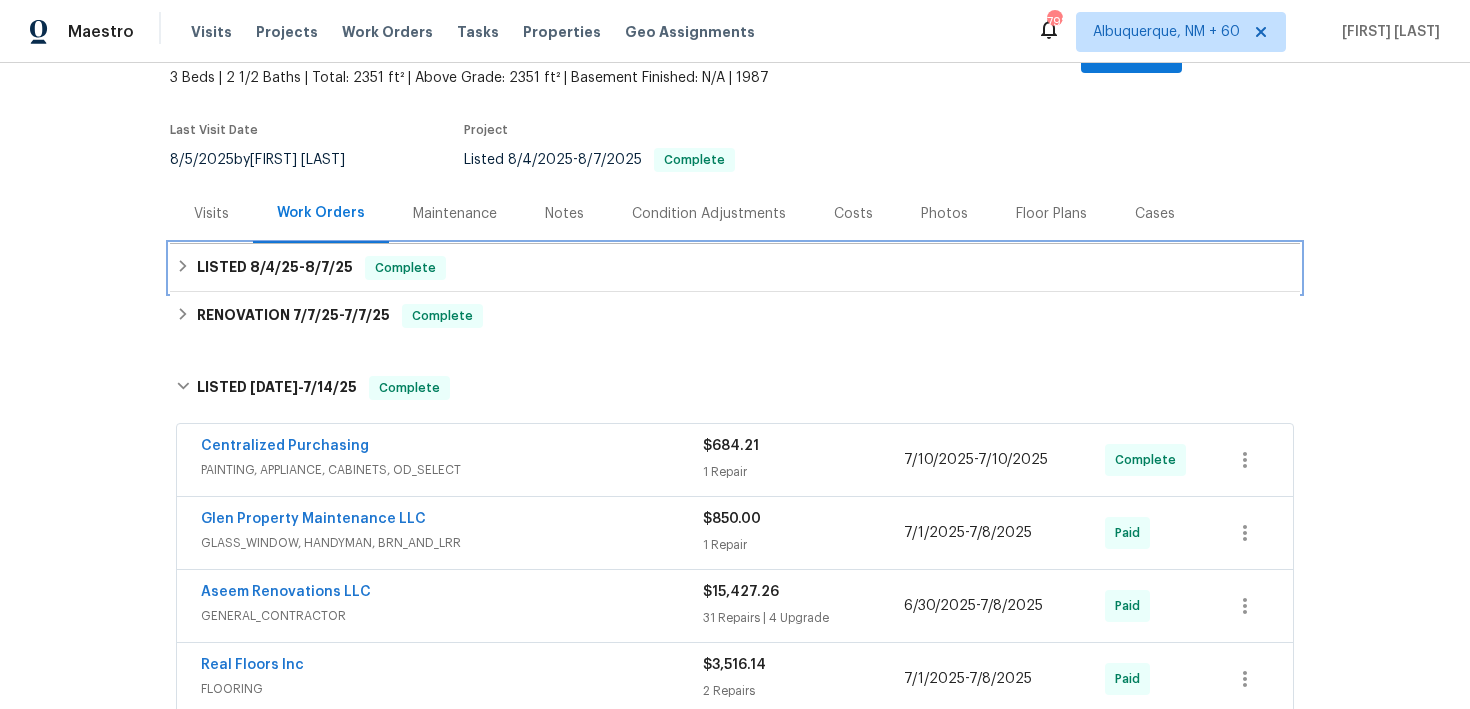 click on "LISTED   8/4/25  -  8/7/25 Complete" at bounding box center (735, 268) 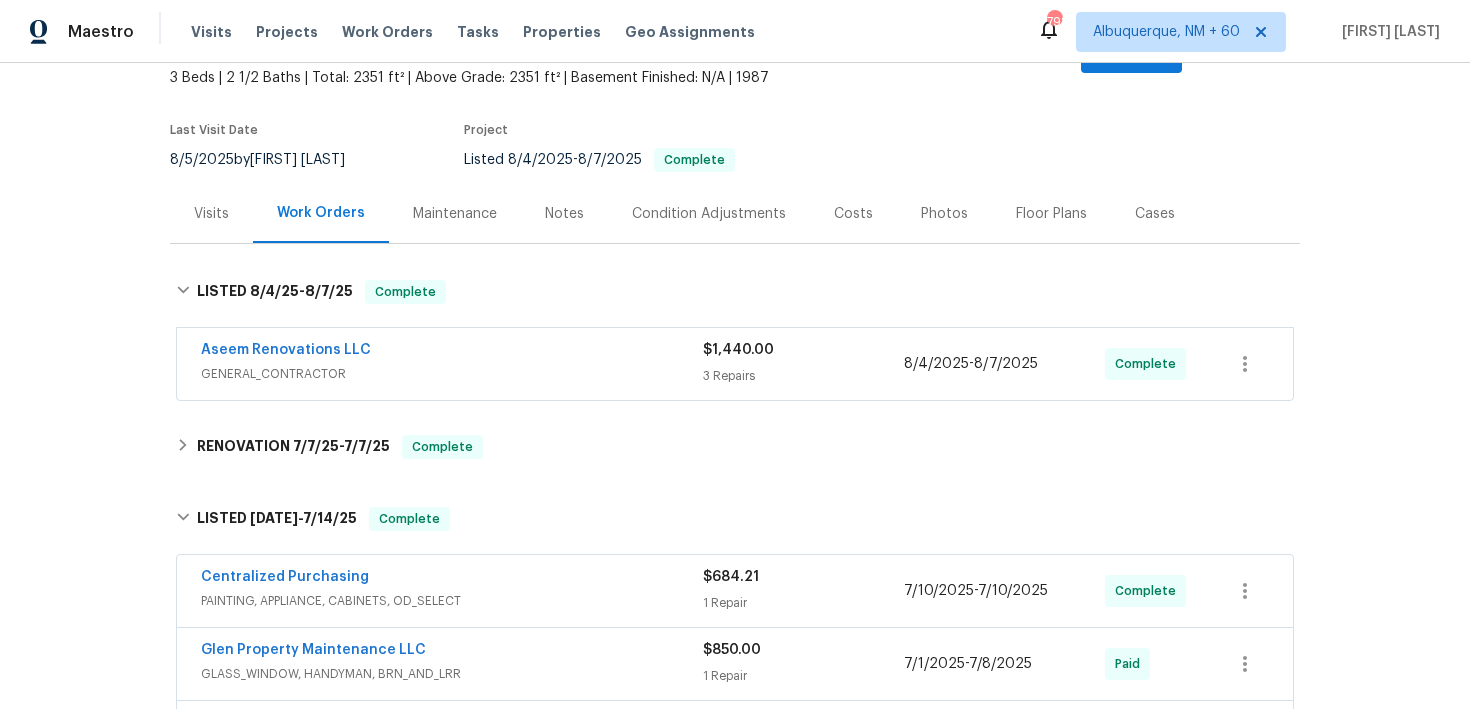 click on "3 Repairs" at bounding box center (803, 376) 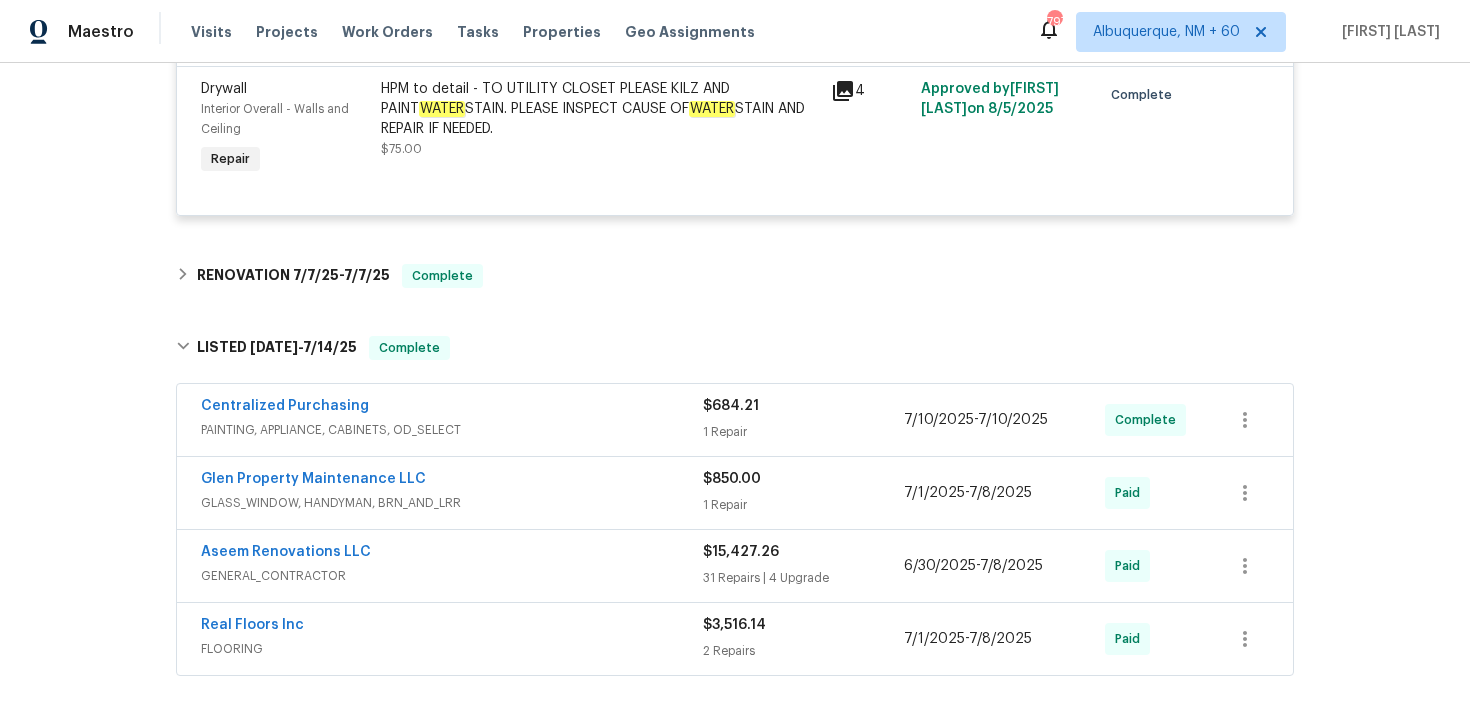 scroll, scrollTop: 900, scrollLeft: 0, axis: vertical 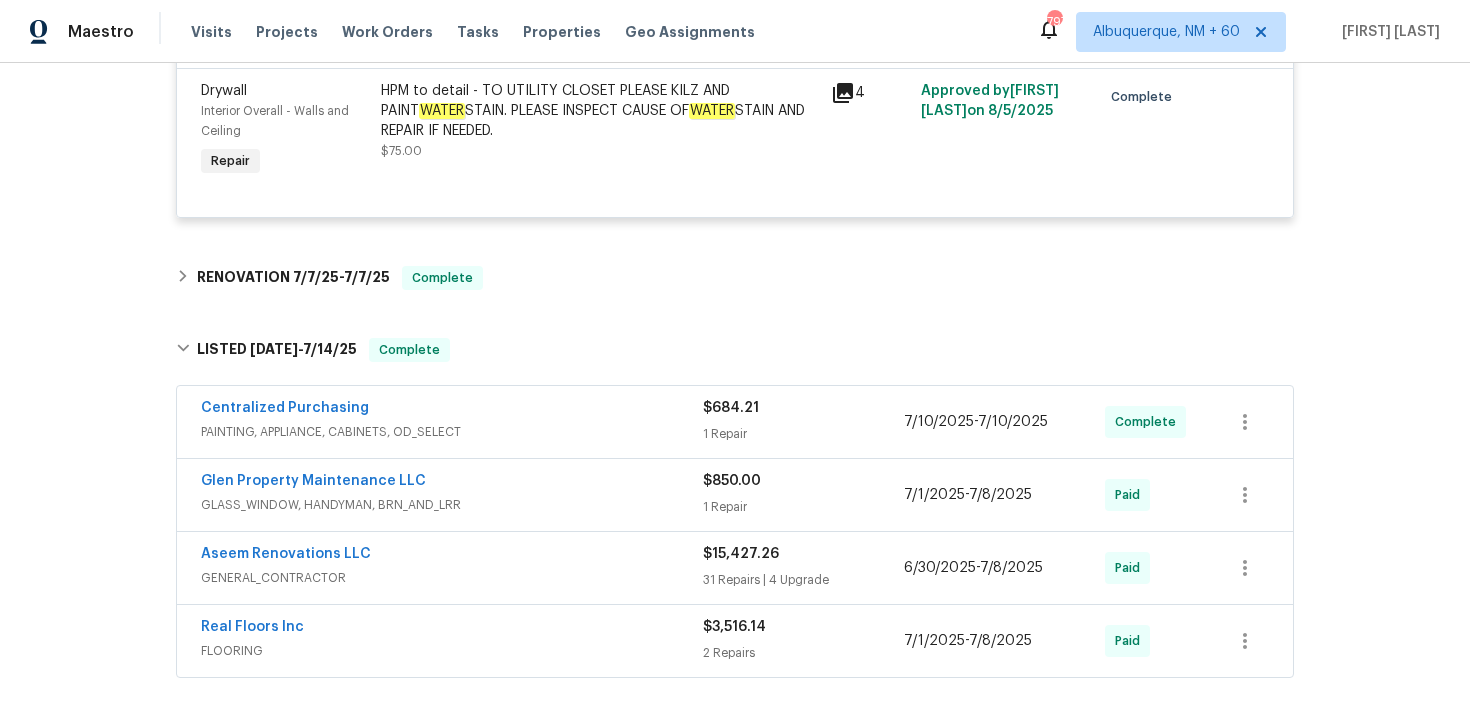 click on "1 Repair" at bounding box center (803, 507) 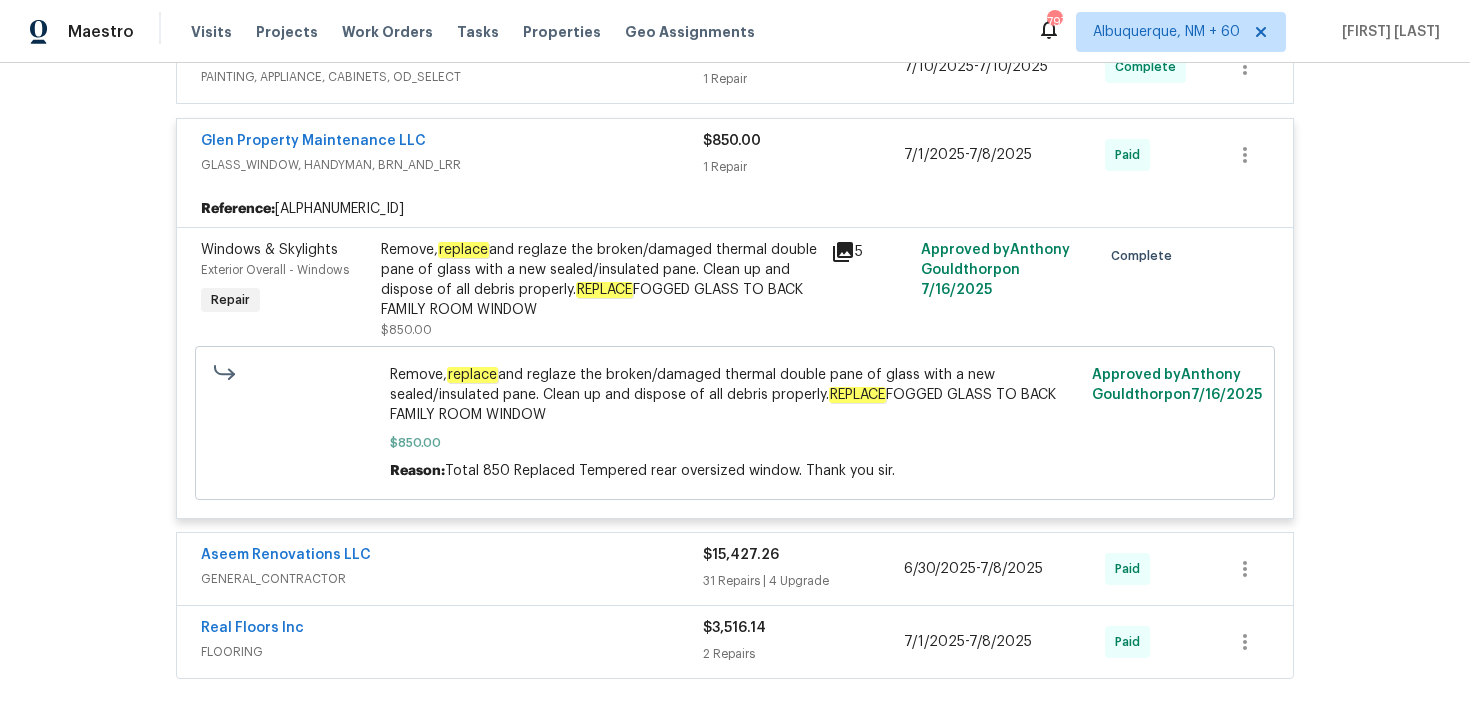 scroll, scrollTop: 1256, scrollLeft: 0, axis: vertical 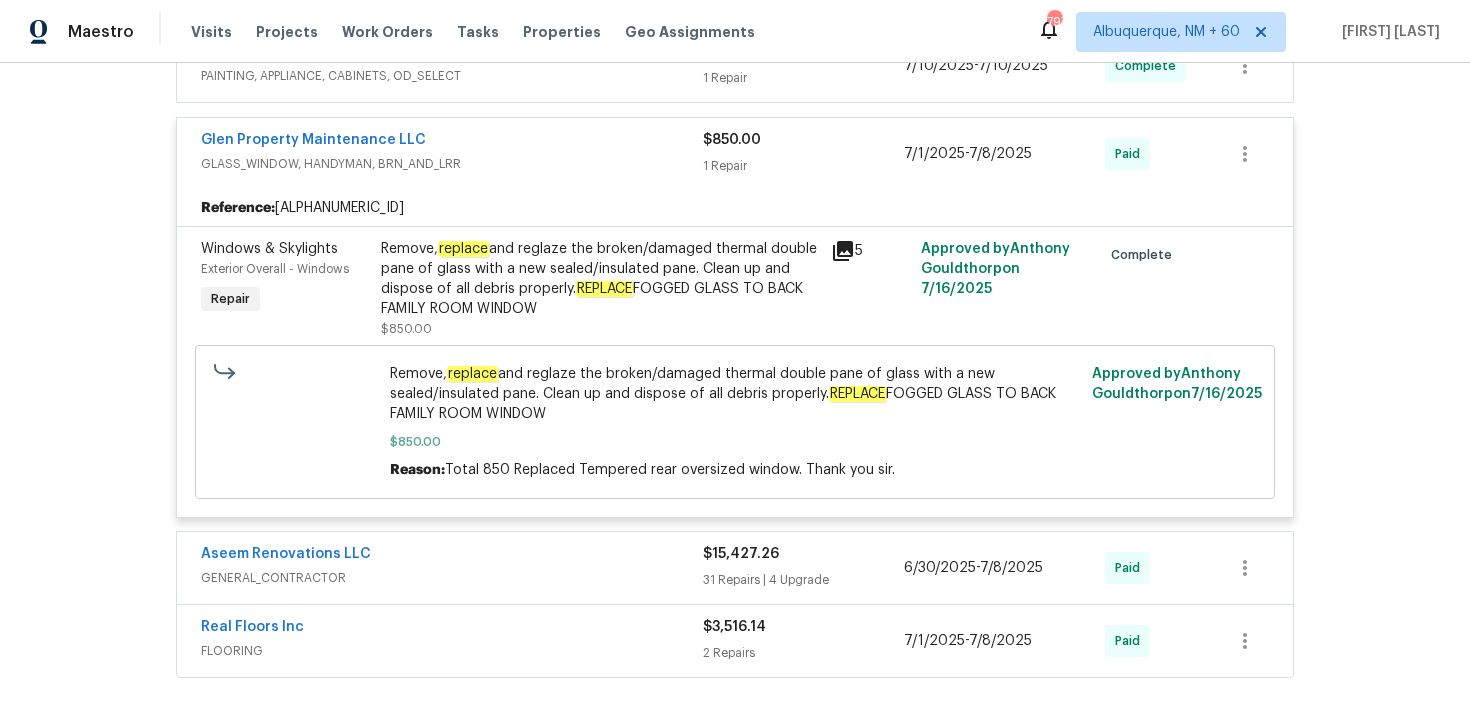click on "$15,427.26 31 Repairs | 4 Upgrade" at bounding box center [803, 568] 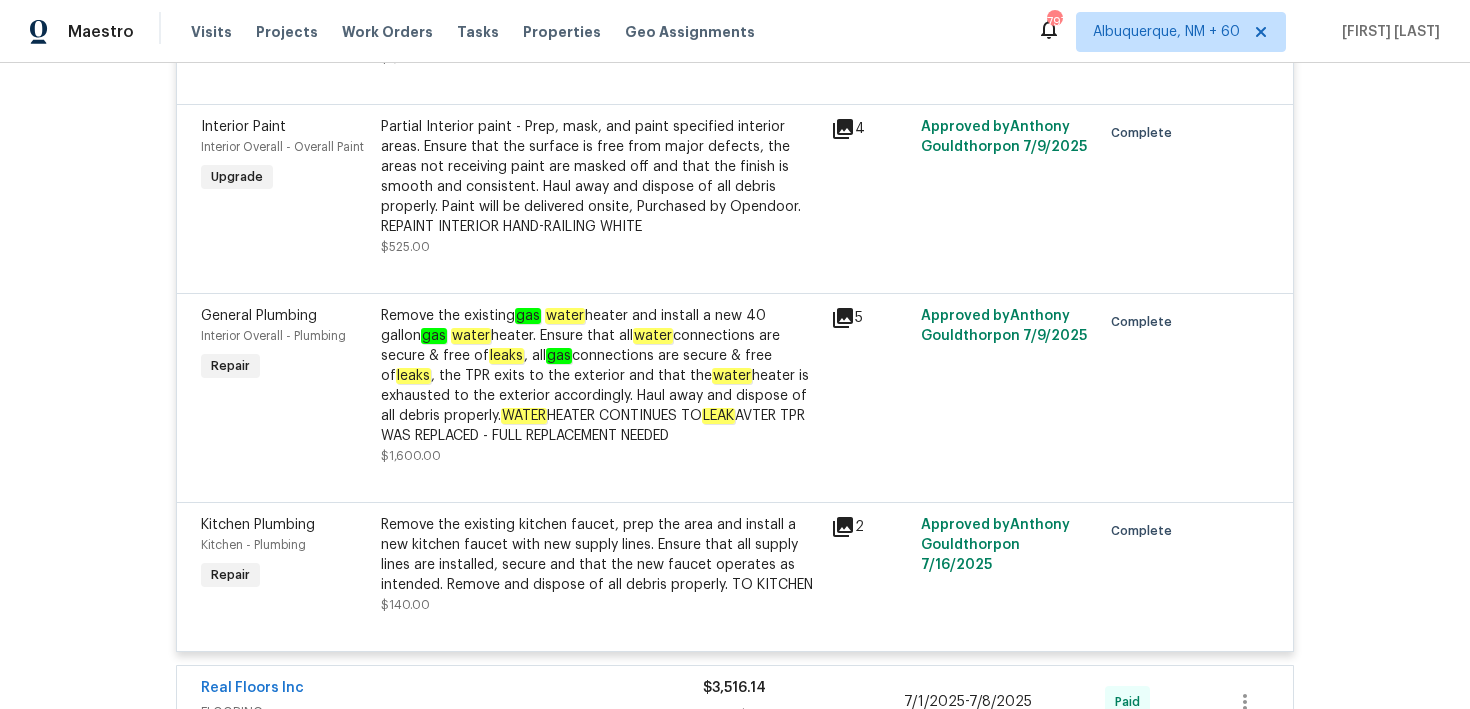 scroll, scrollTop: 8130, scrollLeft: 0, axis: vertical 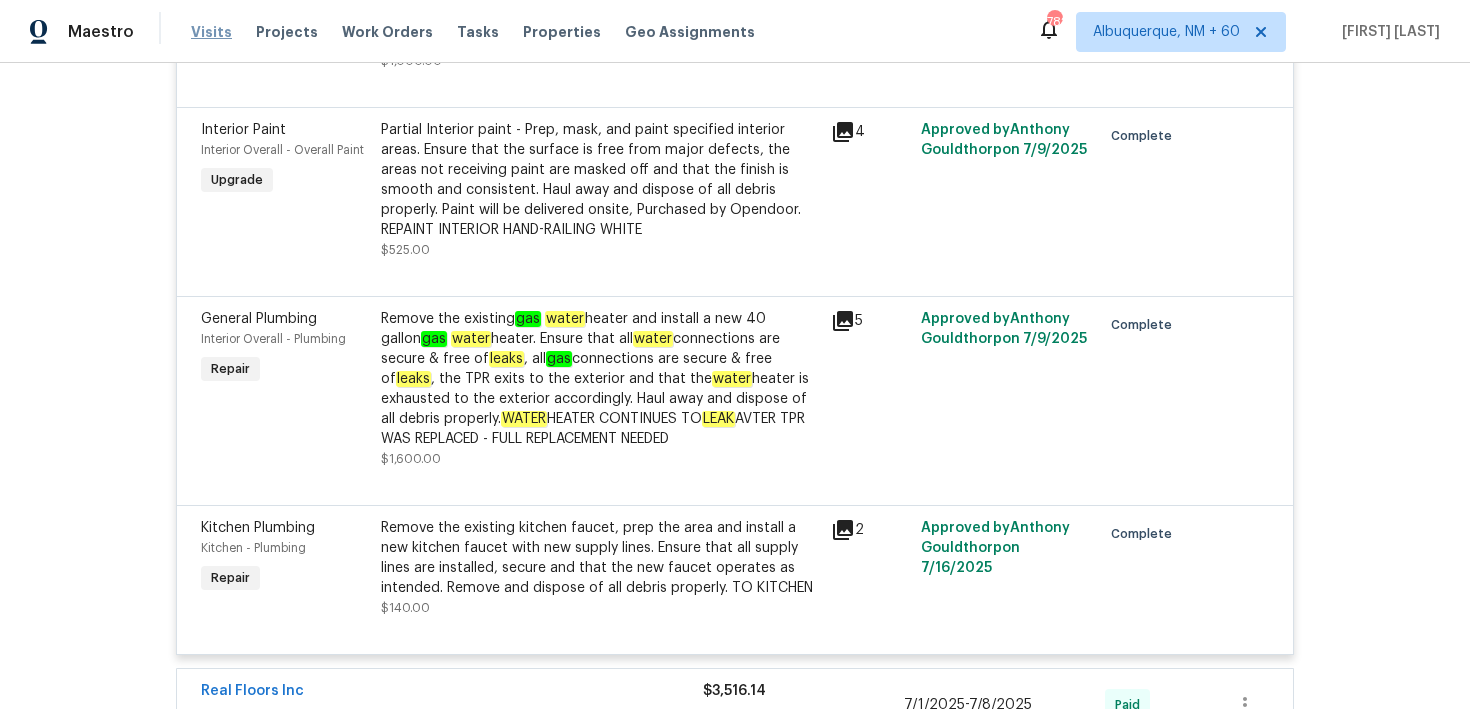 click on "Visits" at bounding box center [211, 32] 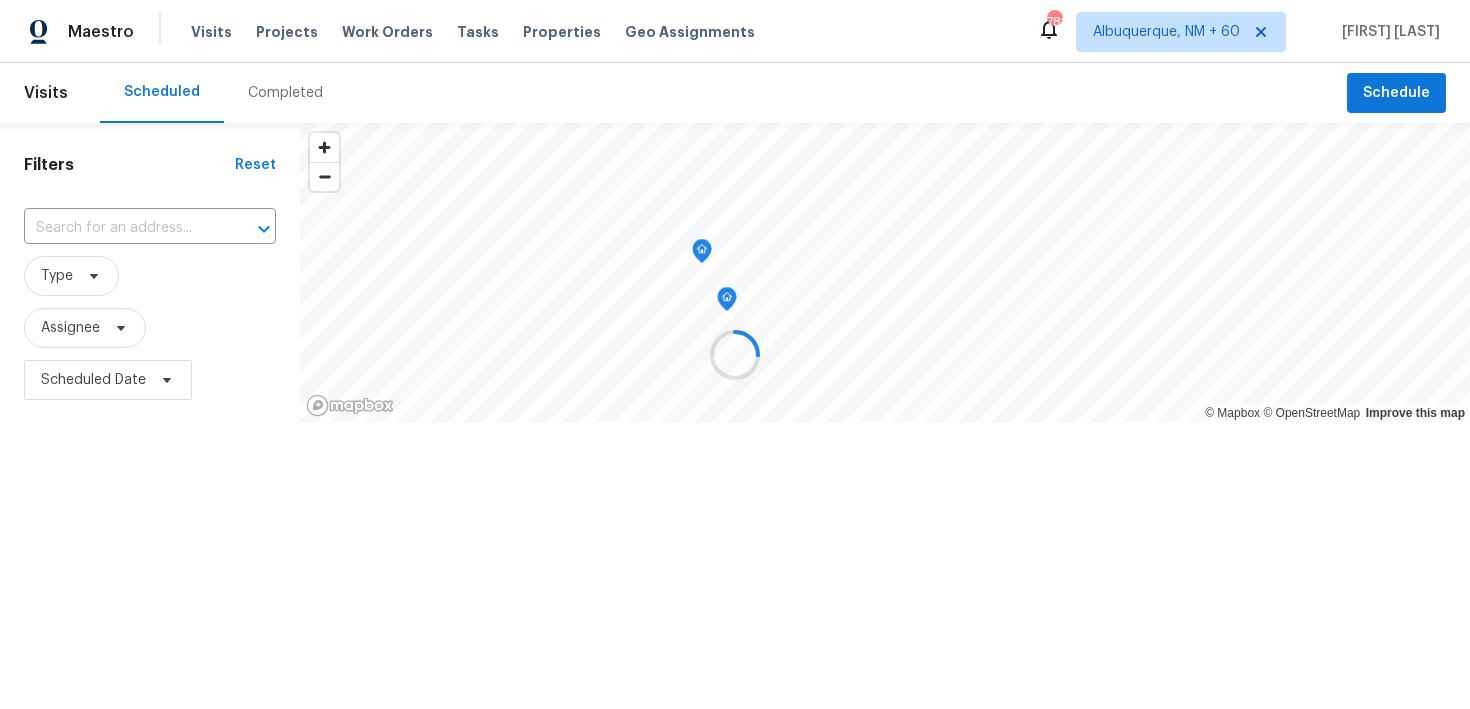 click at bounding box center (735, 354) 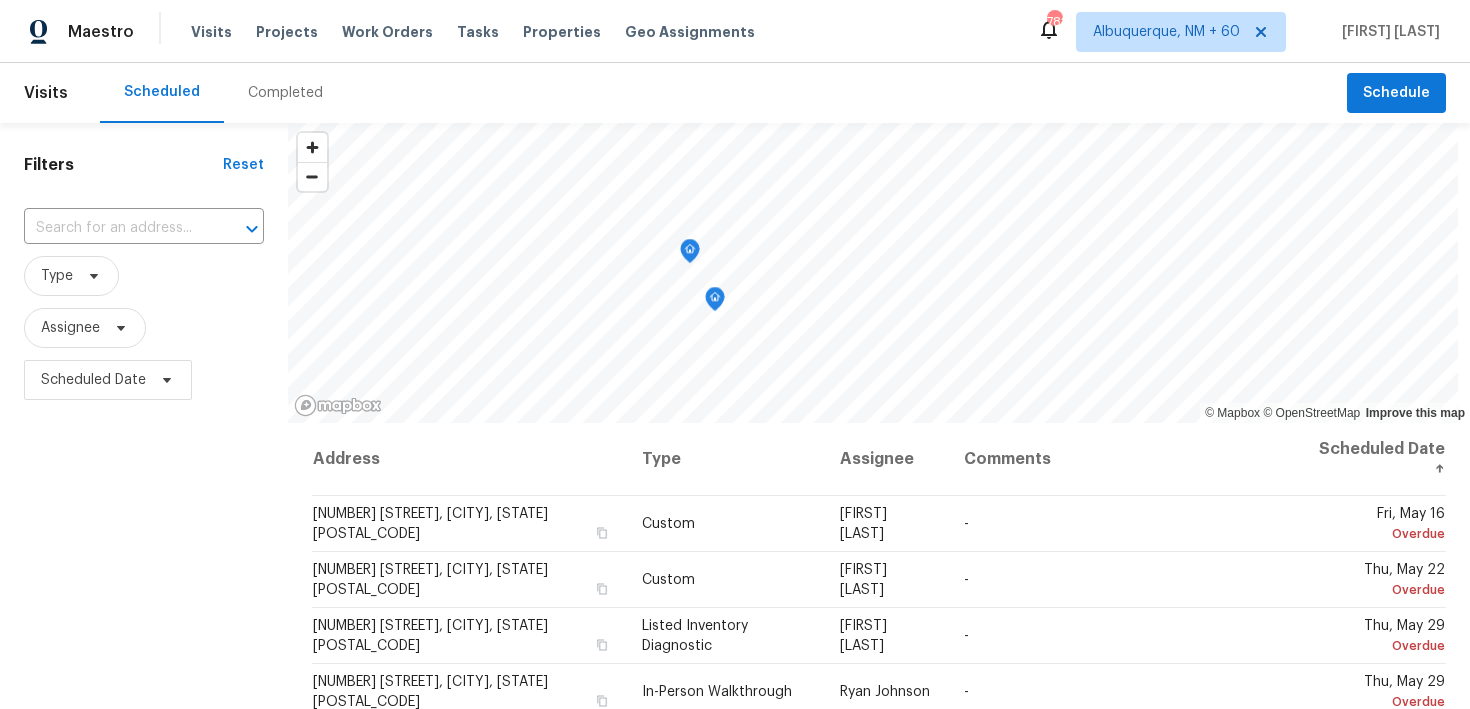 click on "Completed" at bounding box center (285, 93) 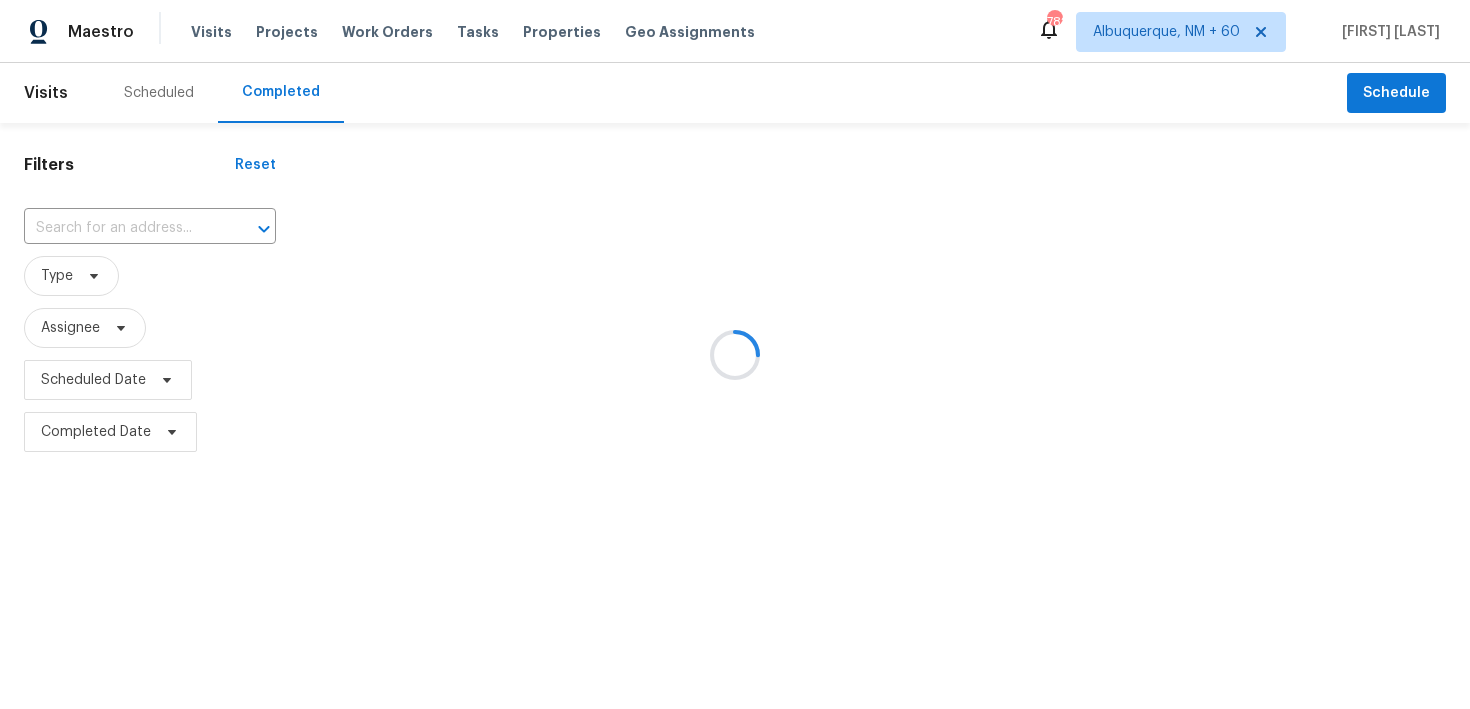 click at bounding box center (735, 354) 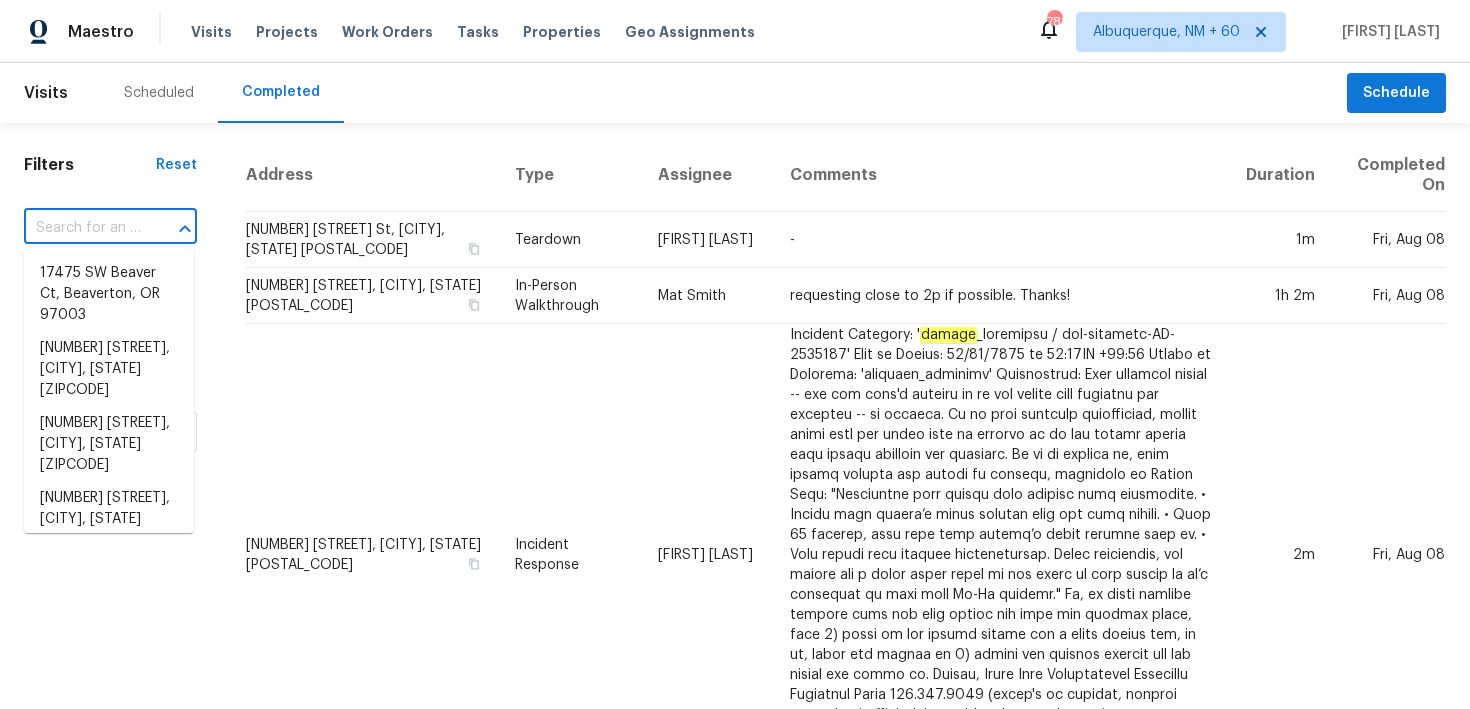 click at bounding box center (82, 228) 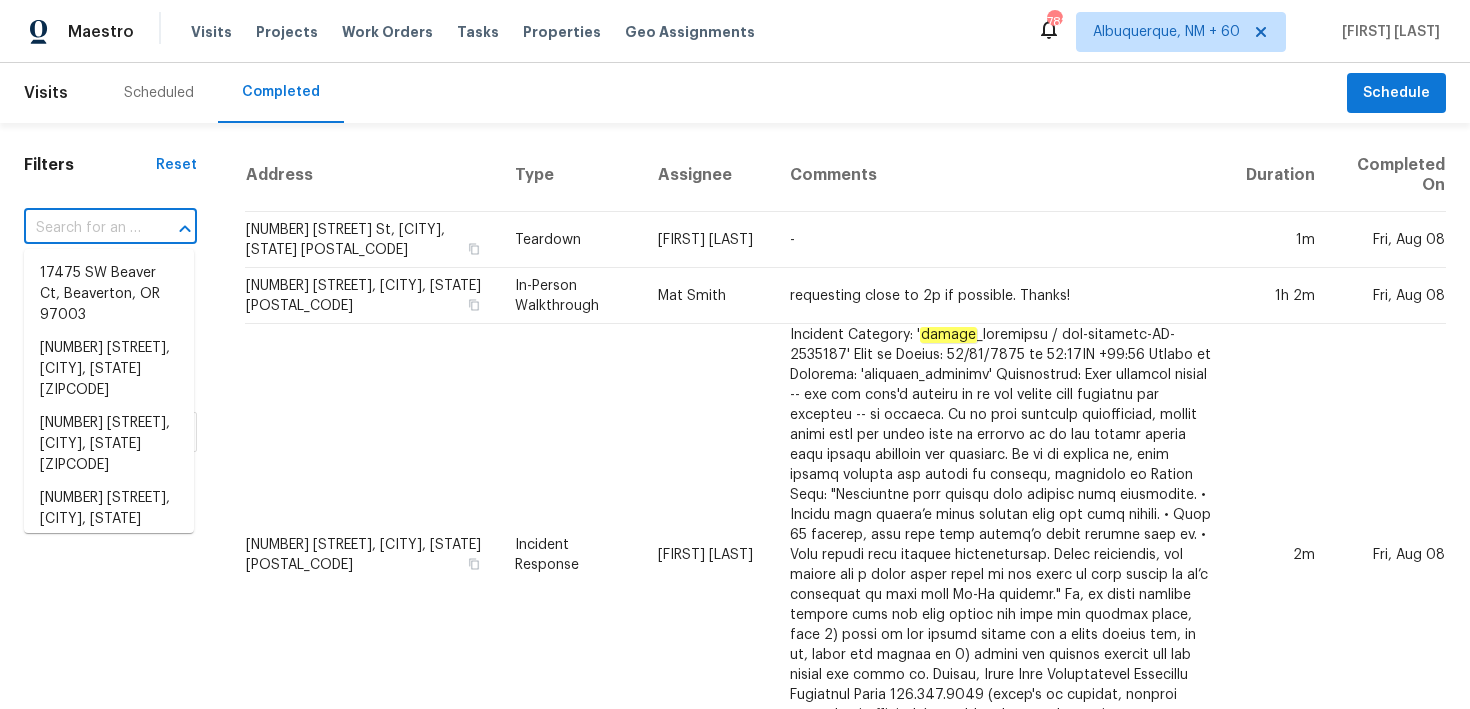 paste on "45997 W Windmill Dr Maricopa, AZ 85139" 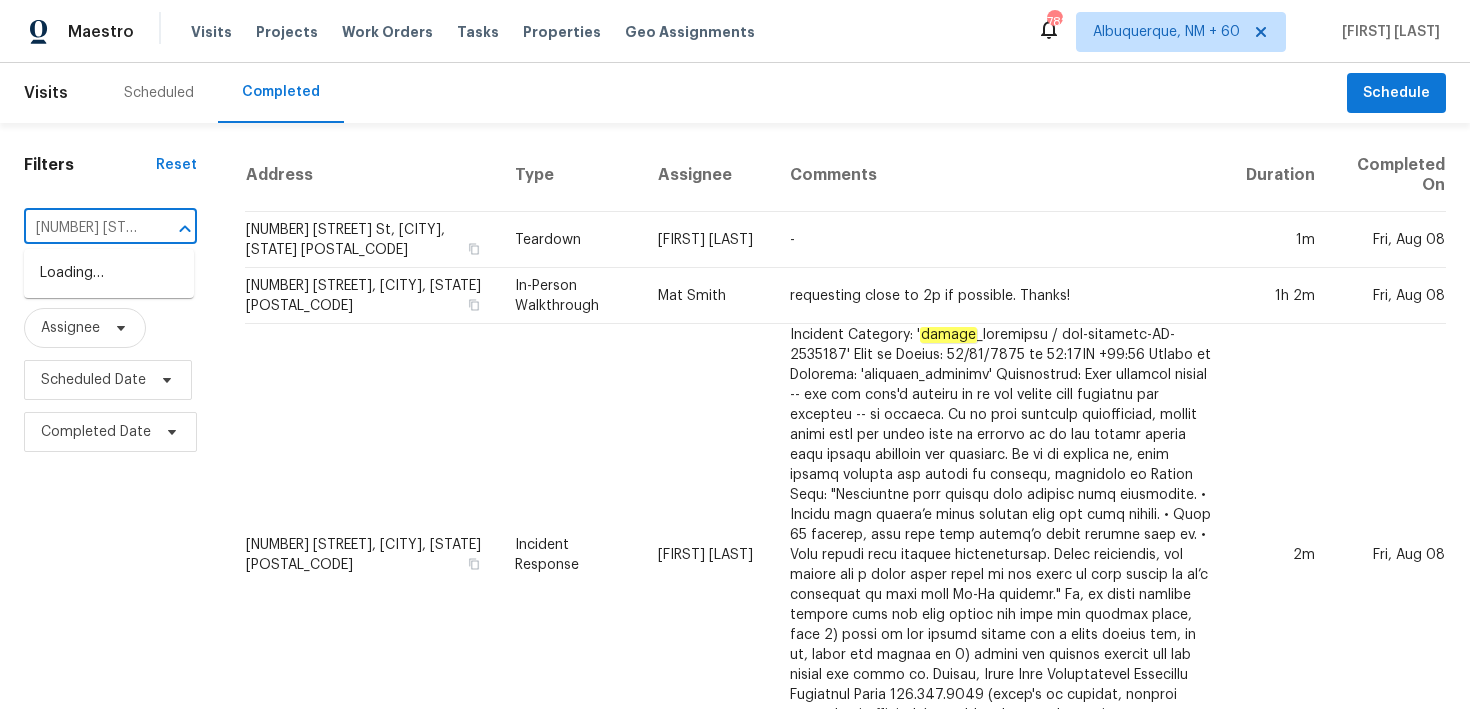 scroll, scrollTop: 0, scrollLeft: 167, axis: horizontal 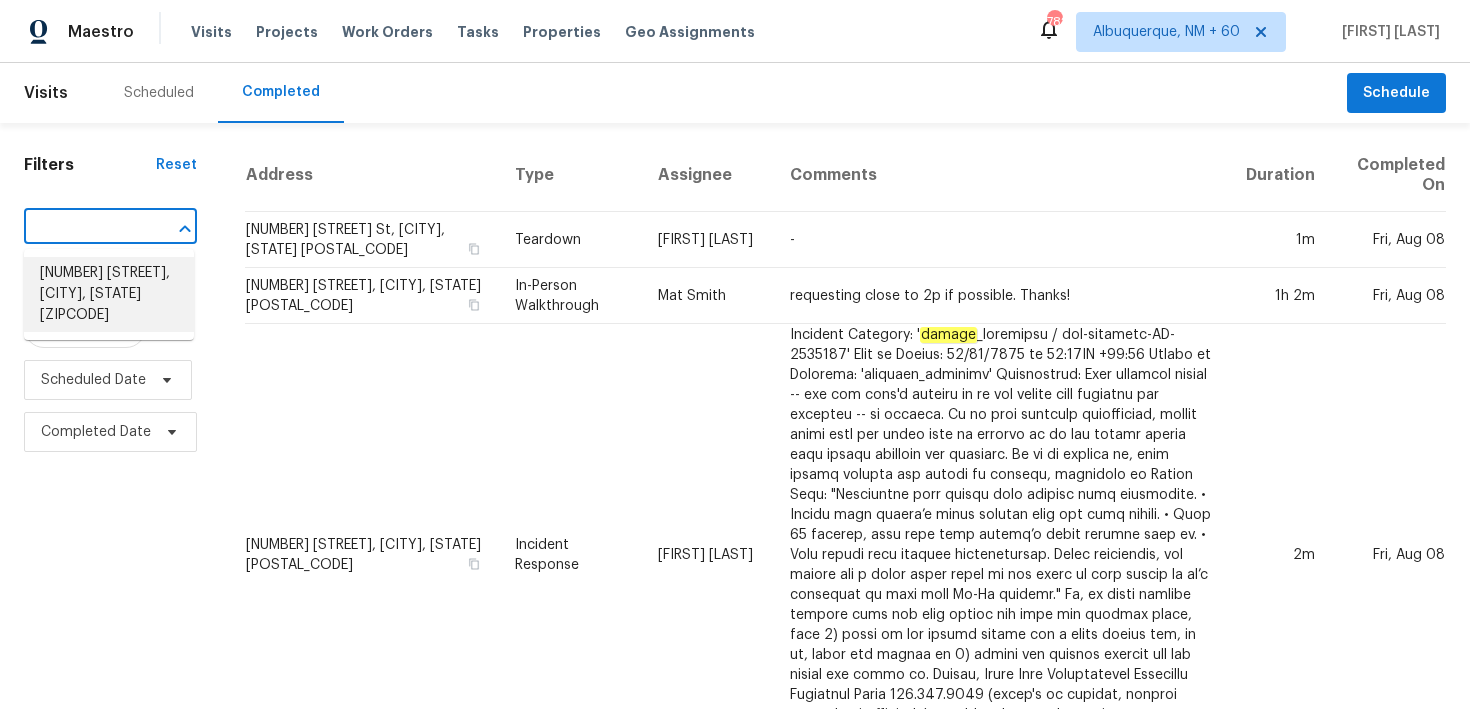 click on "45997 W Windmill Dr, Maricopa, AZ 85139" at bounding box center [109, 294] 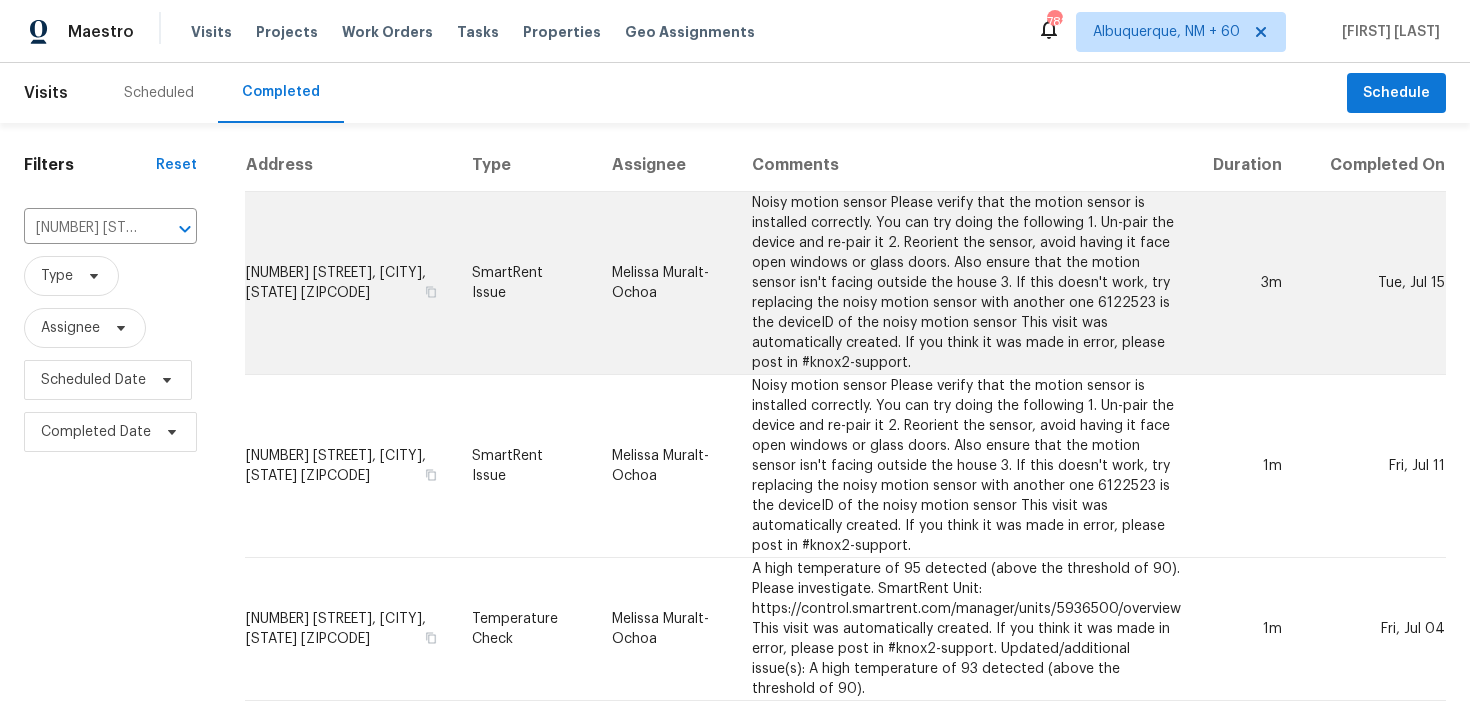 click on "SmartRent Issue" at bounding box center [526, 283] 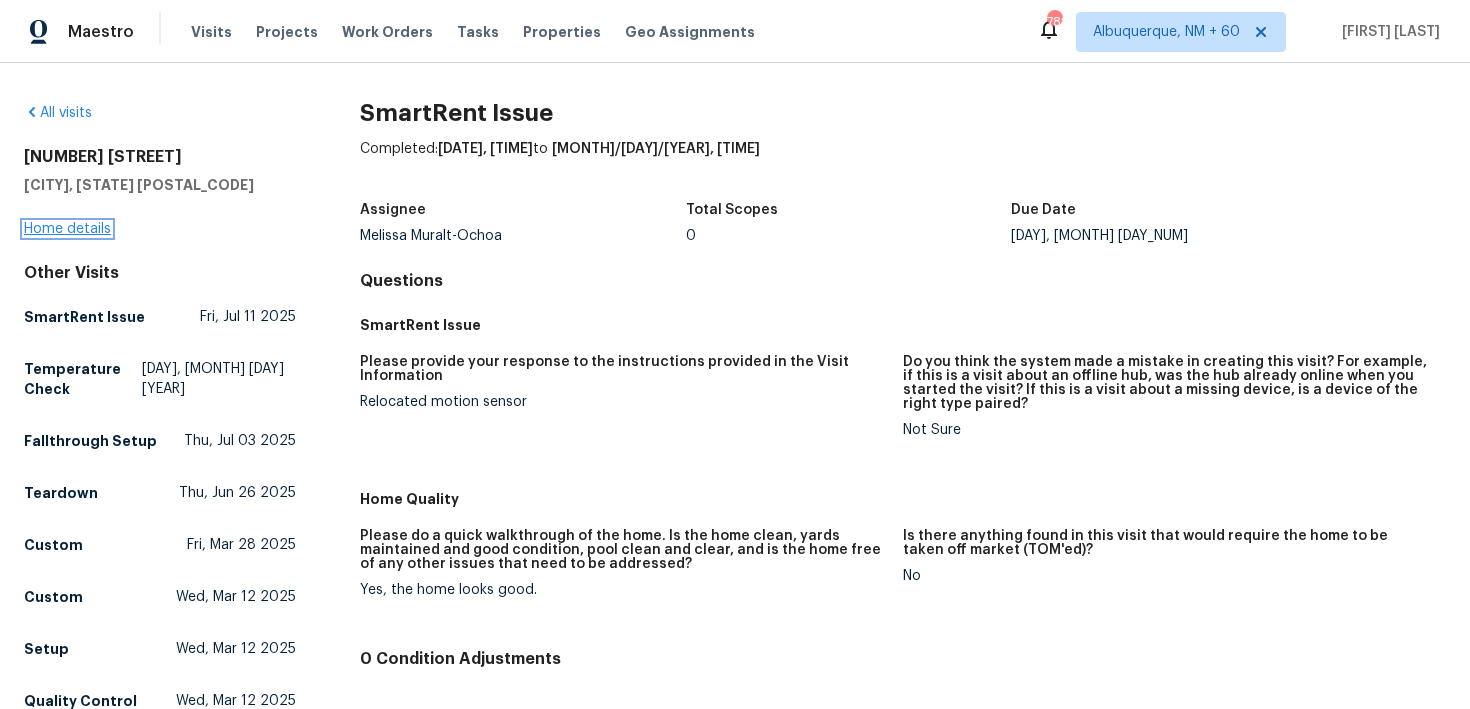 click on "Home details" at bounding box center [67, 229] 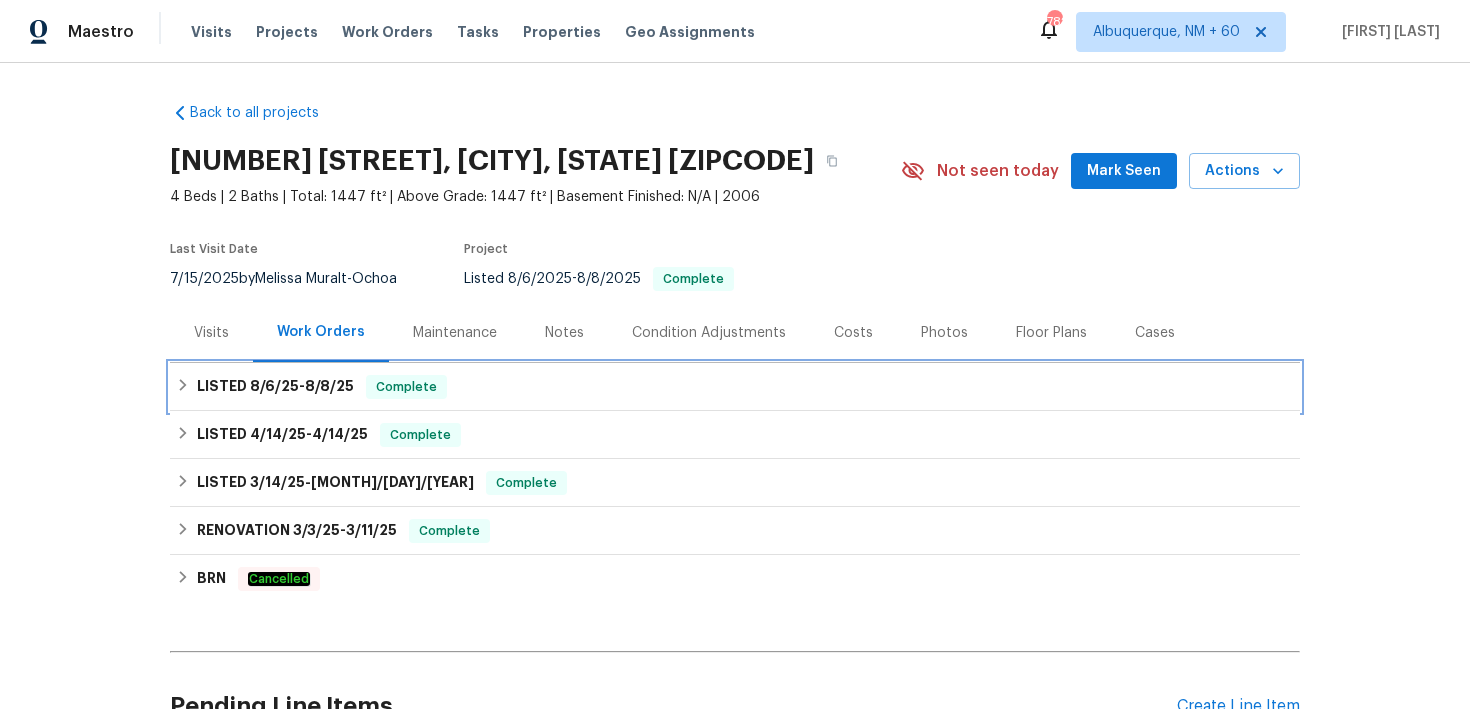 click on "LISTED   8/6/25  -  8/8/25 Complete" at bounding box center [735, 387] 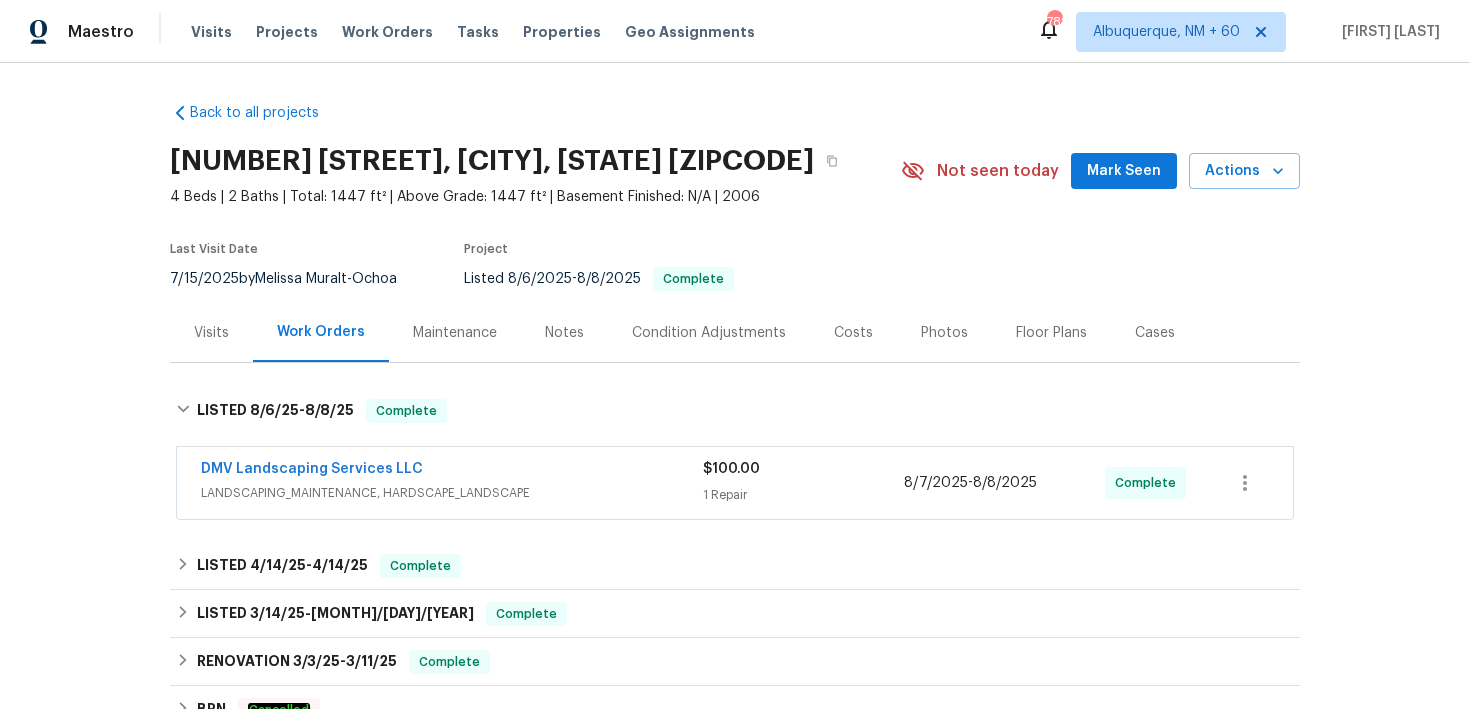 click on "$100.00 1 Repair" at bounding box center (803, 483) 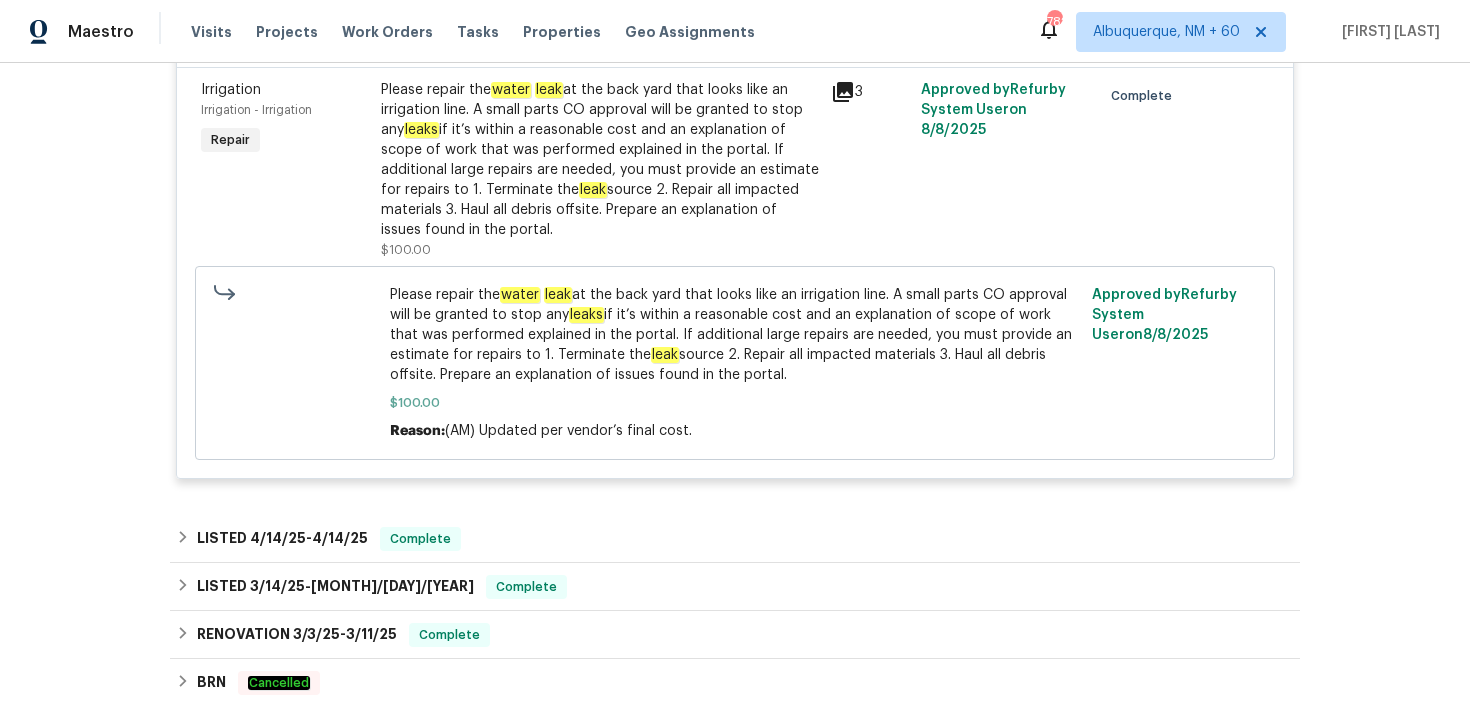 scroll, scrollTop: 541, scrollLeft: 0, axis: vertical 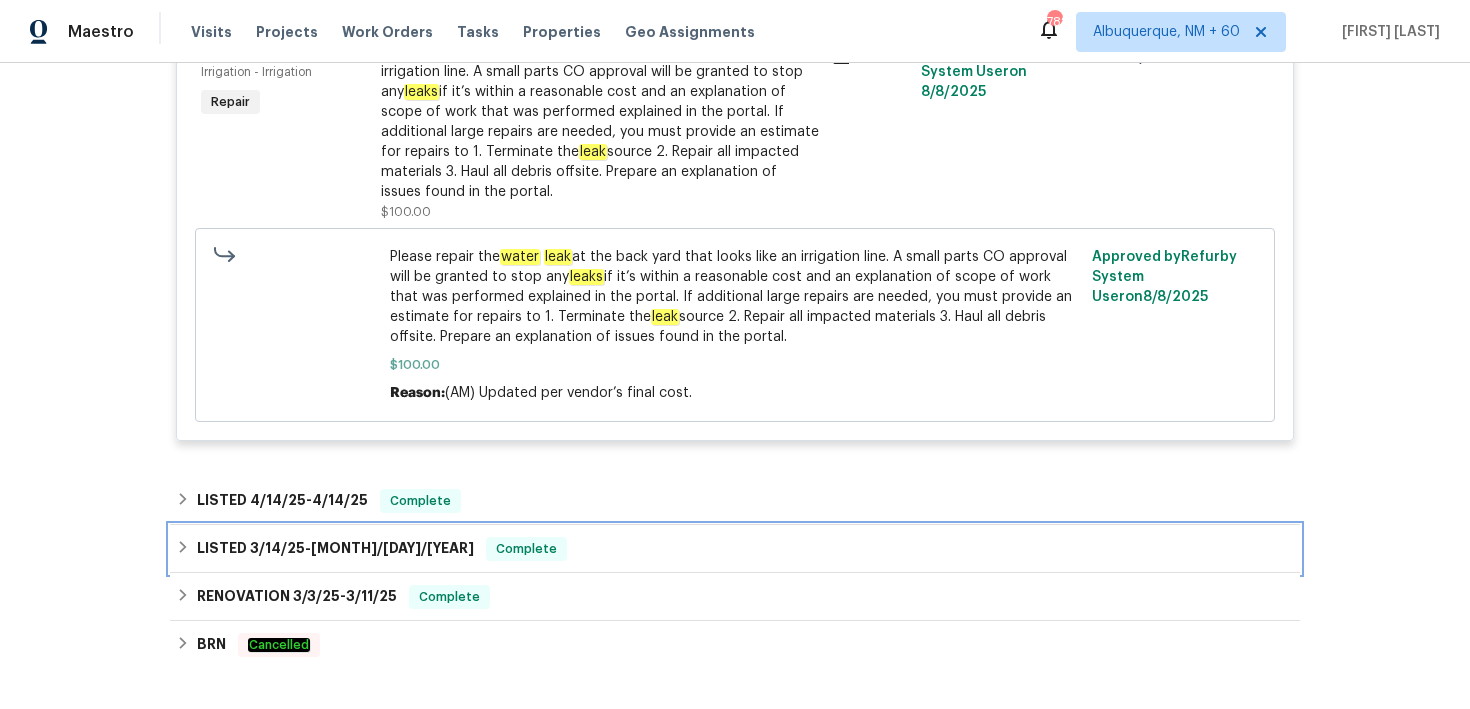 click on "LISTED   3/14/25  -  3/15/25 Complete" at bounding box center [735, 549] 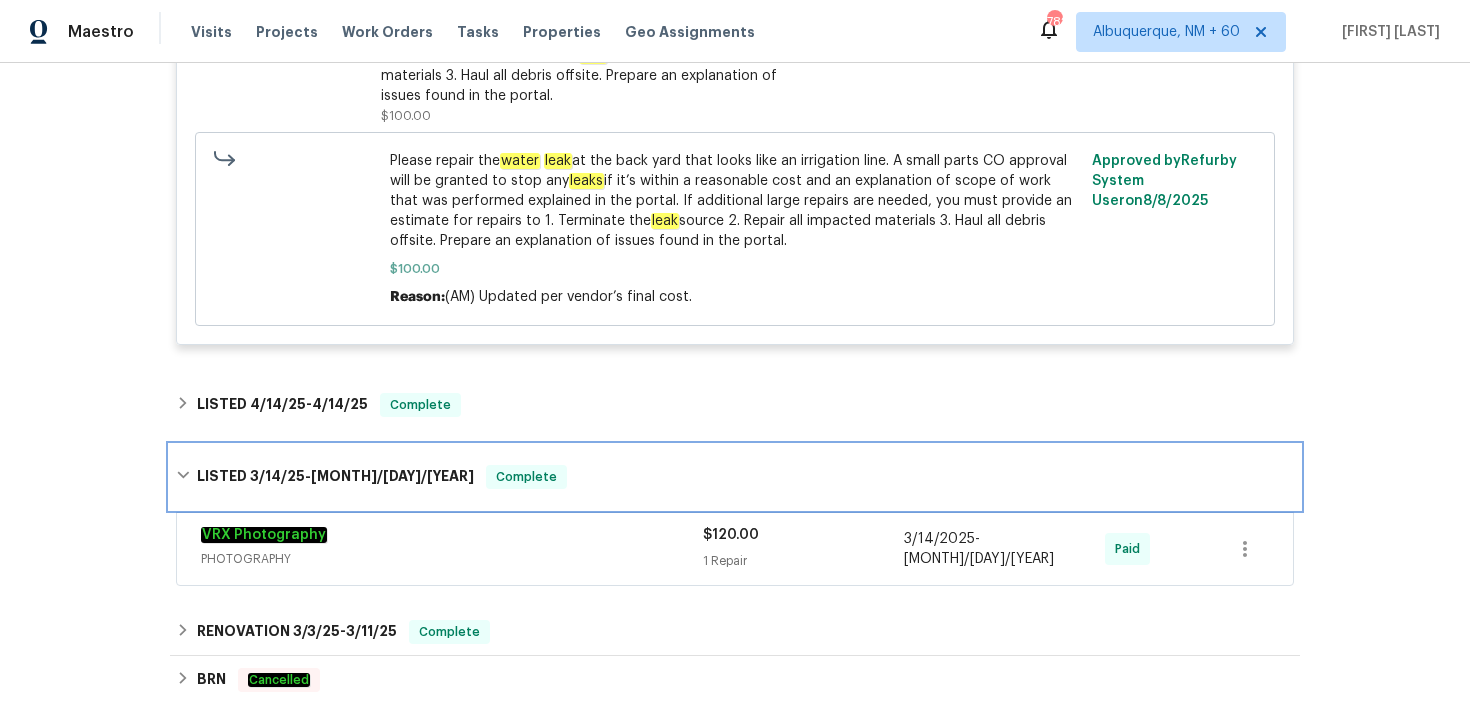 scroll, scrollTop: 666, scrollLeft: 0, axis: vertical 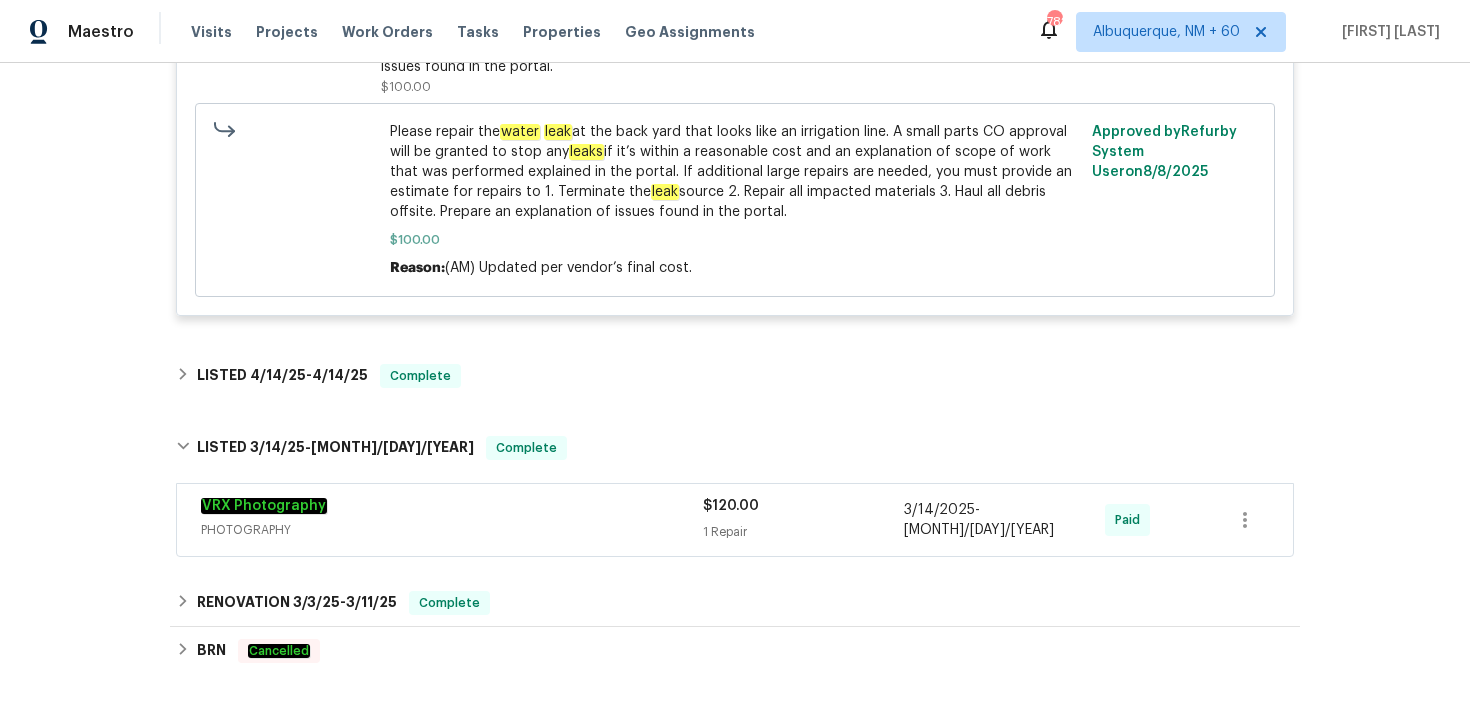 click on "Back to all projects 45997 W Windmill Dr, Maricopa, AZ 85139 4 Beds | 2 Baths | Total: 1447 ft² | Above Grade: 1447 ft² | Basement Finished: N/A | 2006 Not seen today Mark Seen Actions Last Visit Date 7/15/2025  by  Melissa Muralt-Ochoa   Project Listed   8/6/2025  -  8/8/2025 Complete Visits Work Orders Maintenance Notes Condition Adjustments Costs Photos Floor Plans Cases LISTED   8/6/25  -  8/8/25 Complete DMV Landscaping Services LLC LANDSCAPING_MAINTENANCE, HARDSCAPE_LANDSCAPE $100.00 1 Repair 8/7/2025  -  8/8/2025 Complete Reference:  4QZRWPDWDCYBF-1858d3a2c Irrigation Irrigation - Irrigation Repair Please repair the  water   leak  at the back yard that looks like an irrigation line. A small parts CO approval will be granted to stop any  leaks  if it’s within a reasonable cost and an explanation of scope of work that was performed explained in the portal. If additional large repairs are needed, you must provide an estimate for repairs to 1. Terminate the  leak $100.00   3 Approved by   on   8/8/2025" at bounding box center (735, 141) 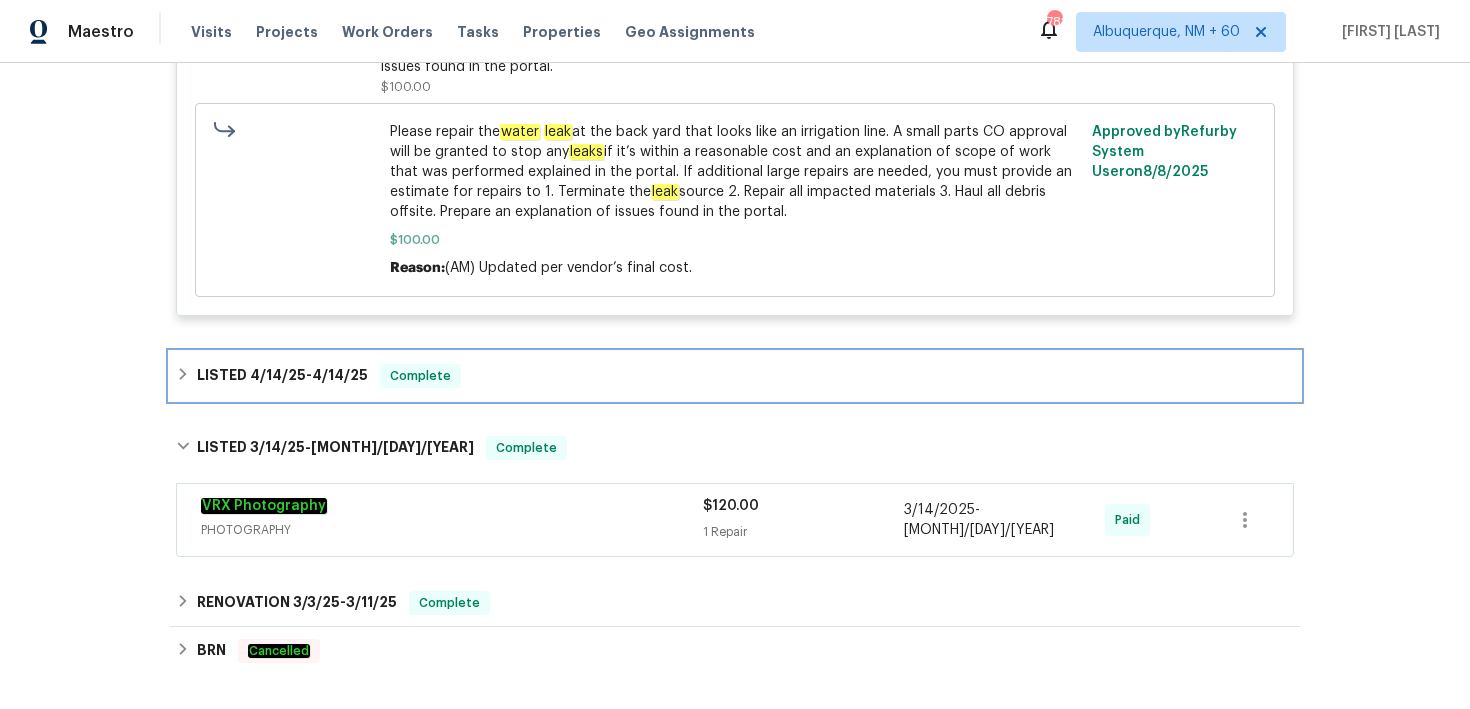 click on "LISTED   4/14/25  -  4/14/25 Complete" at bounding box center (735, 376) 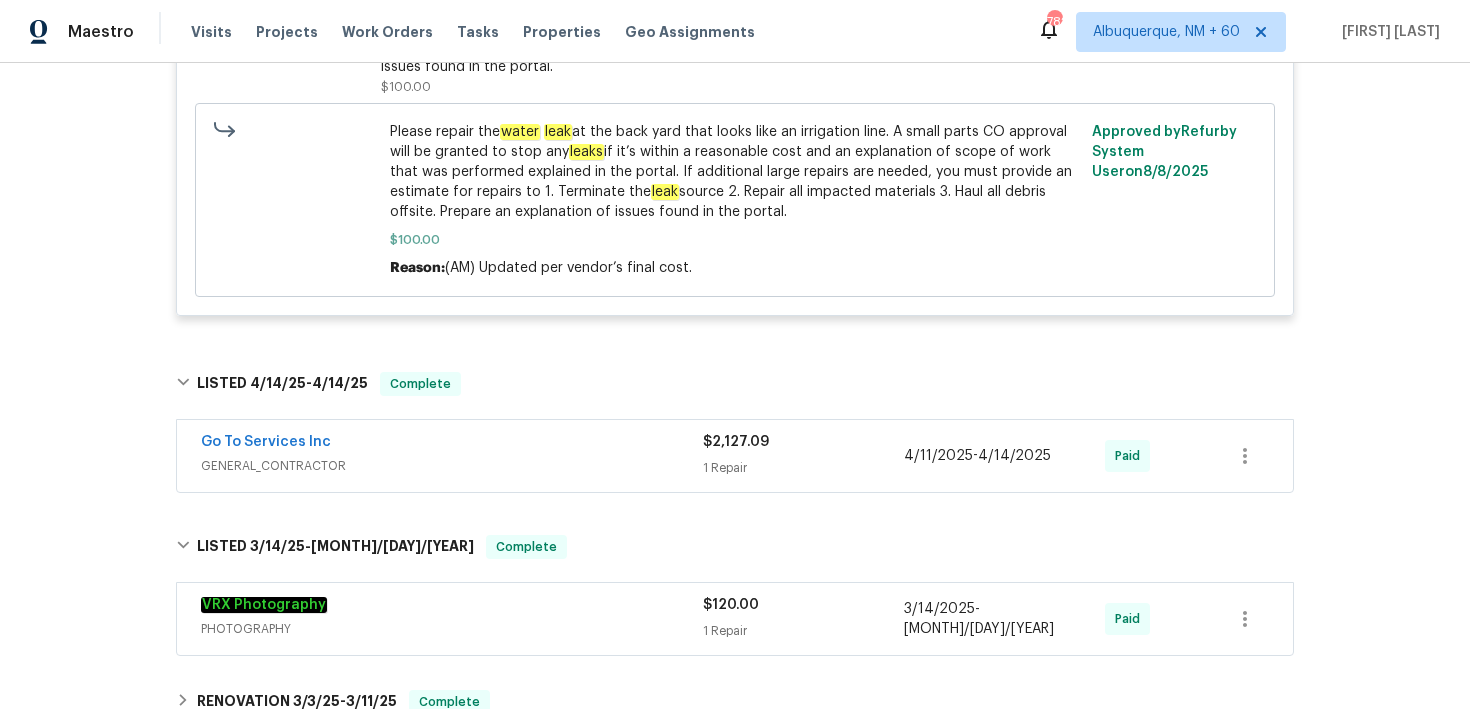 click on "Go To Services Inc" at bounding box center (452, 444) 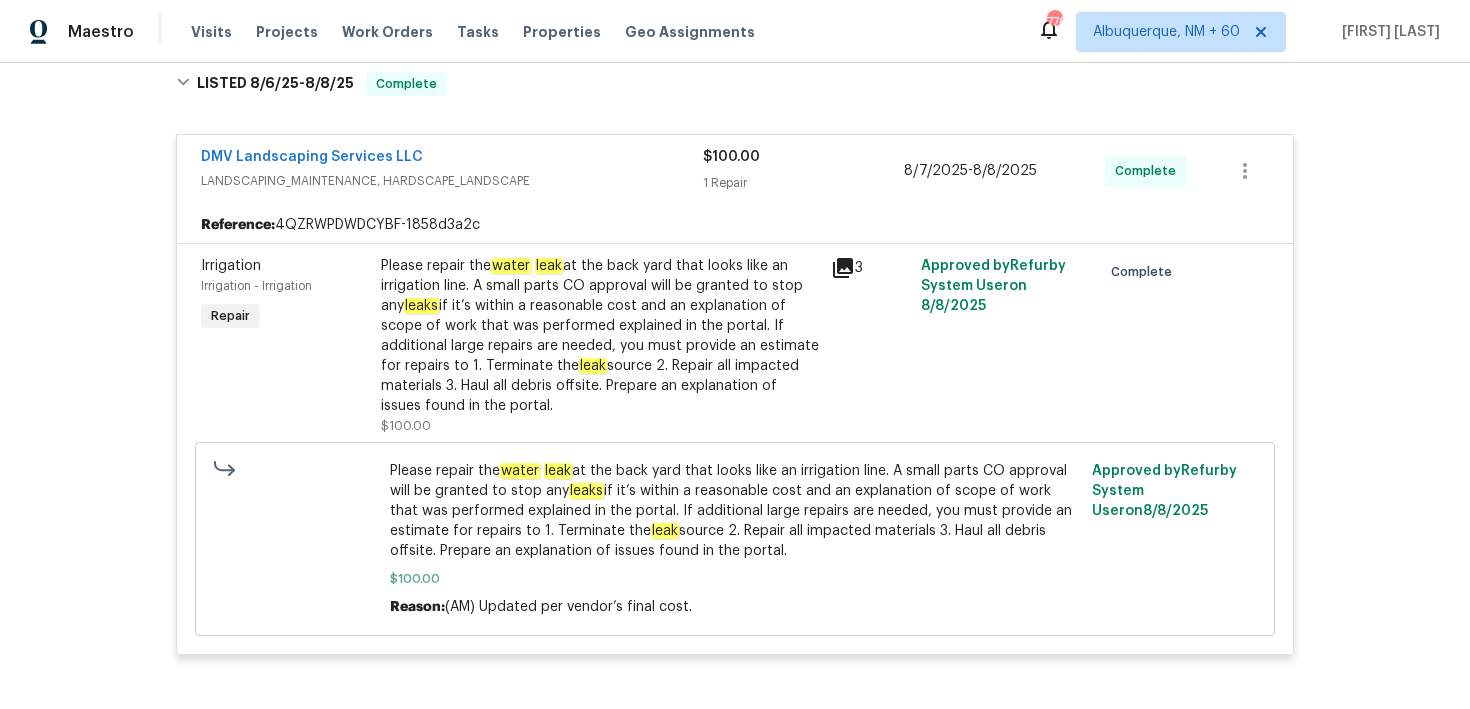 scroll, scrollTop: 294, scrollLeft: 0, axis: vertical 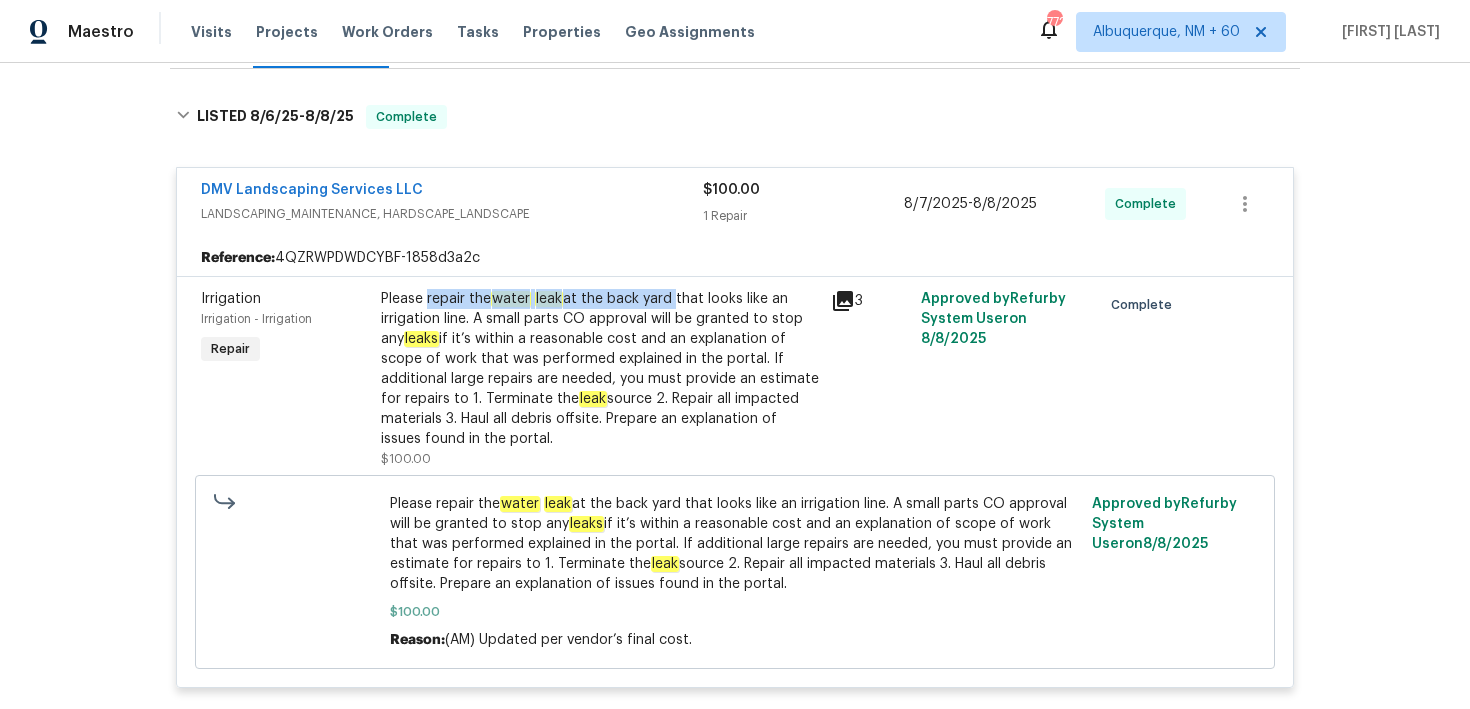 drag, startPoint x: 427, startPoint y: 301, endPoint x: 673, endPoint y: 306, distance: 246.05081 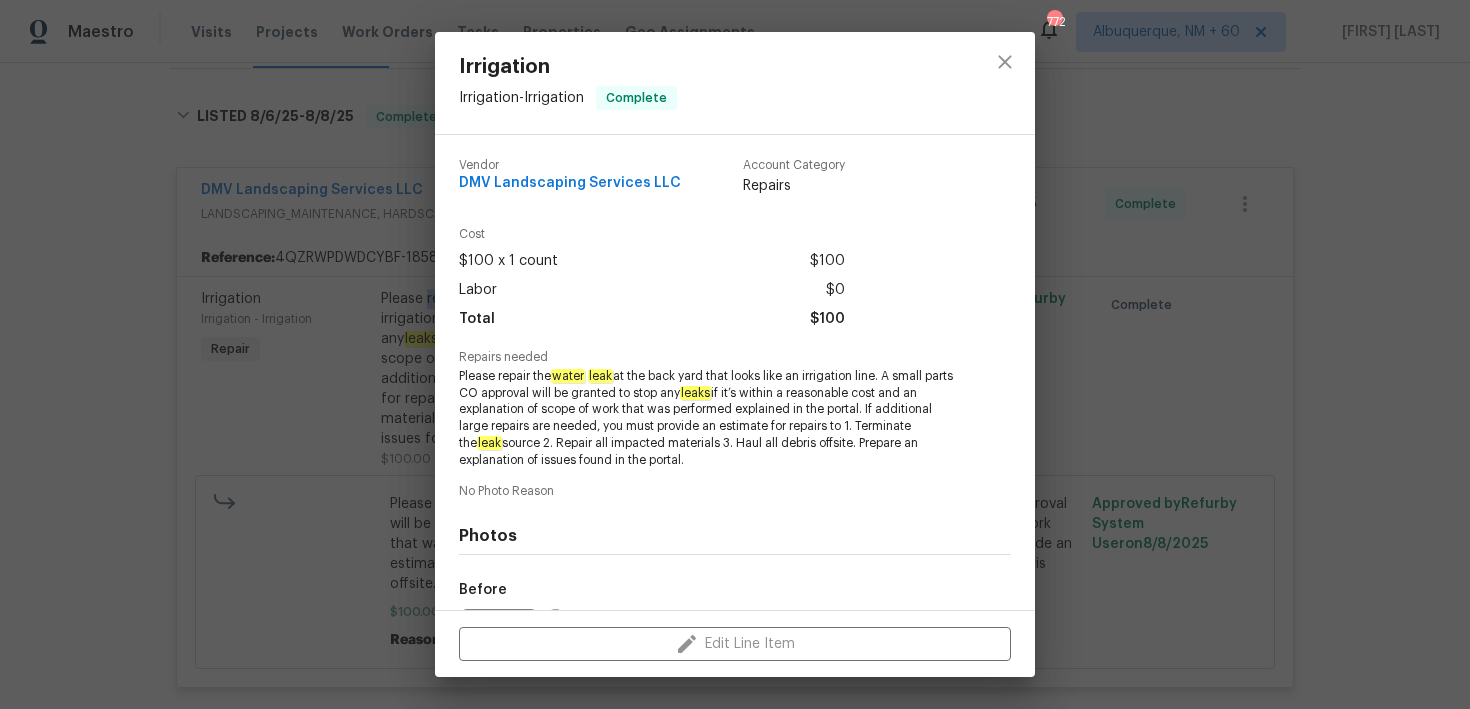 copy on "repair the  water   leak  at the back yard" 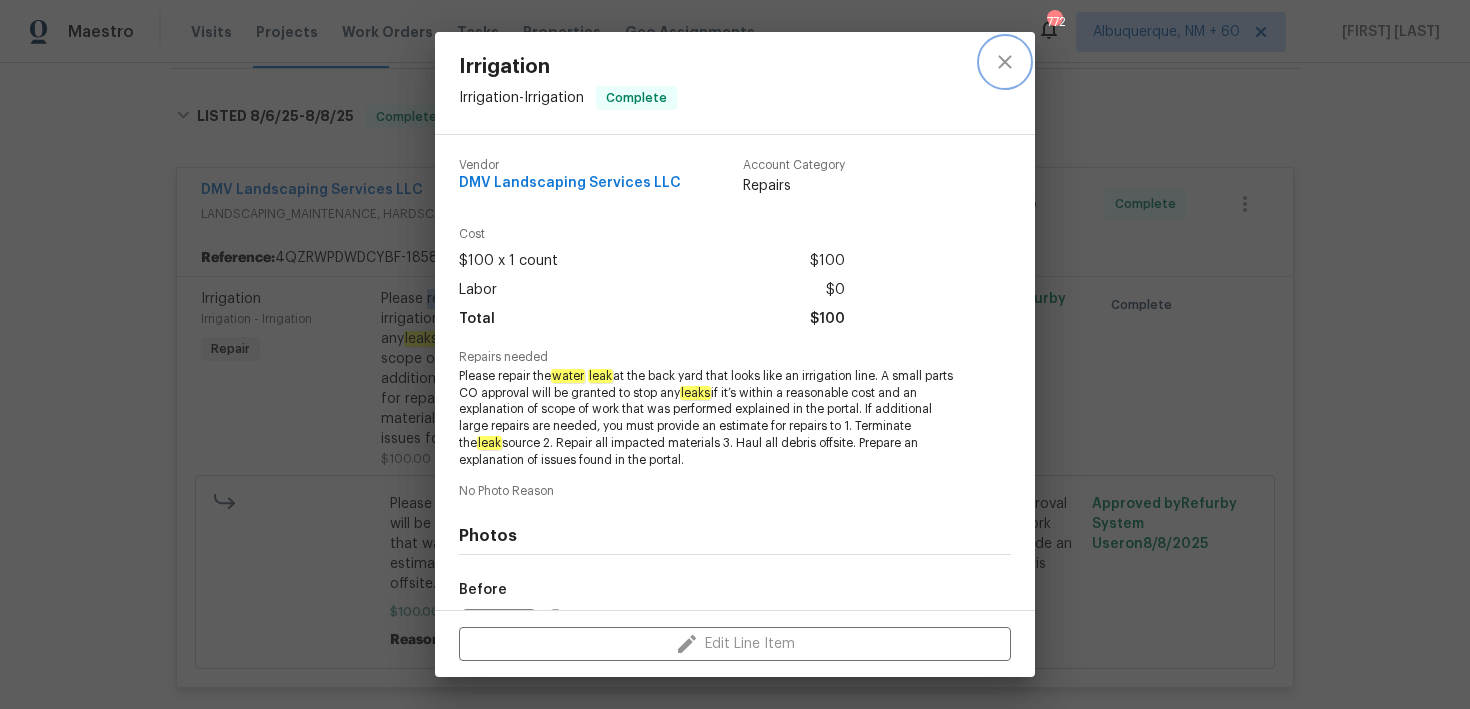 click 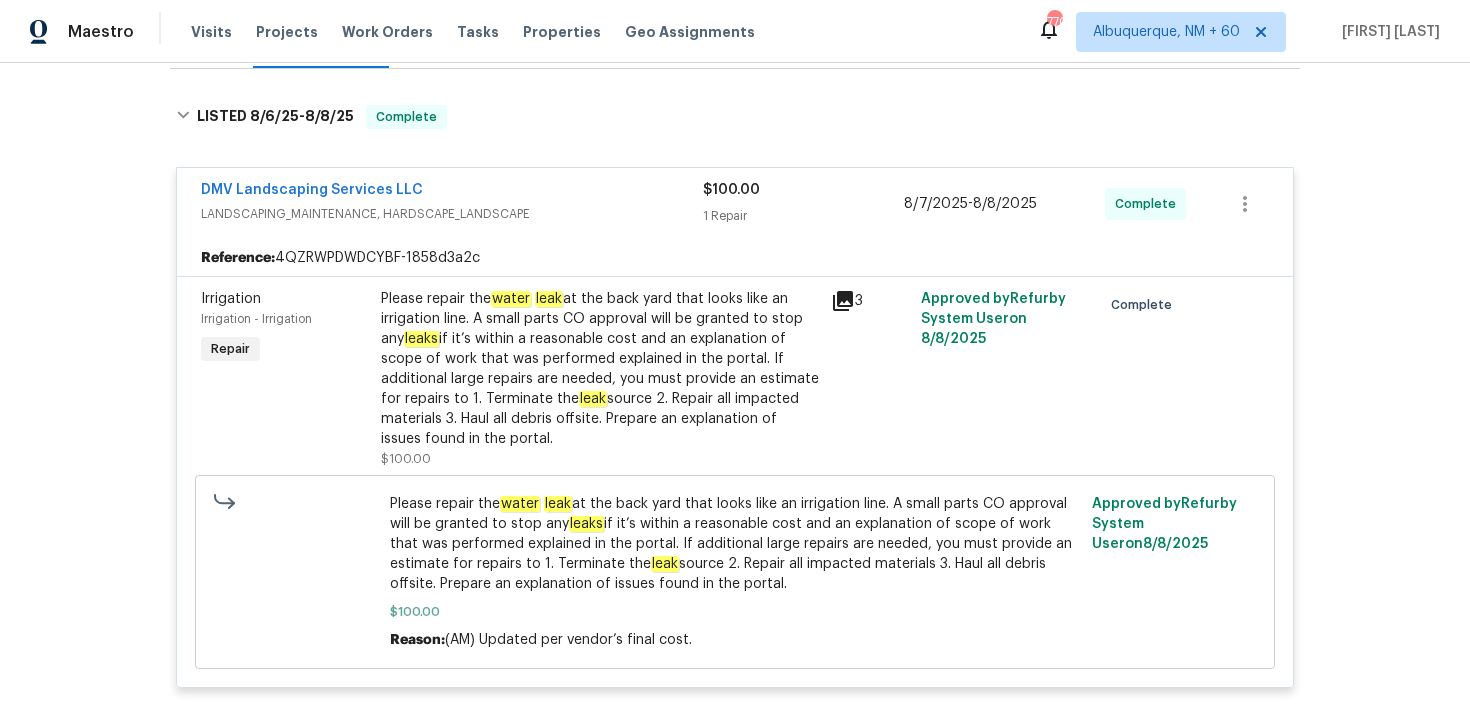 click on "Irrigation" at bounding box center [231, 299] 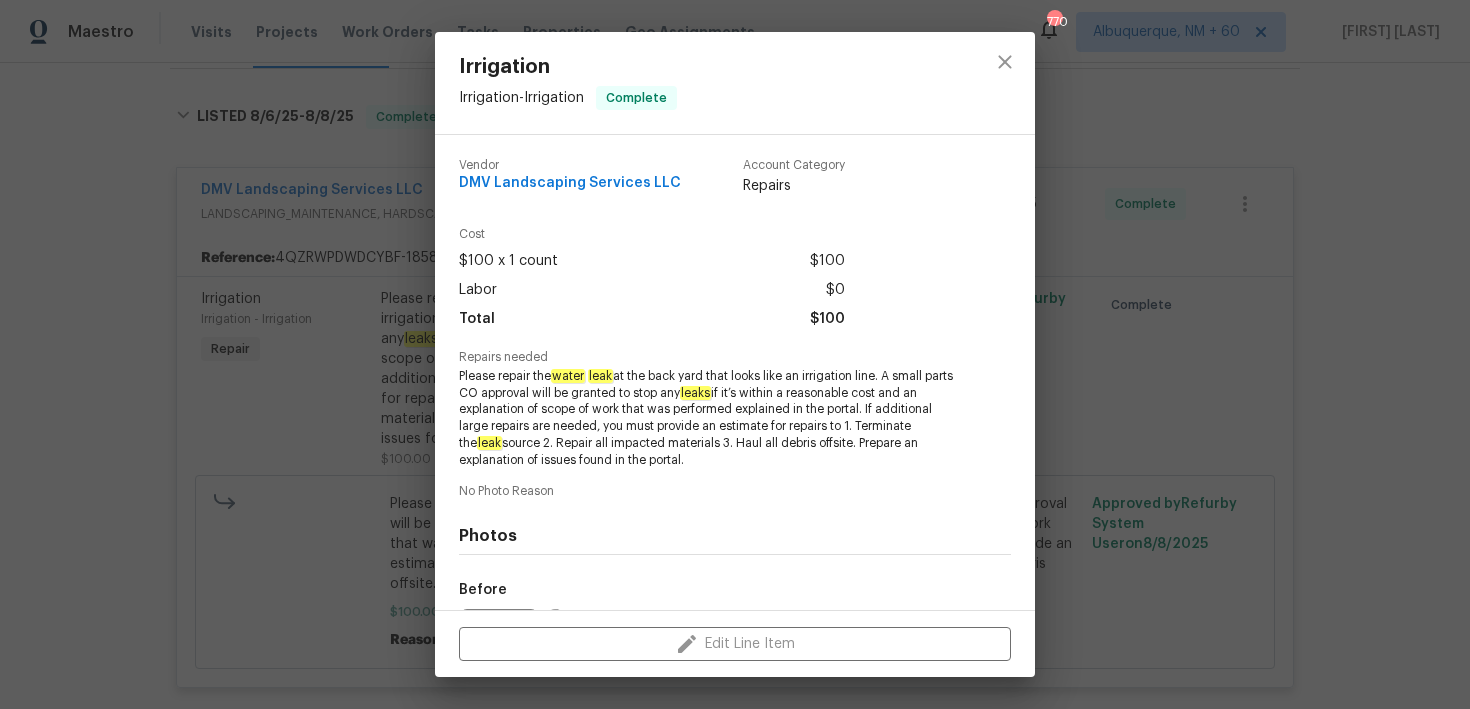 click on "Irrigation Irrigation  -  Irrigation Complete" at bounding box center (568, 83) 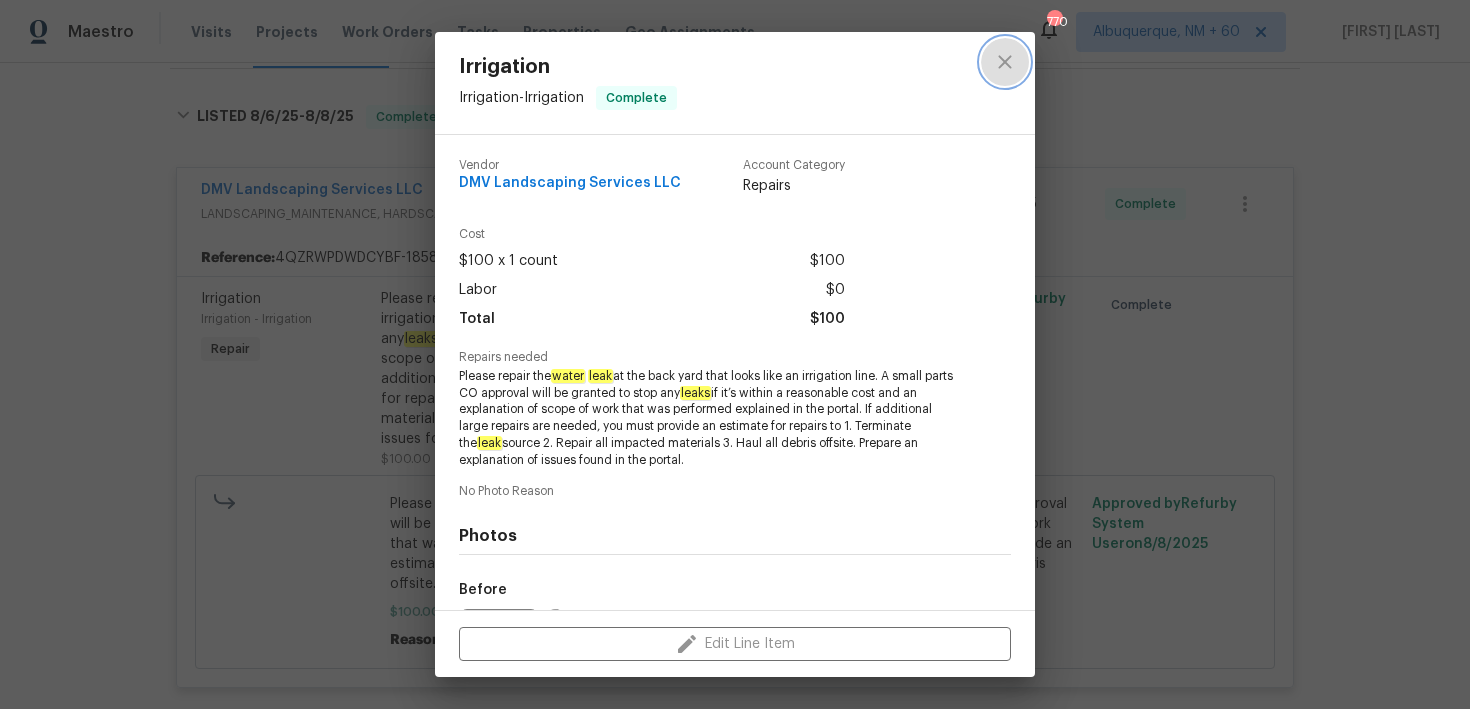 click 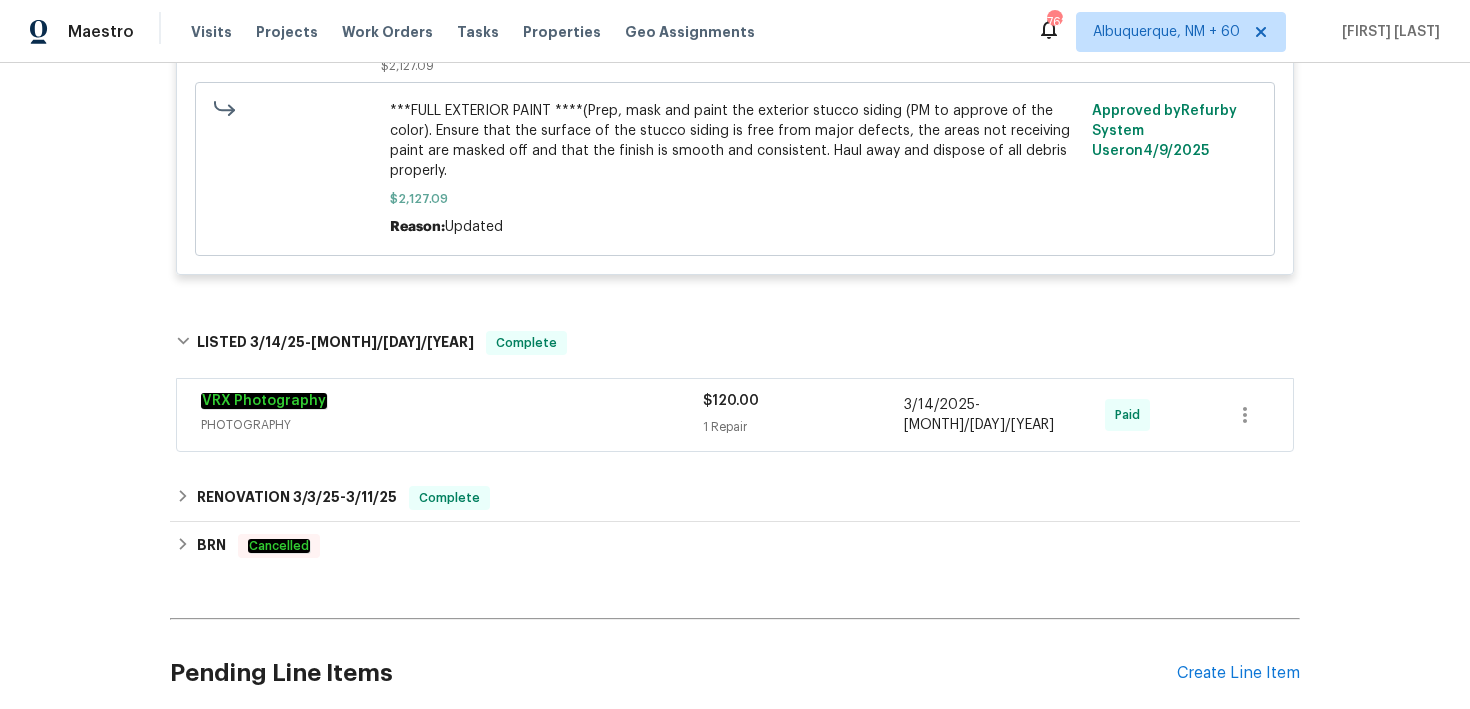 scroll, scrollTop: 0, scrollLeft: 0, axis: both 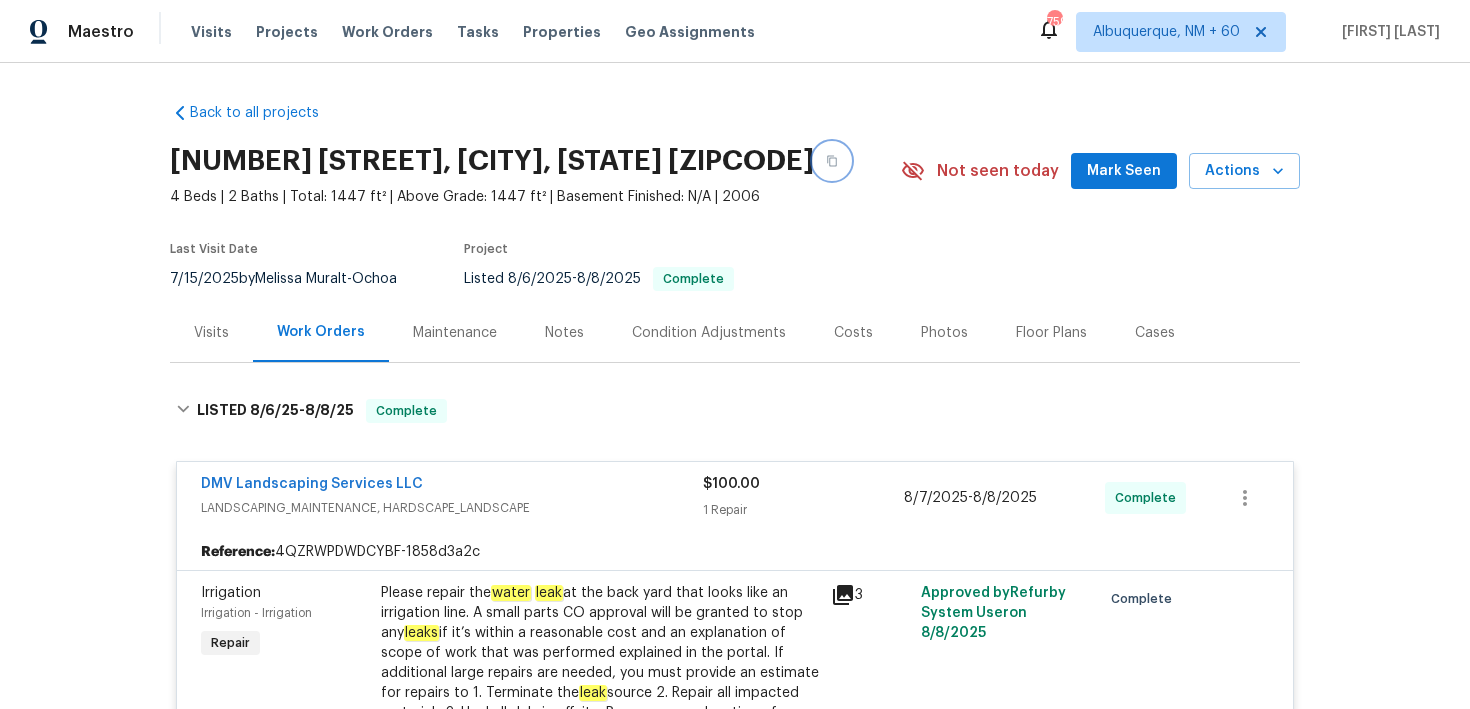click 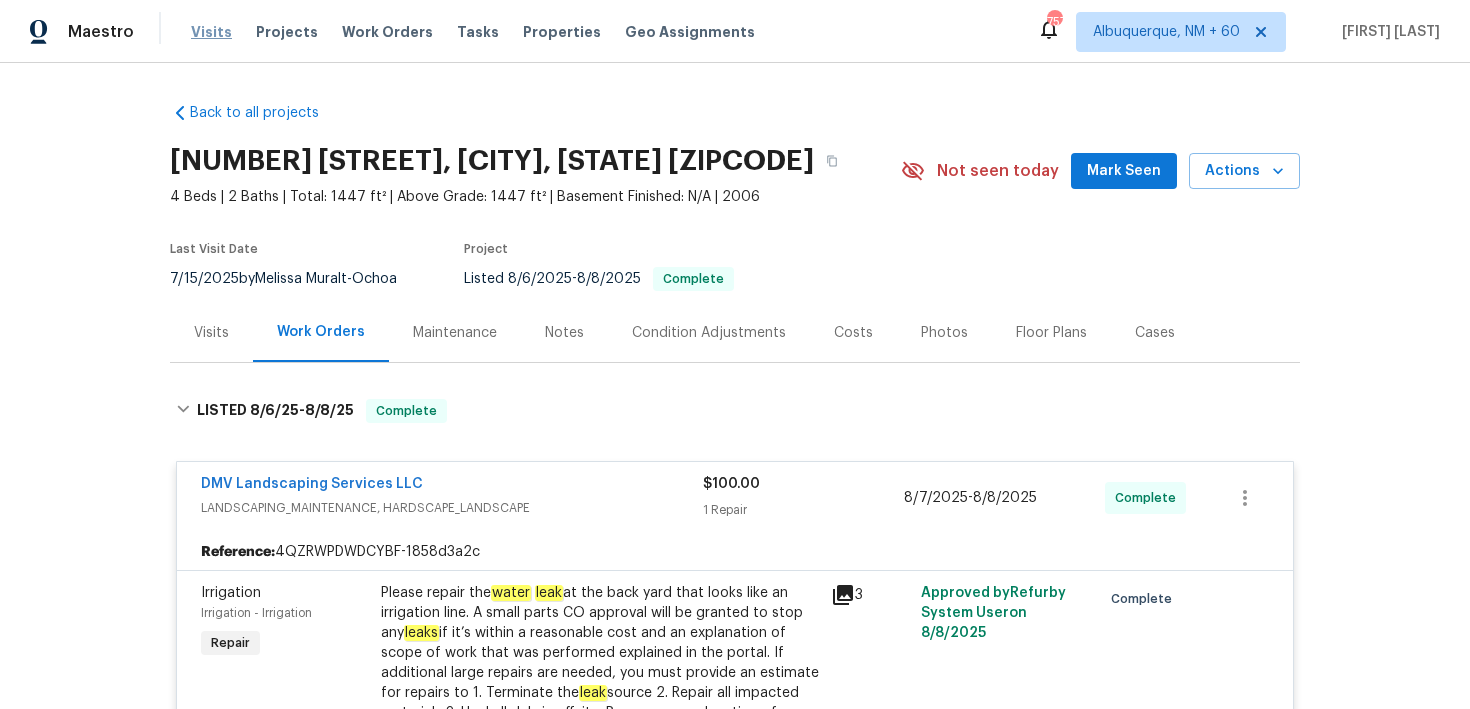 click on "Visits" at bounding box center (211, 32) 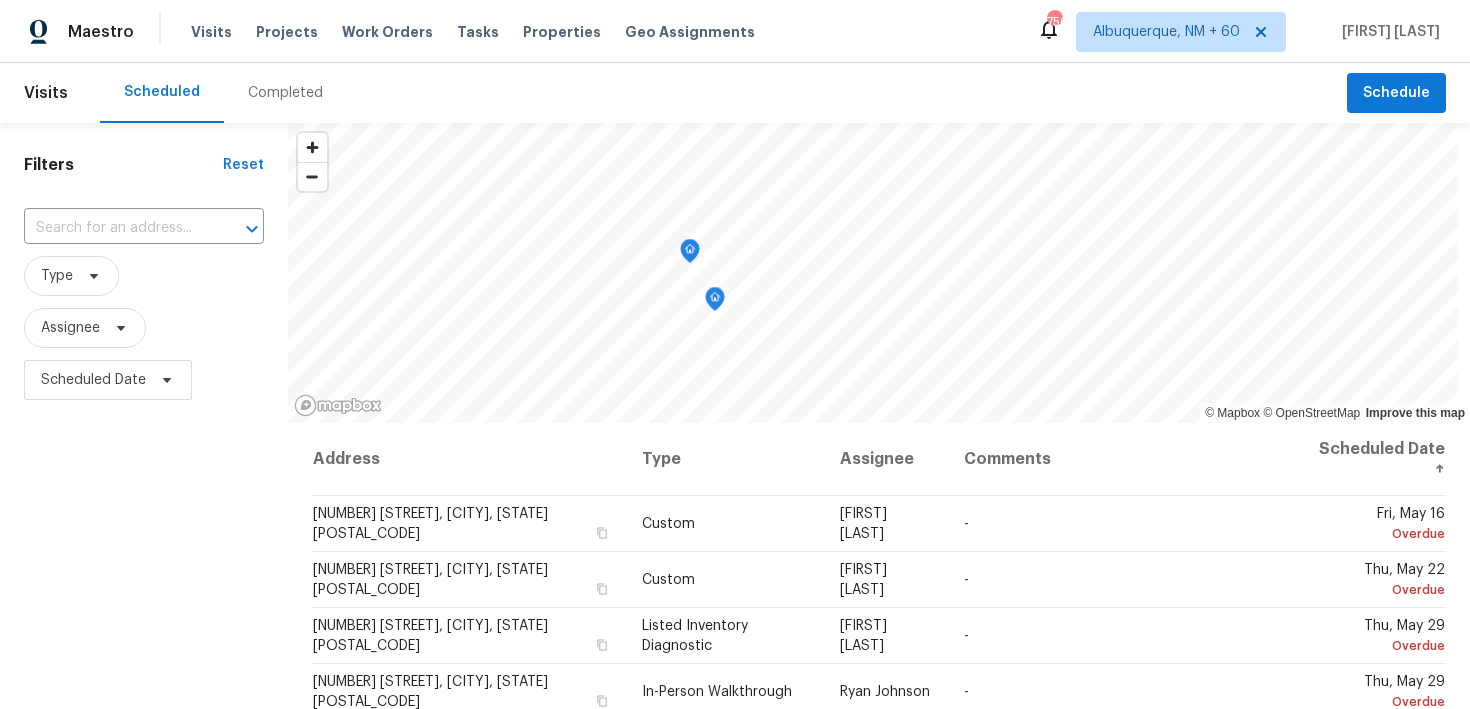 click on "Completed" at bounding box center (285, 93) 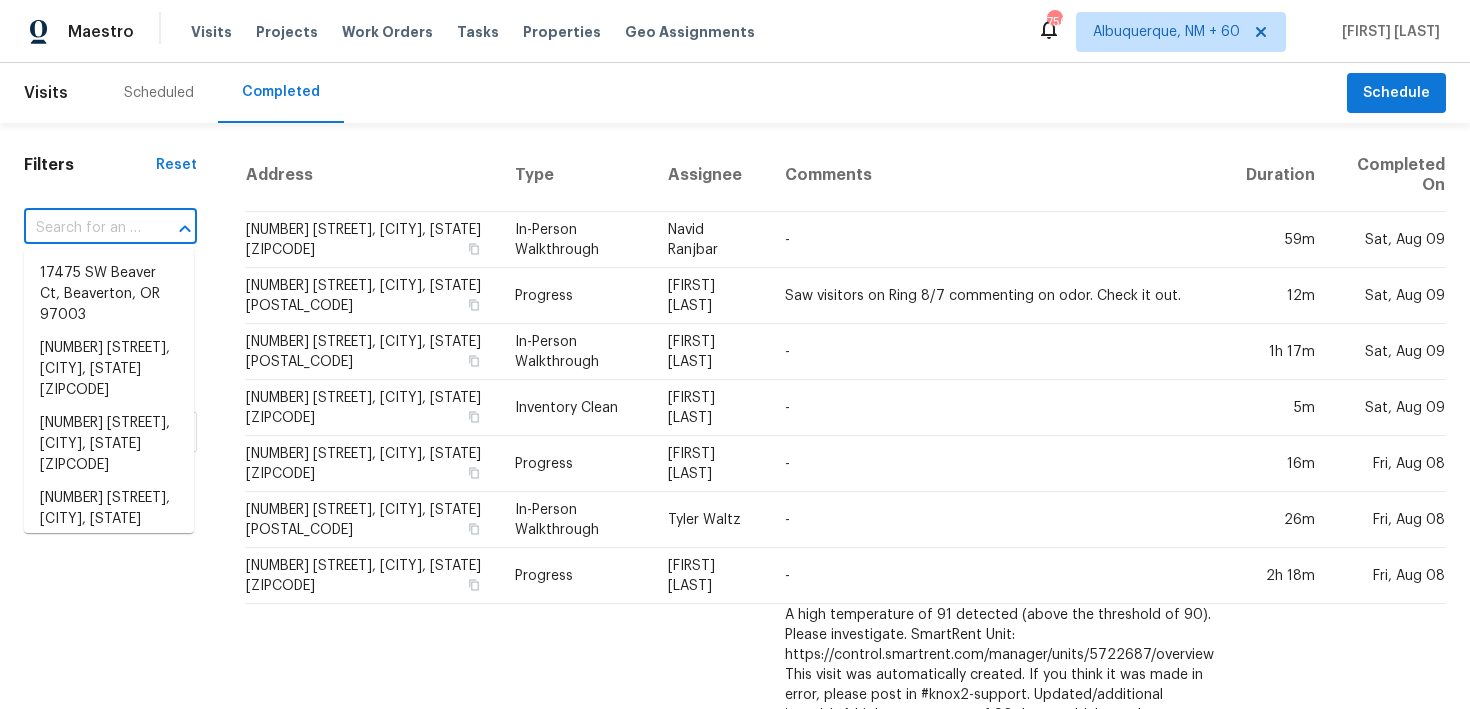 click at bounding box center [82, 228] 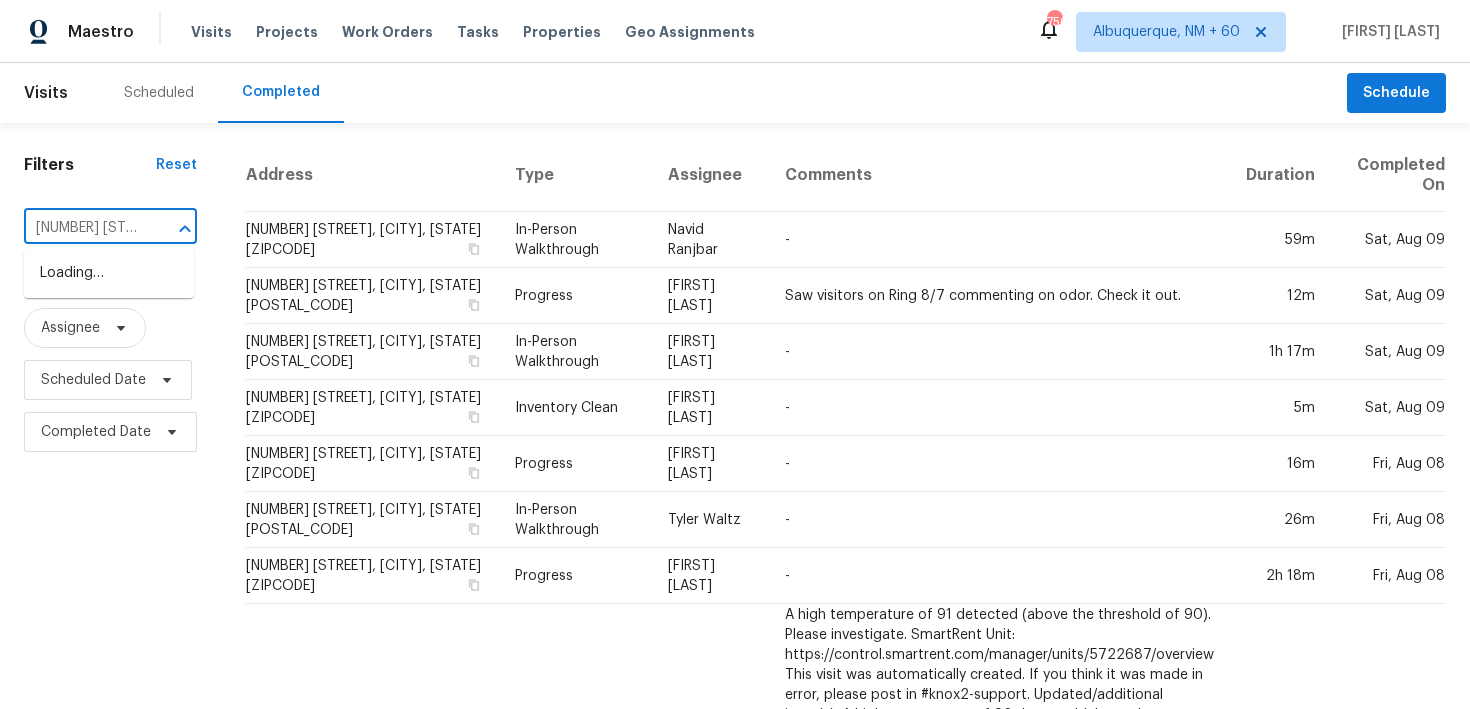 scroll, scrollTop: 0, scrollLeft: 143, axis: horizontal 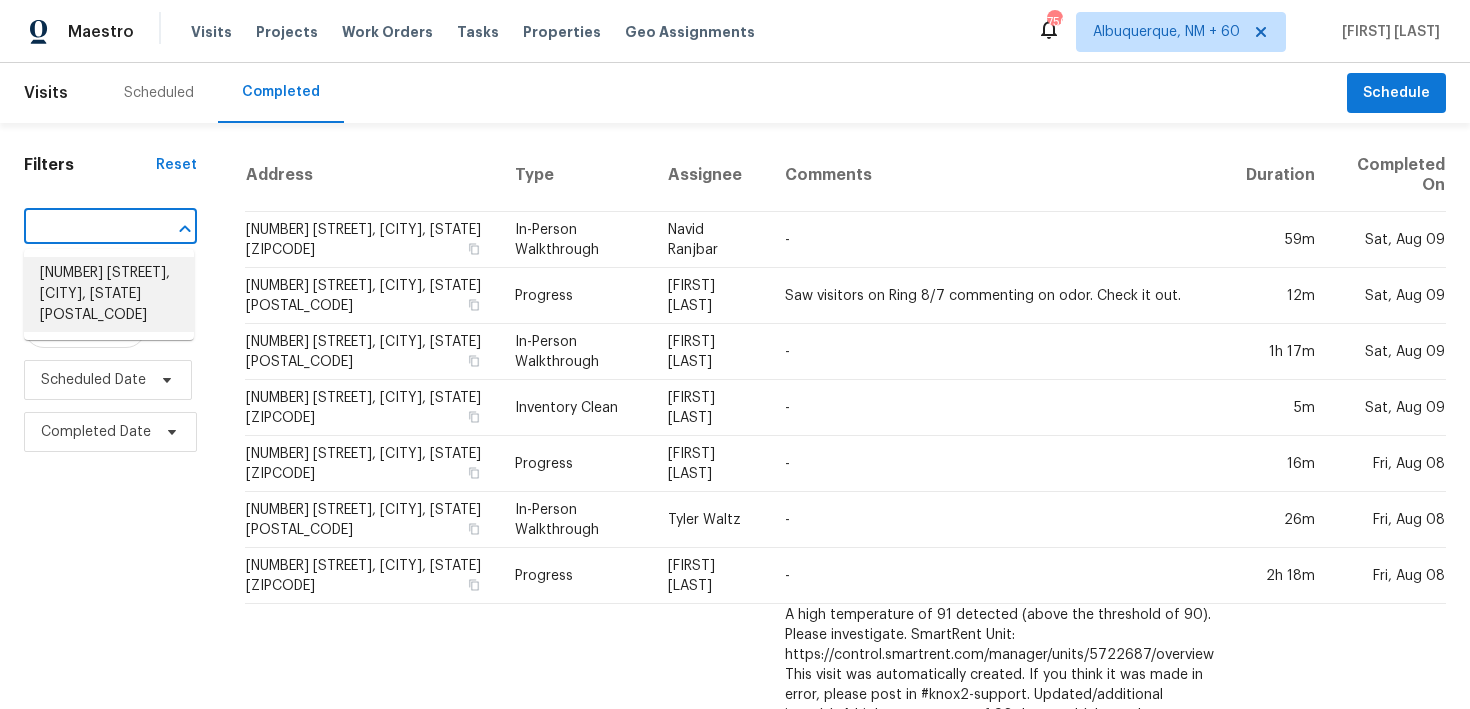 click on "3205 Marita Dr, Fayetteville, NC 28301" at bounding box center [109, 294] 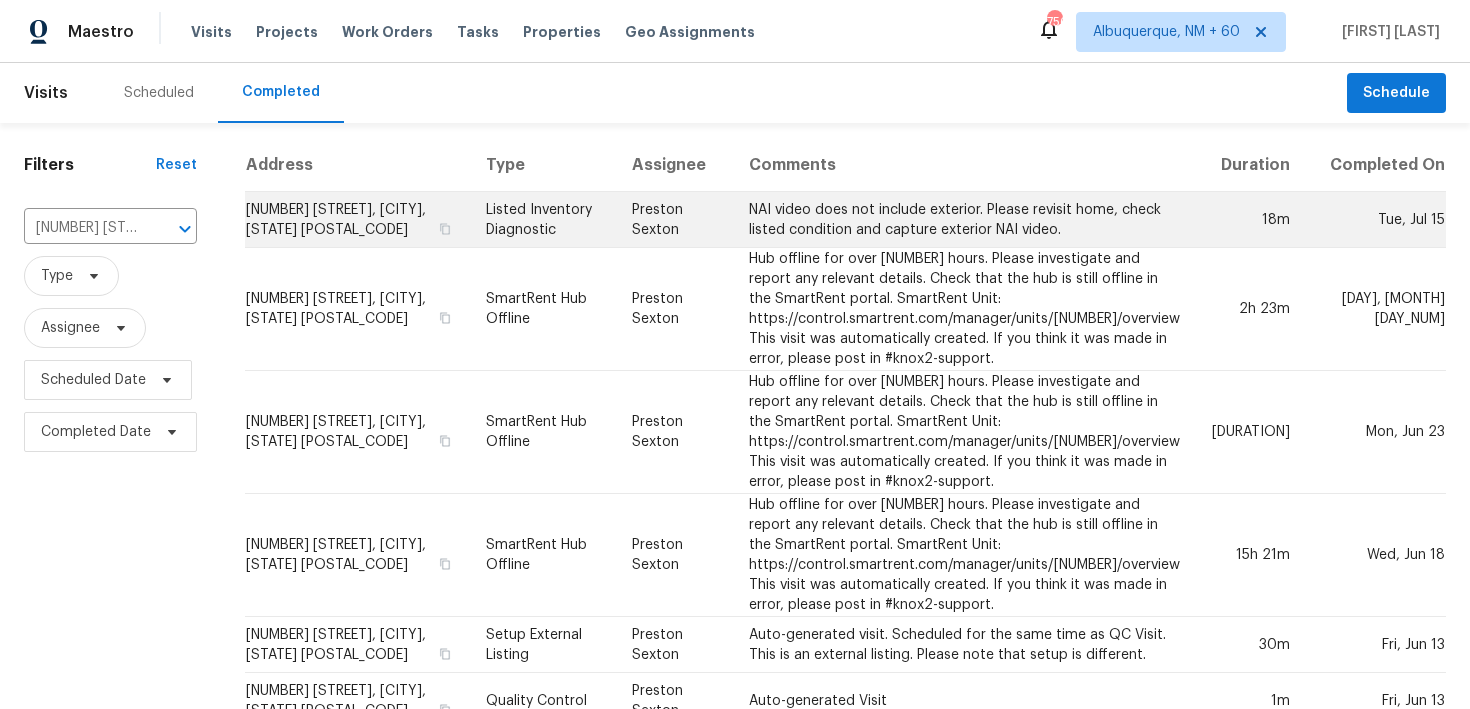 click on "Listed Inventory Diagnostic" at bounding box center [543, 220] 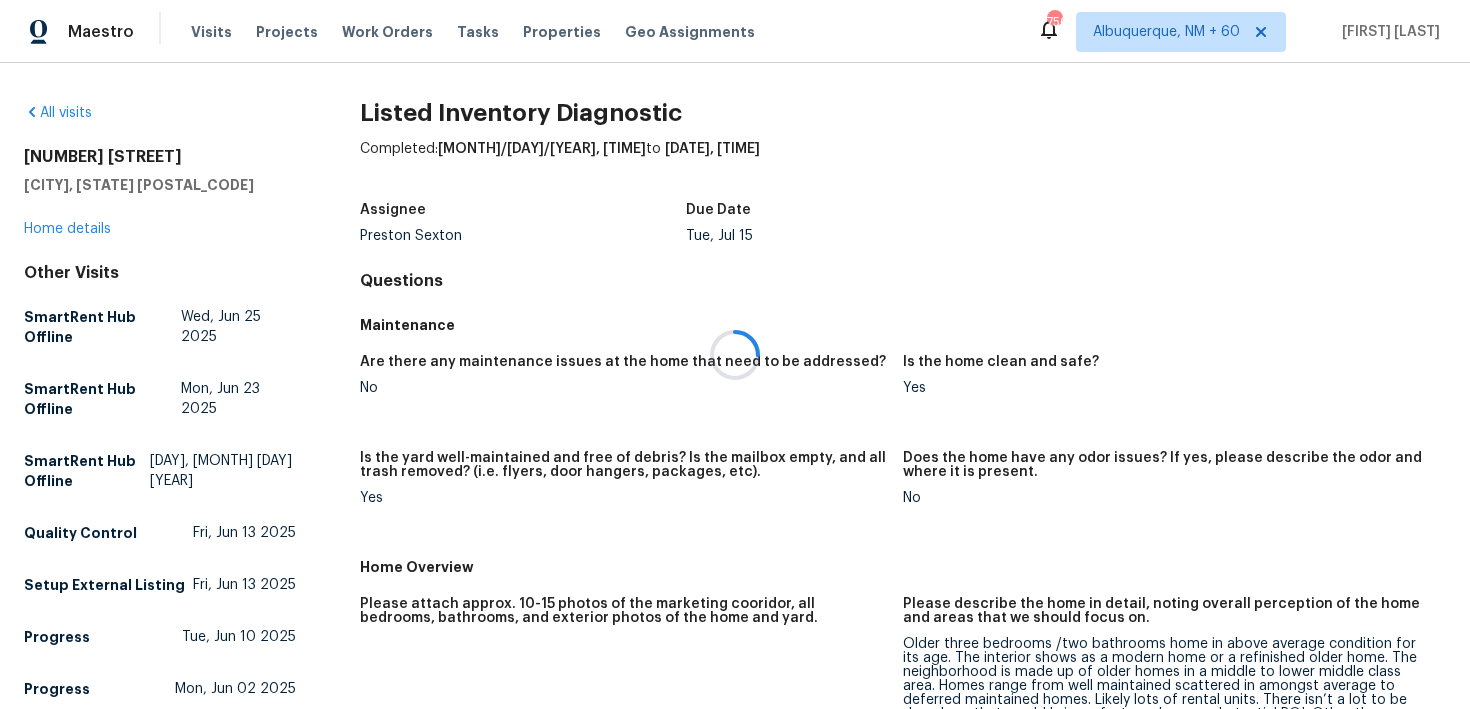 click at bounding box center [735, 354] 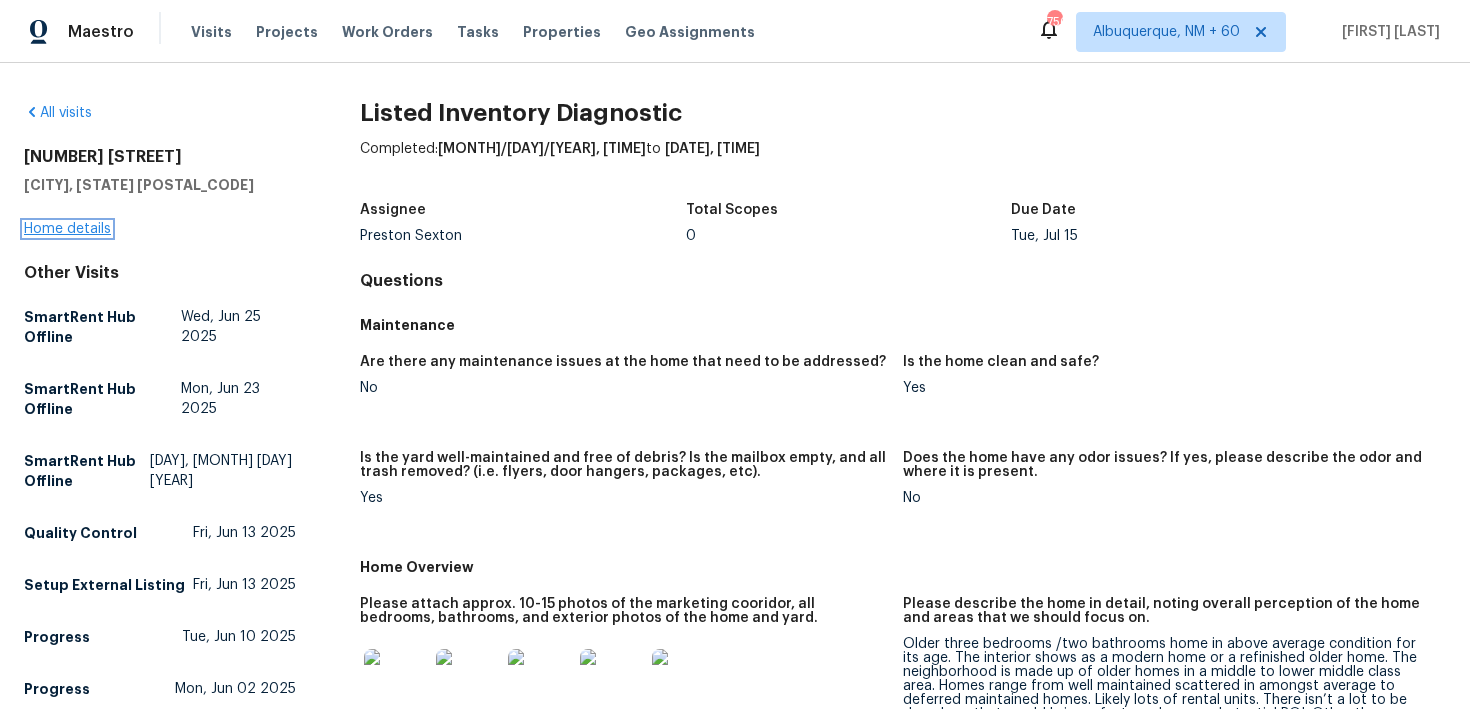 click on "Home details" at bounding box center (67, 229) 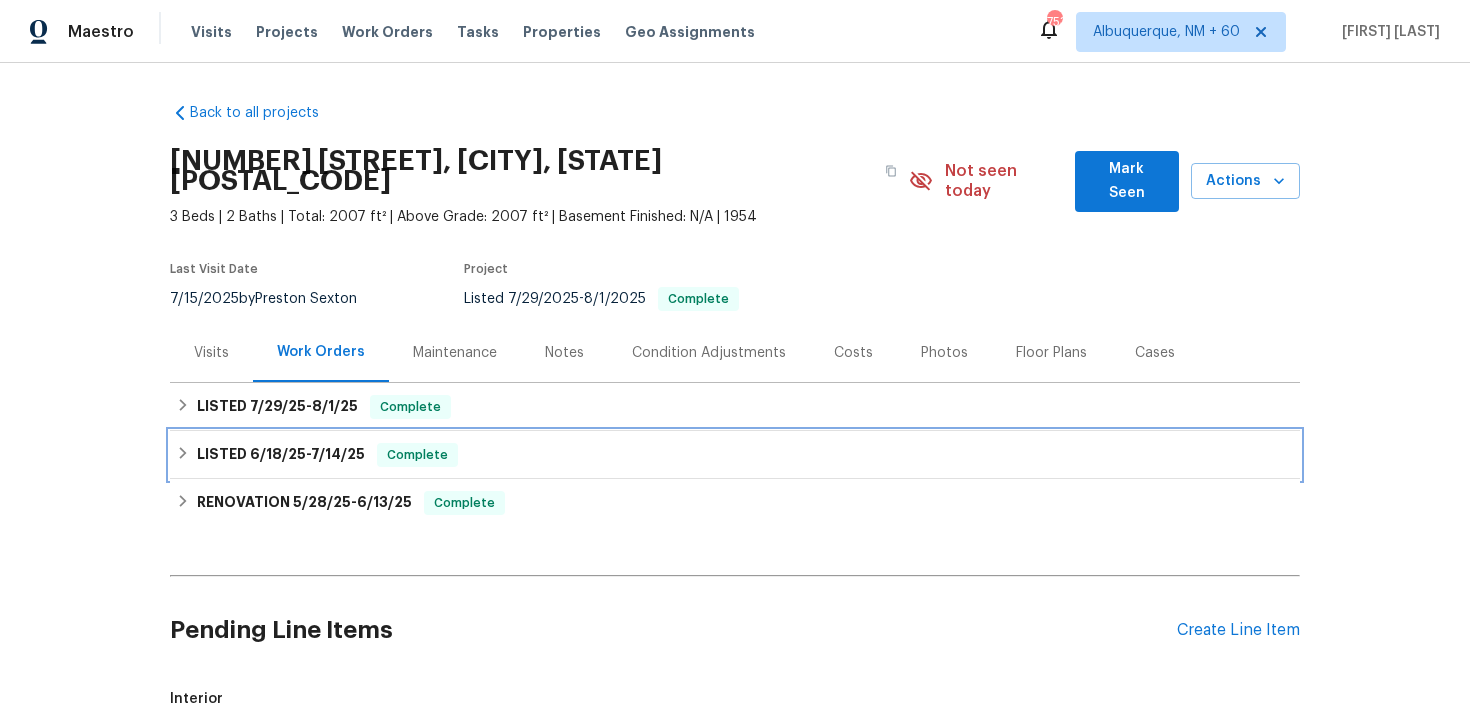 click on "LISTED   6/18/25  -  7/14/25 Complete" at bounding box center (735, 455) 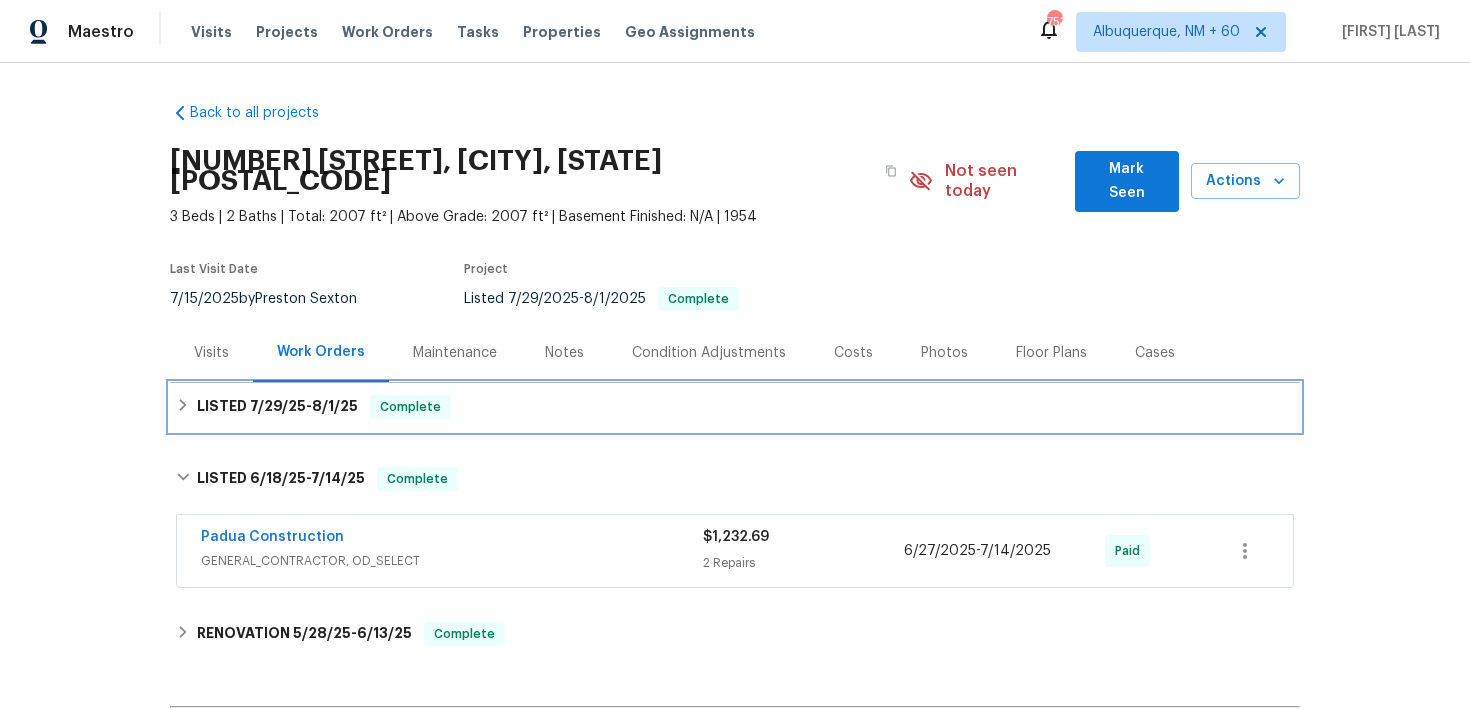 click on "LISTED   7/29/25  -  8/1/25 Complete" at bounding box center (735, 407) 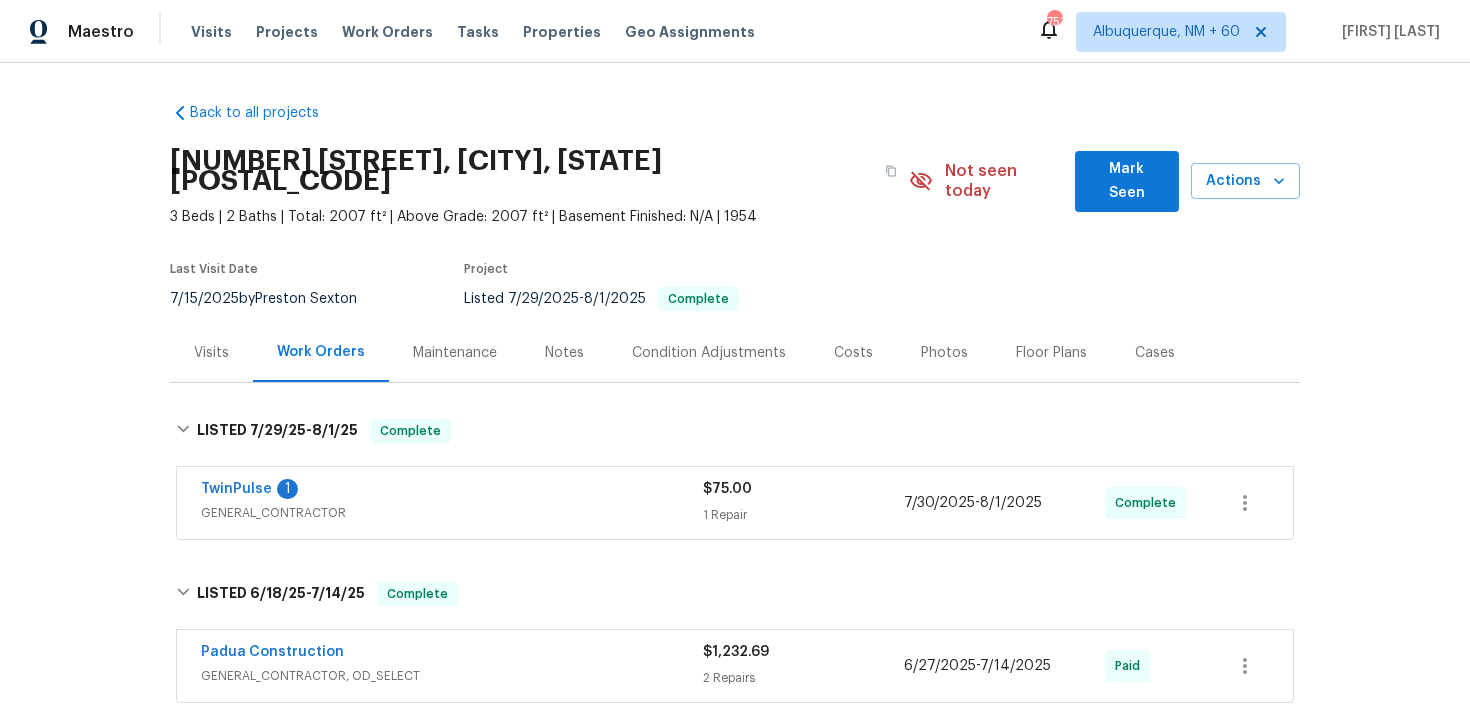 click on "$75.00 1 Repair" at bounding box center [803, 503] 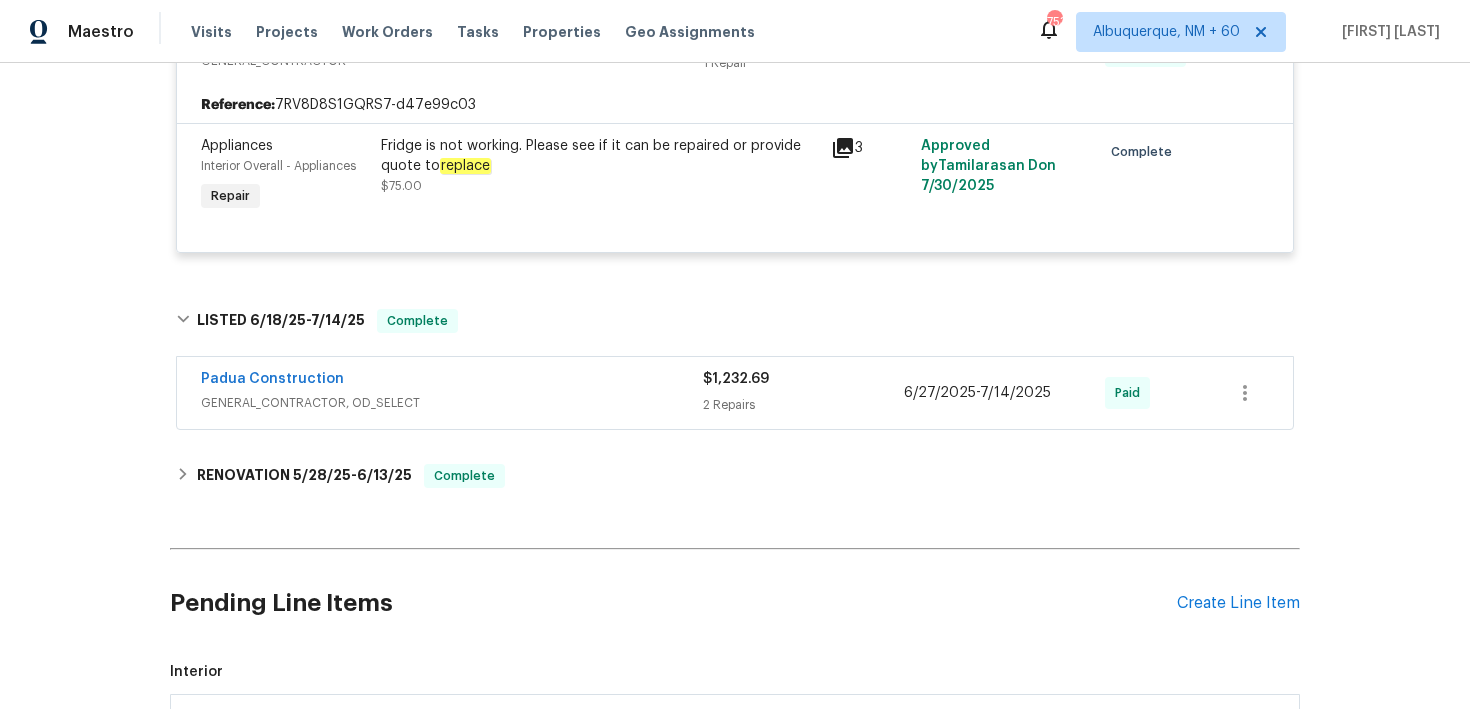 scroll, scrollTop: 494, scrollLeft: 0, axis: vertical 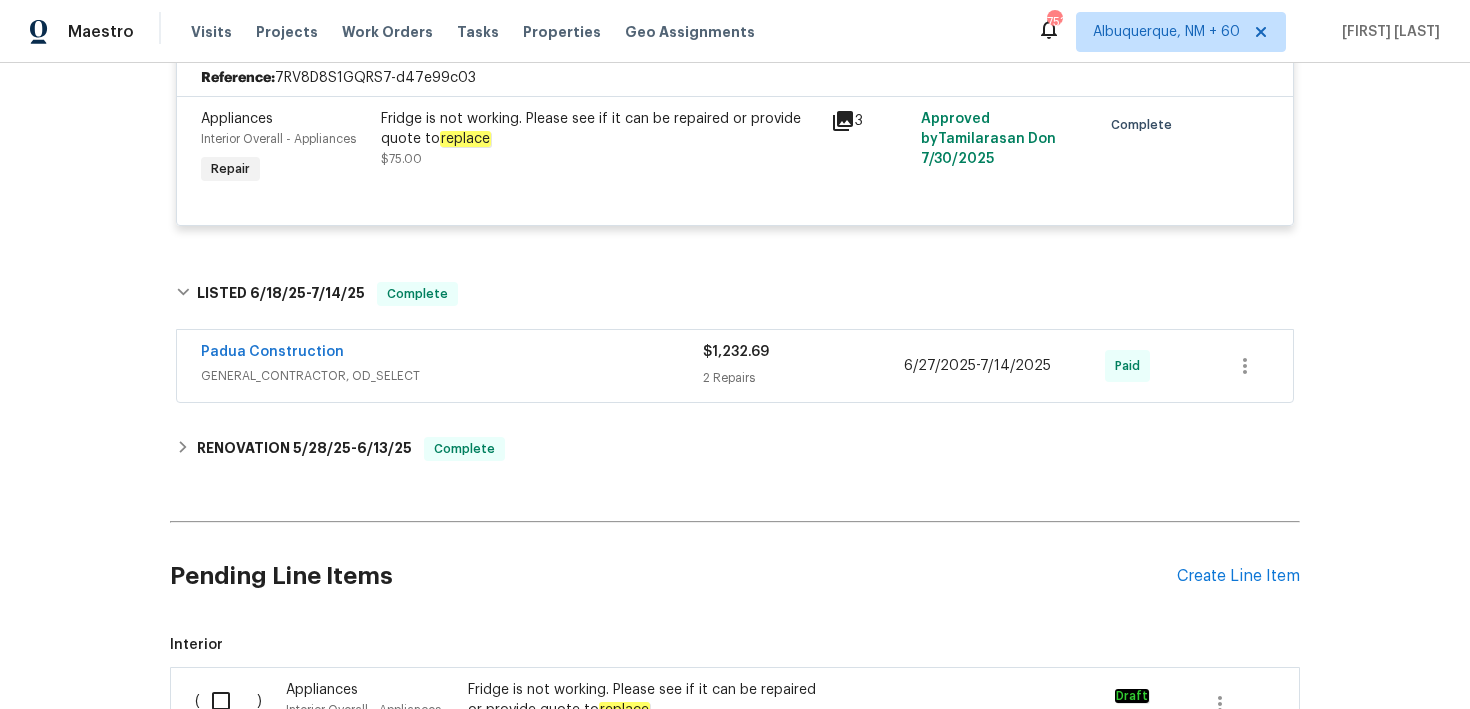 click on "2 Repairs" at bounding box center (803, 378) 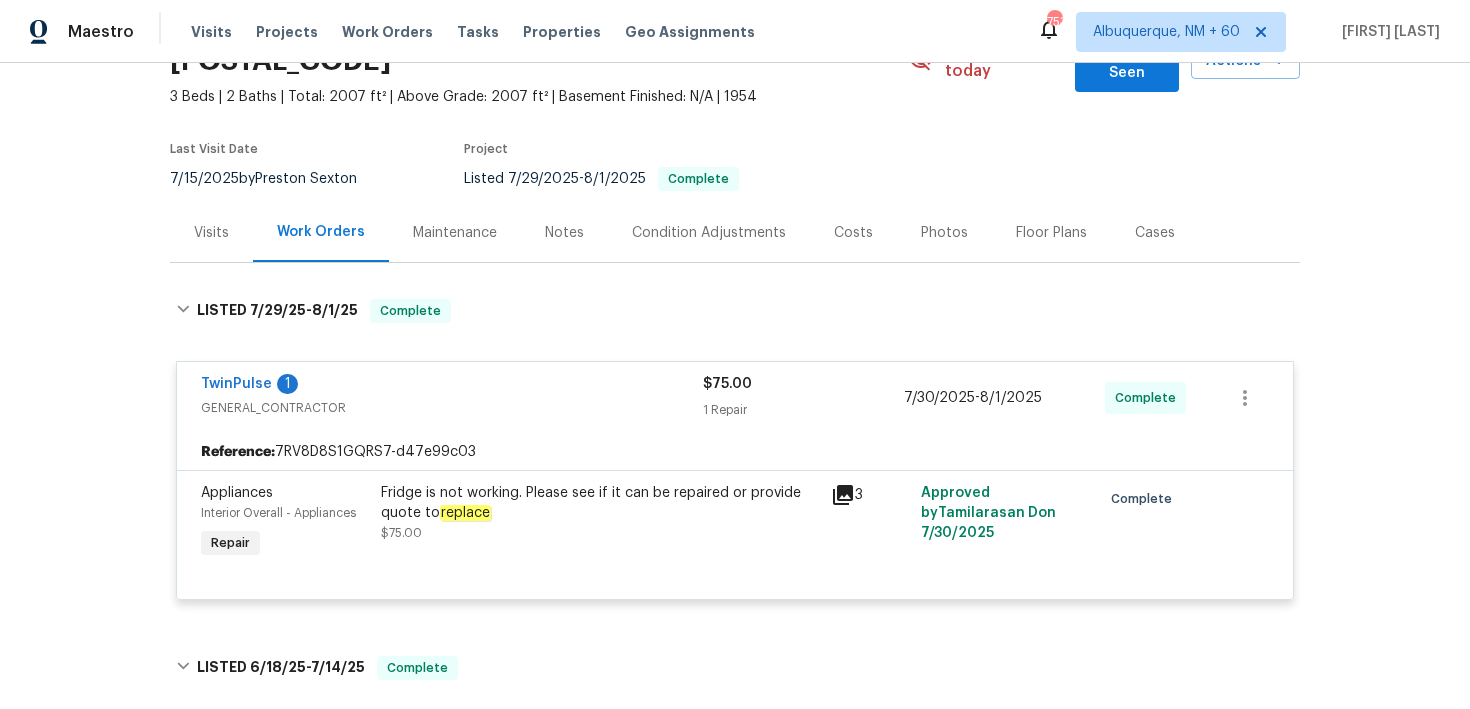 scroll, scrollTop: 0, scrollLeft: 0, axis: both 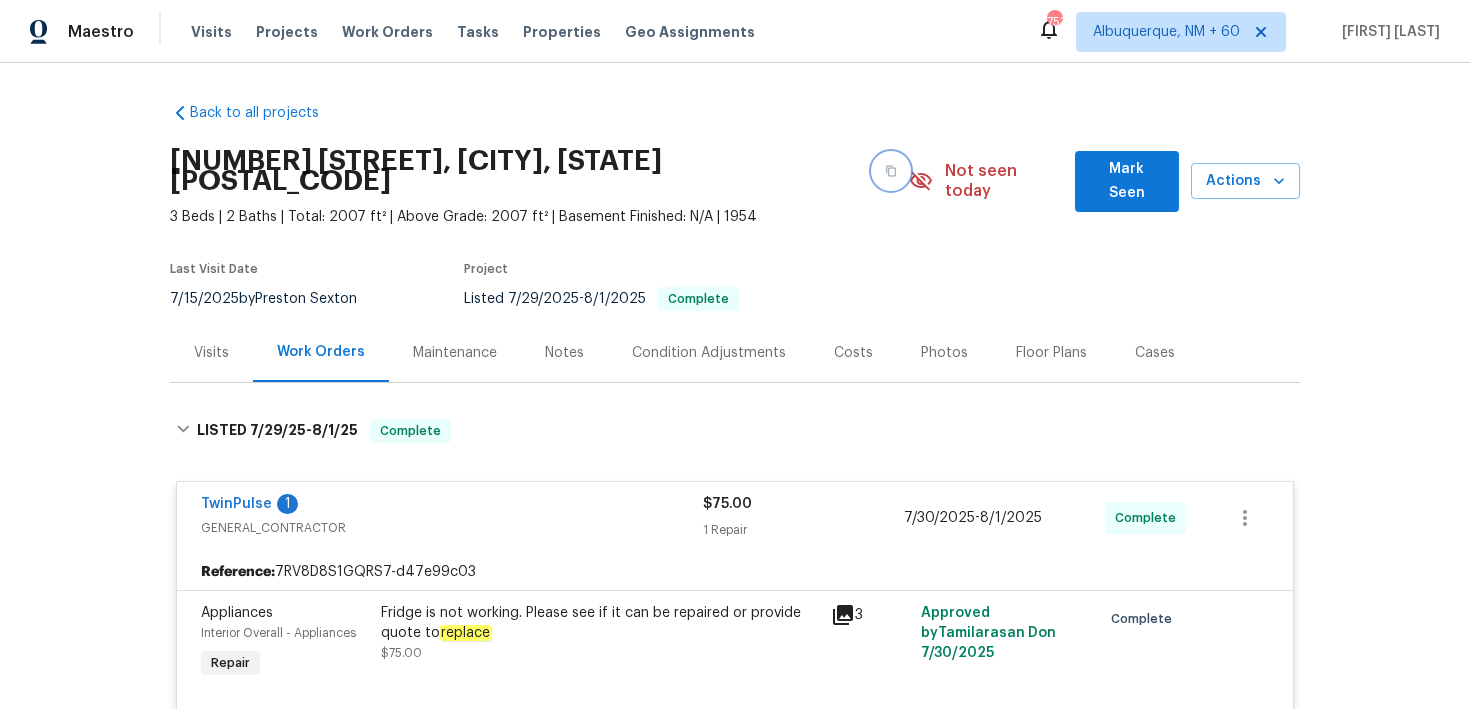click 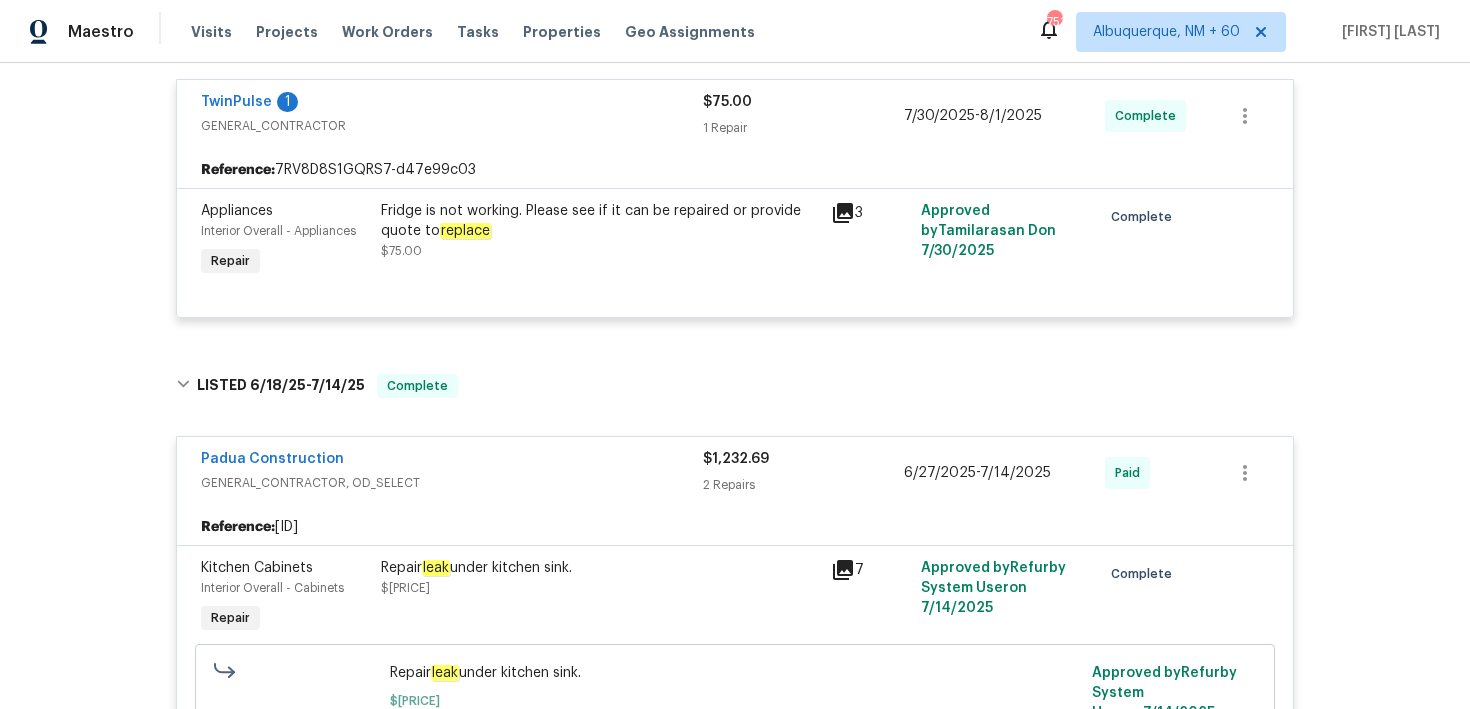 scroll, scrollTop: 0, scrollLeft: 0, axis: both 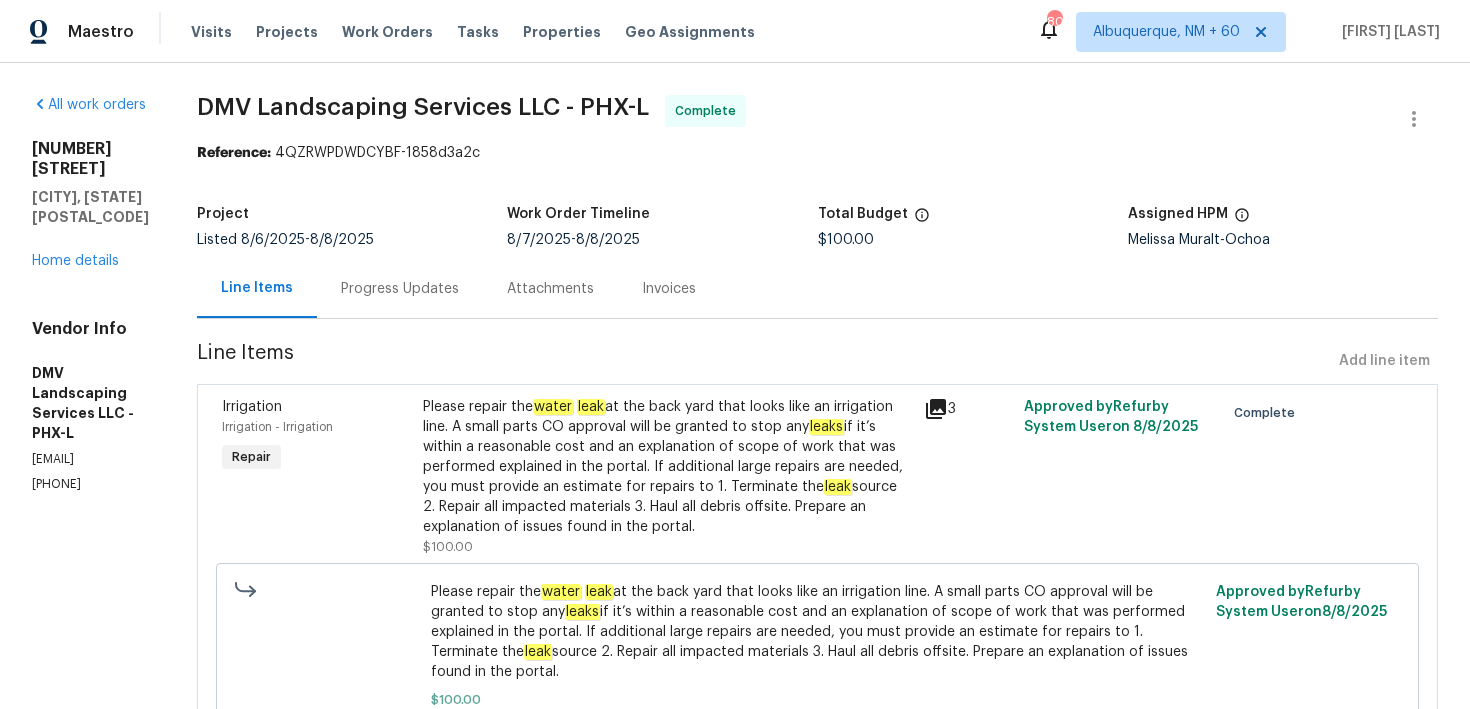 click on "Progress Updates" at bounding box center (400, 289) 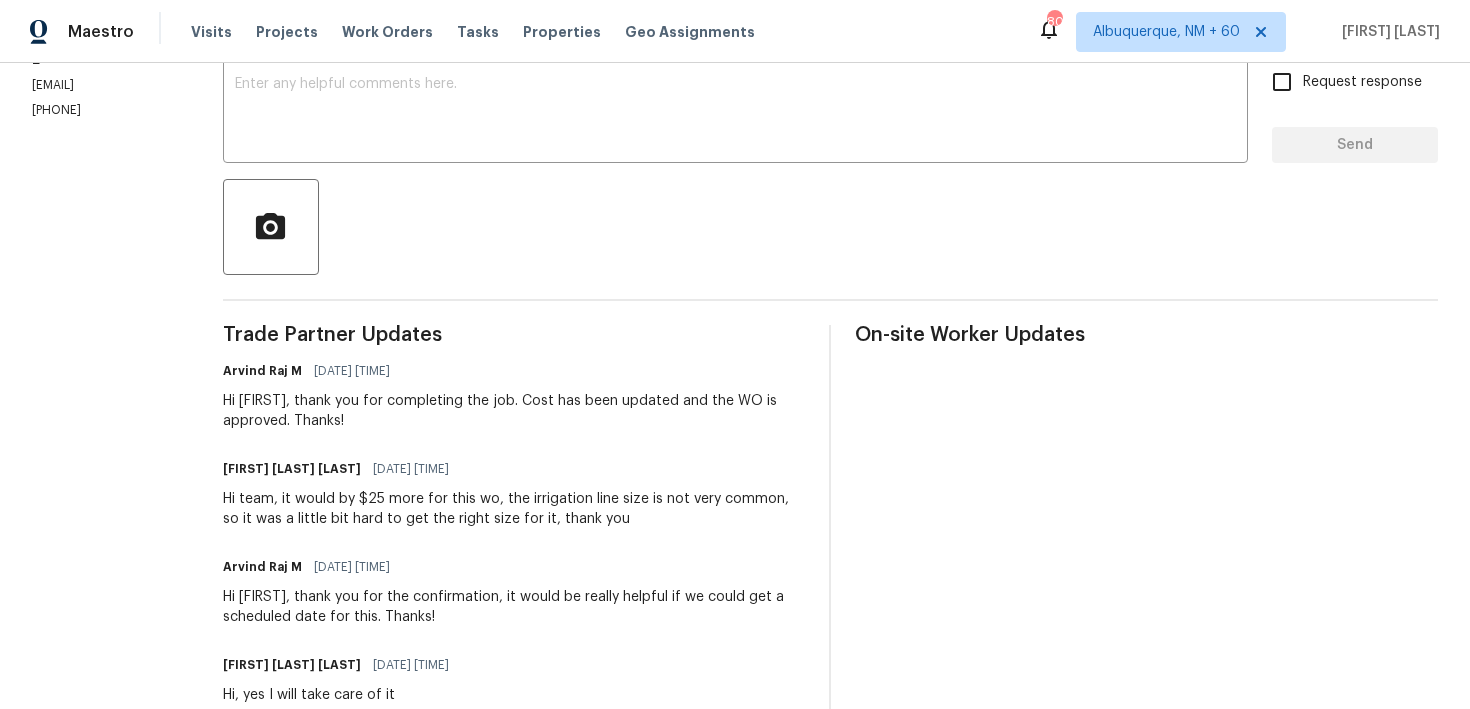 scroll, scrollTop: 317, scrollLeft: 0, axis: vertical 